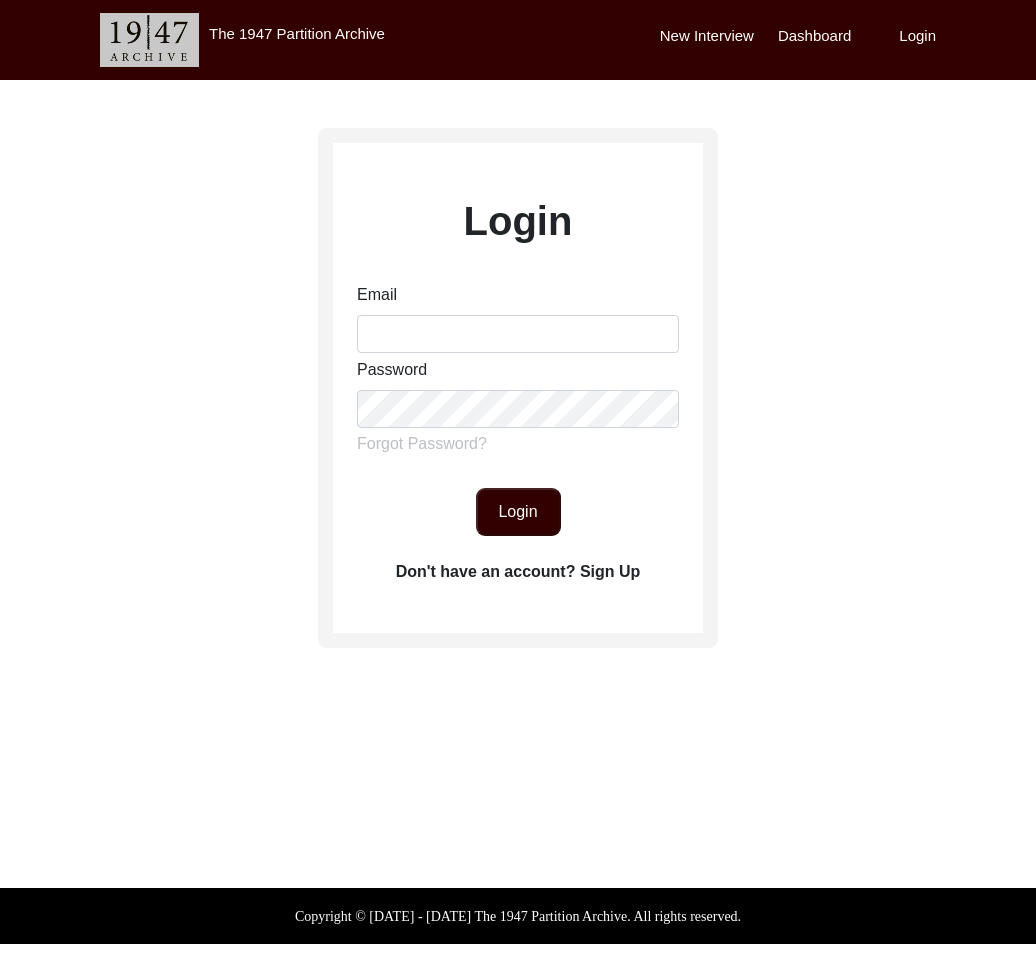 scroll, scrollTop: 0, scrollLeft: 0, axis: both 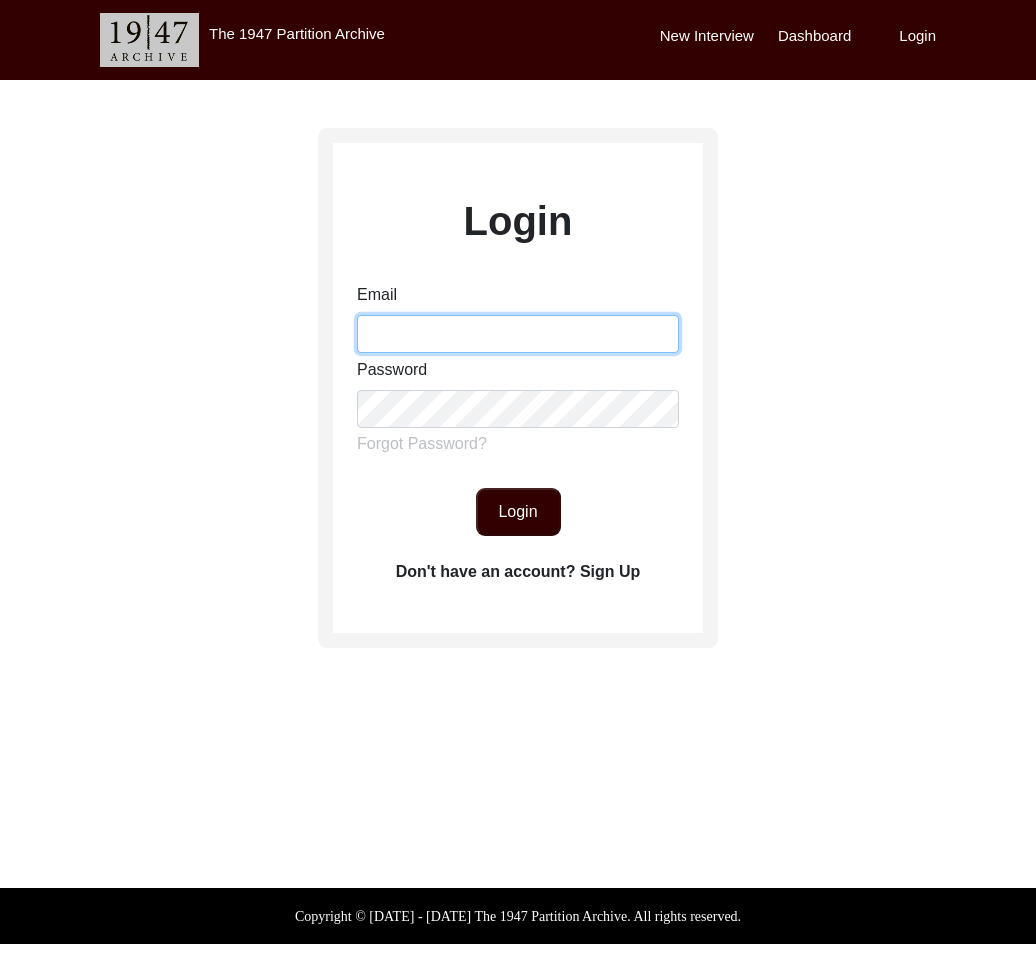 drag, startPoint x: 419, startPoint y: 340, endPoint x: 435, endPoint y: 351, distance: 19.416489 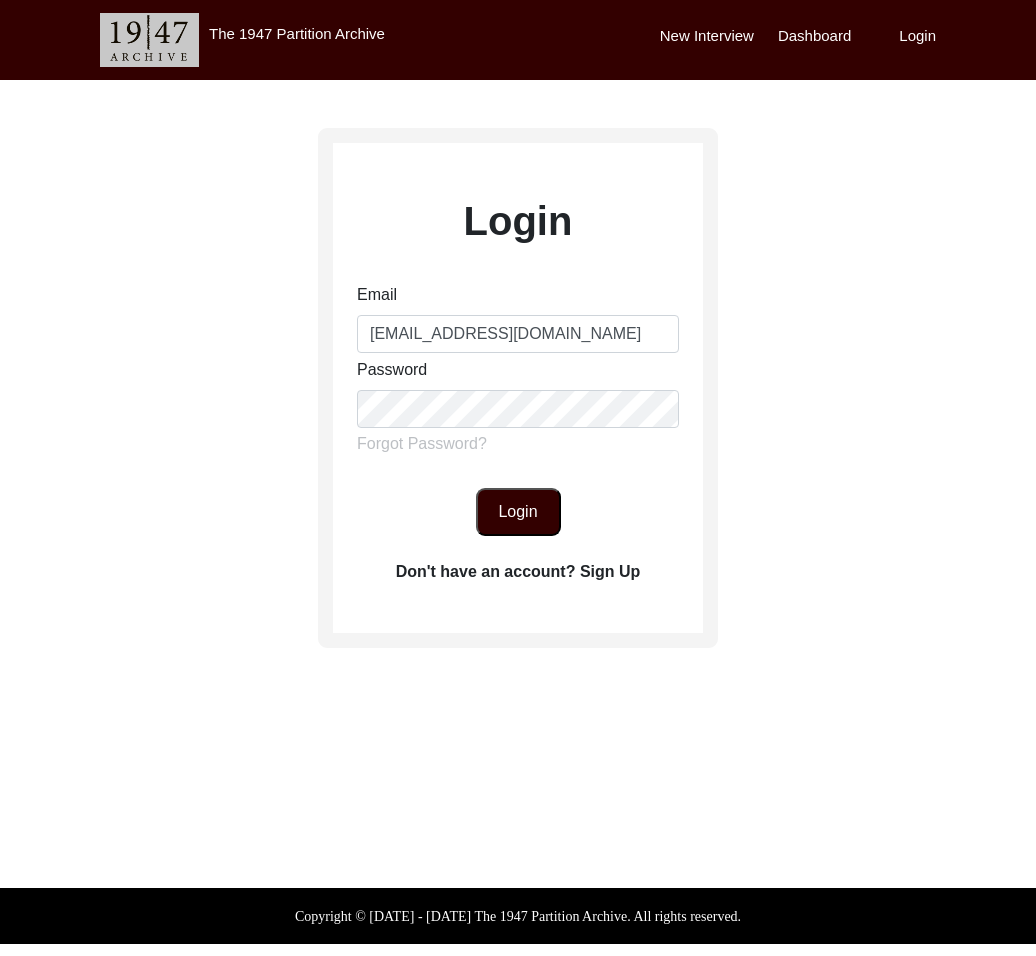 click on "Login" 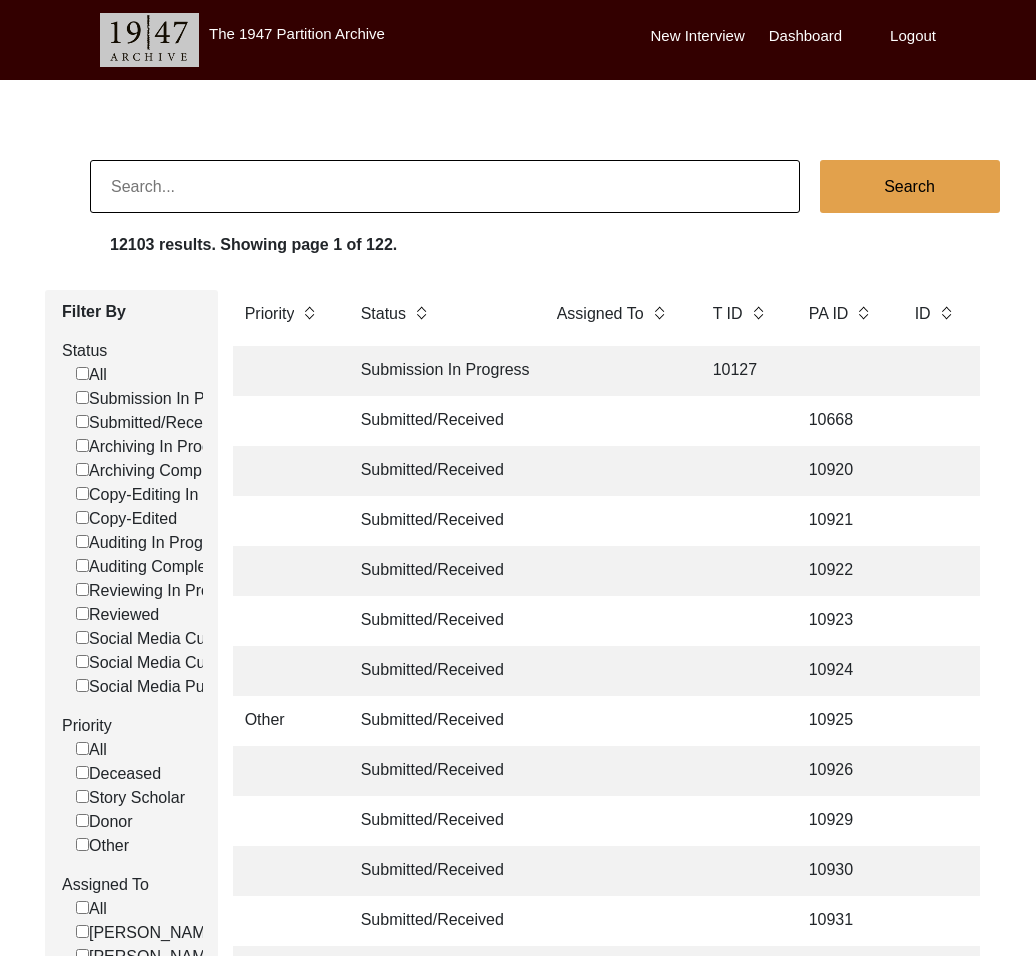 click 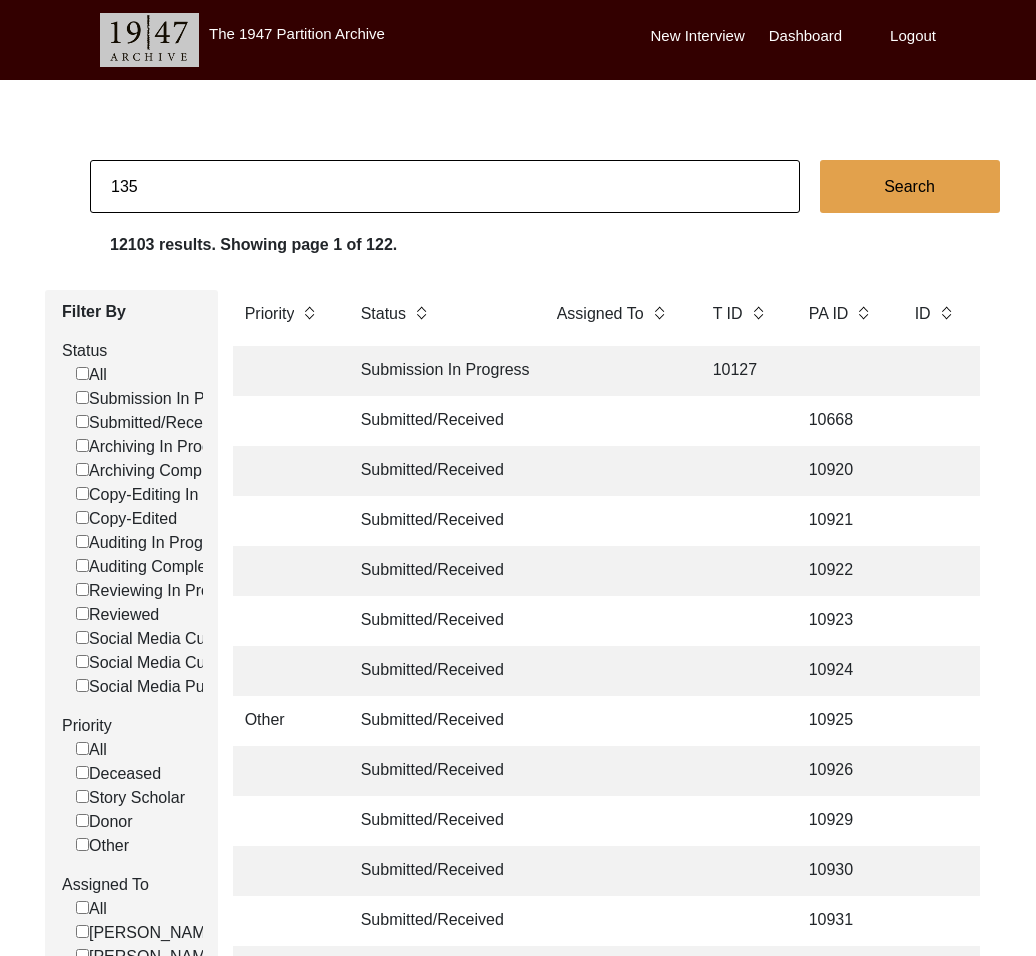type on "135" 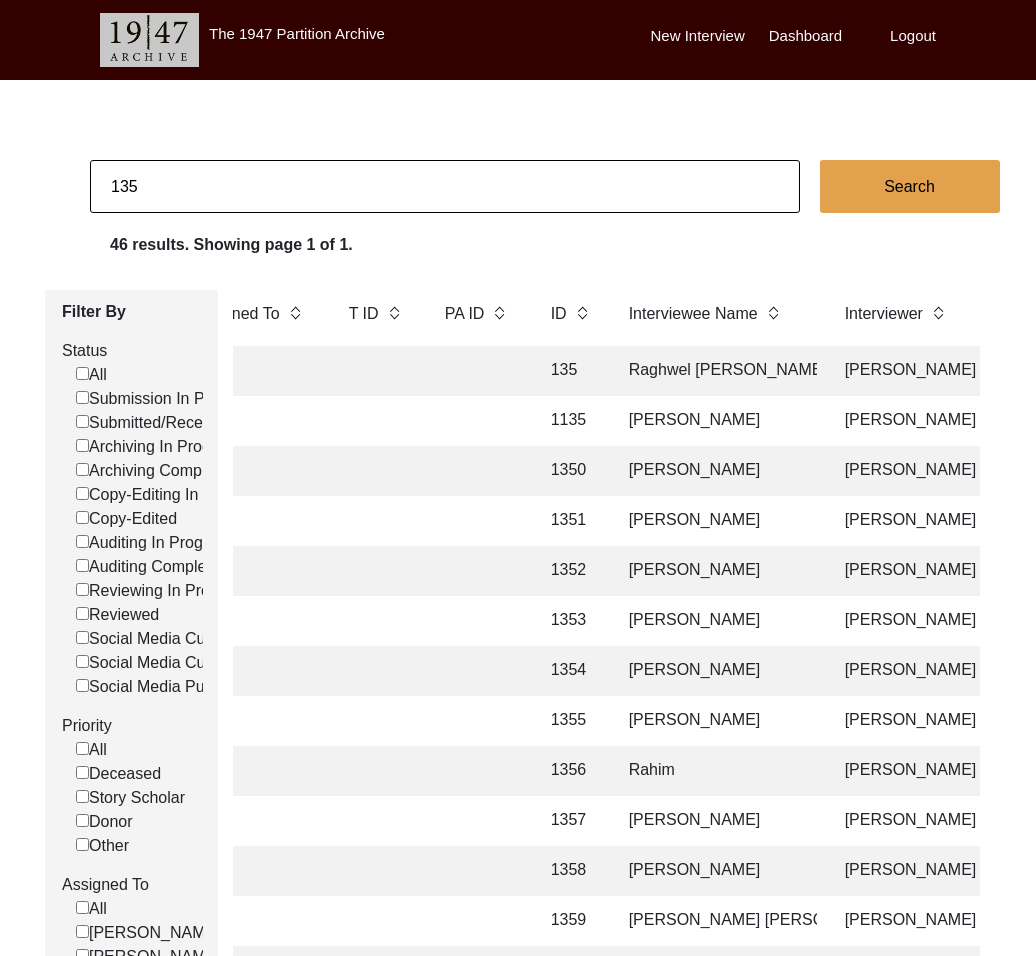 scroll, scrollTop: 0, scrollLeft: 437, axis: horizontal 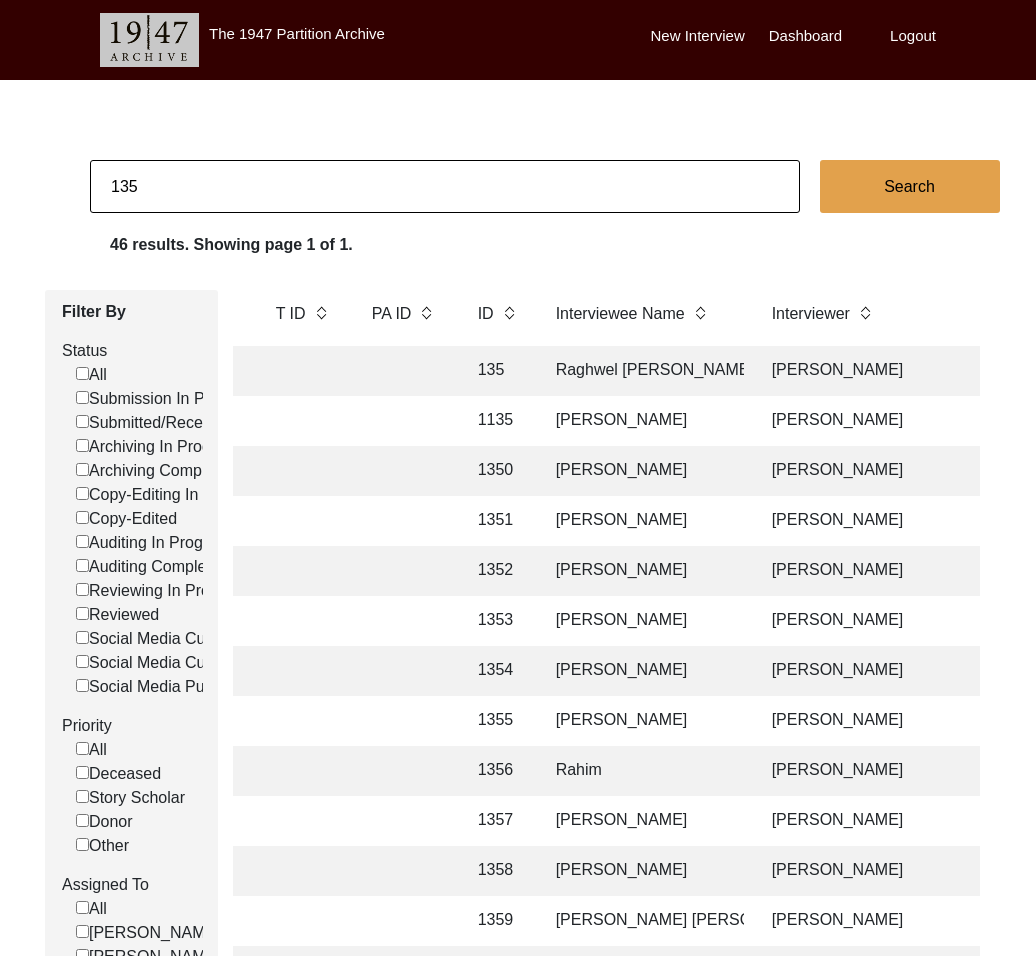 click on "135" 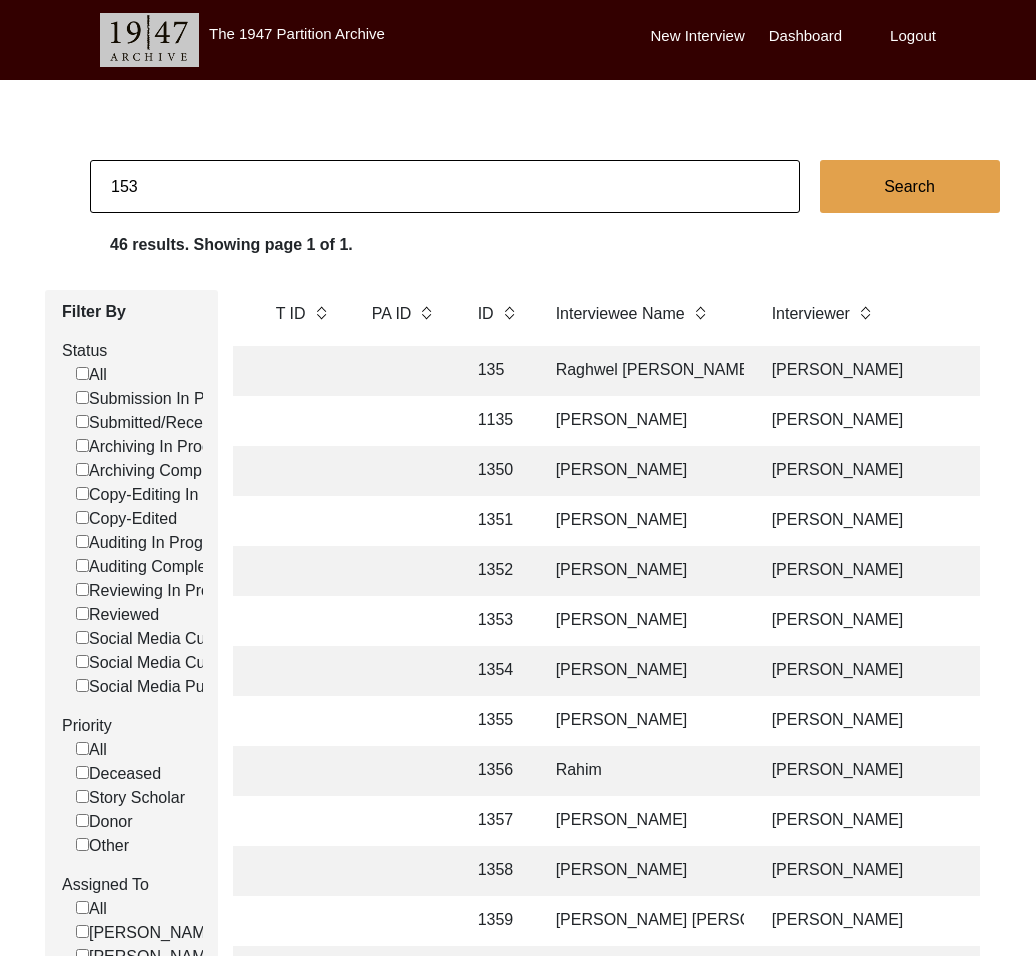 type on "153" 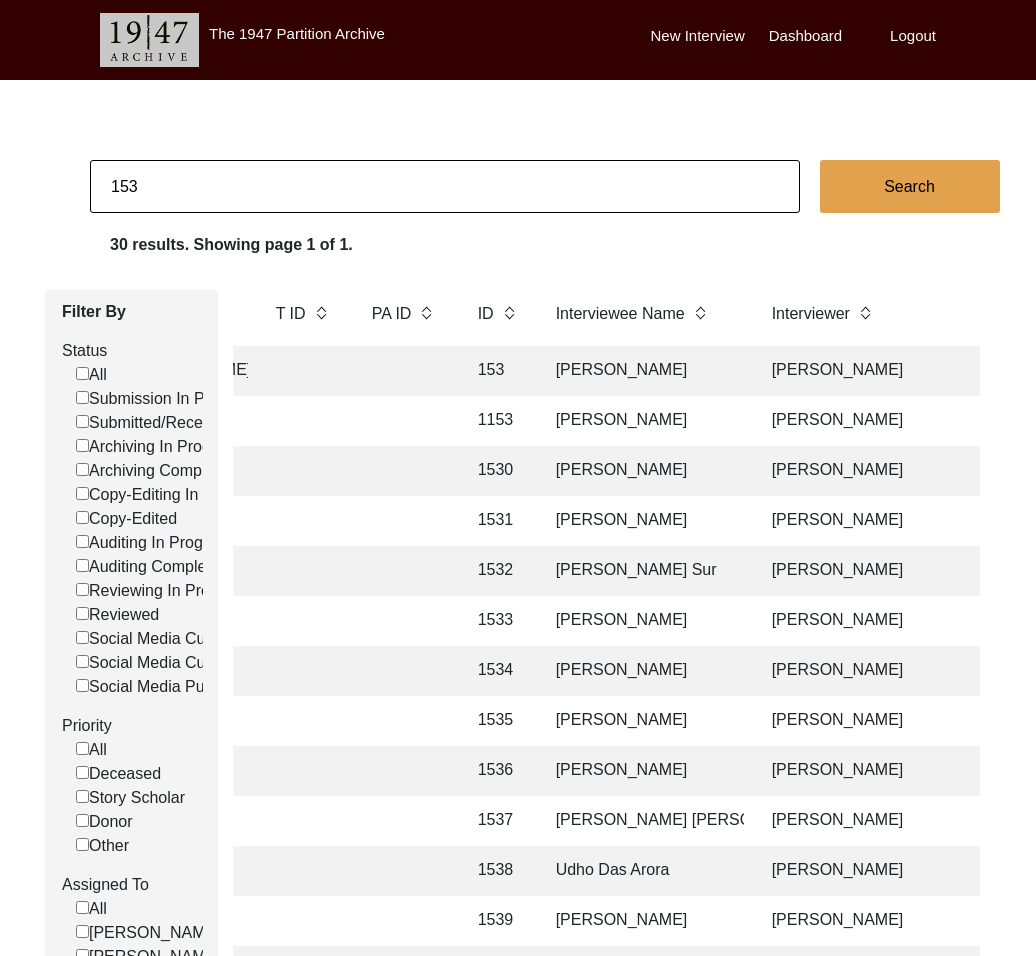 click on "[PERSON_NAME]" 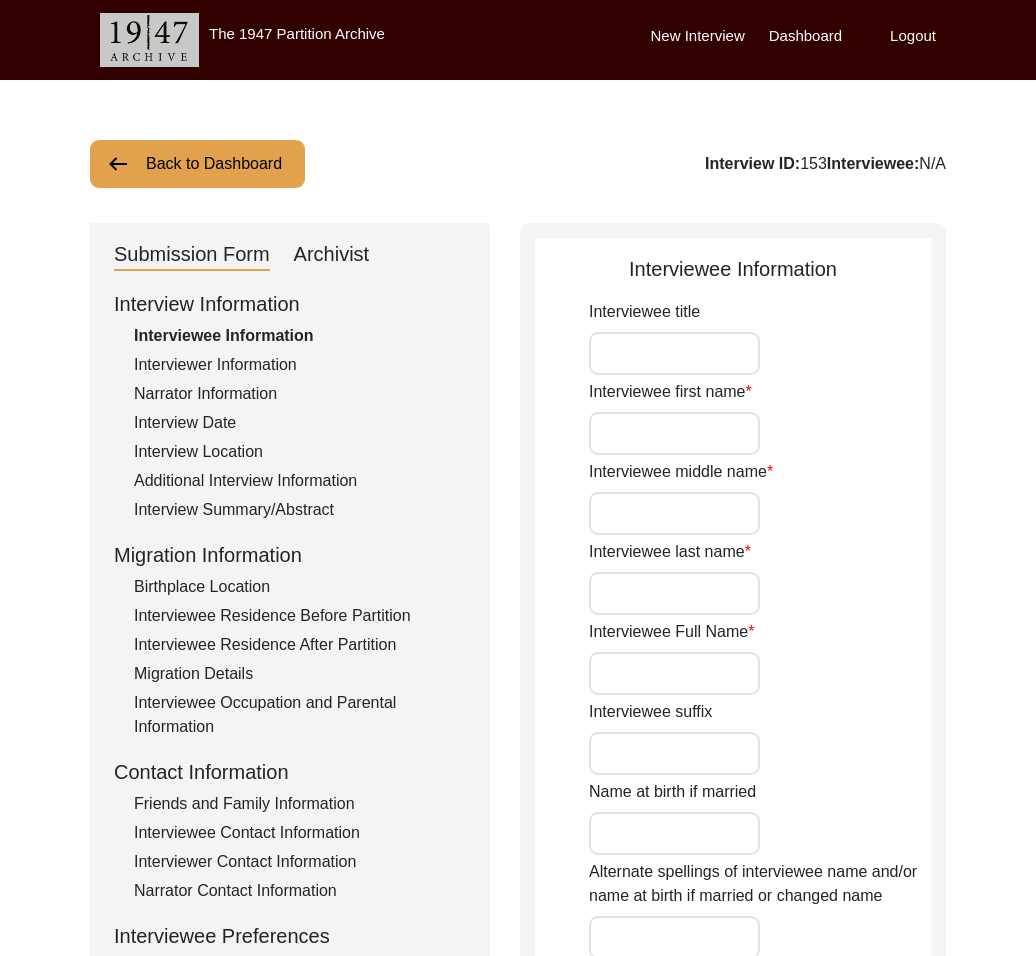 type on "Mr." 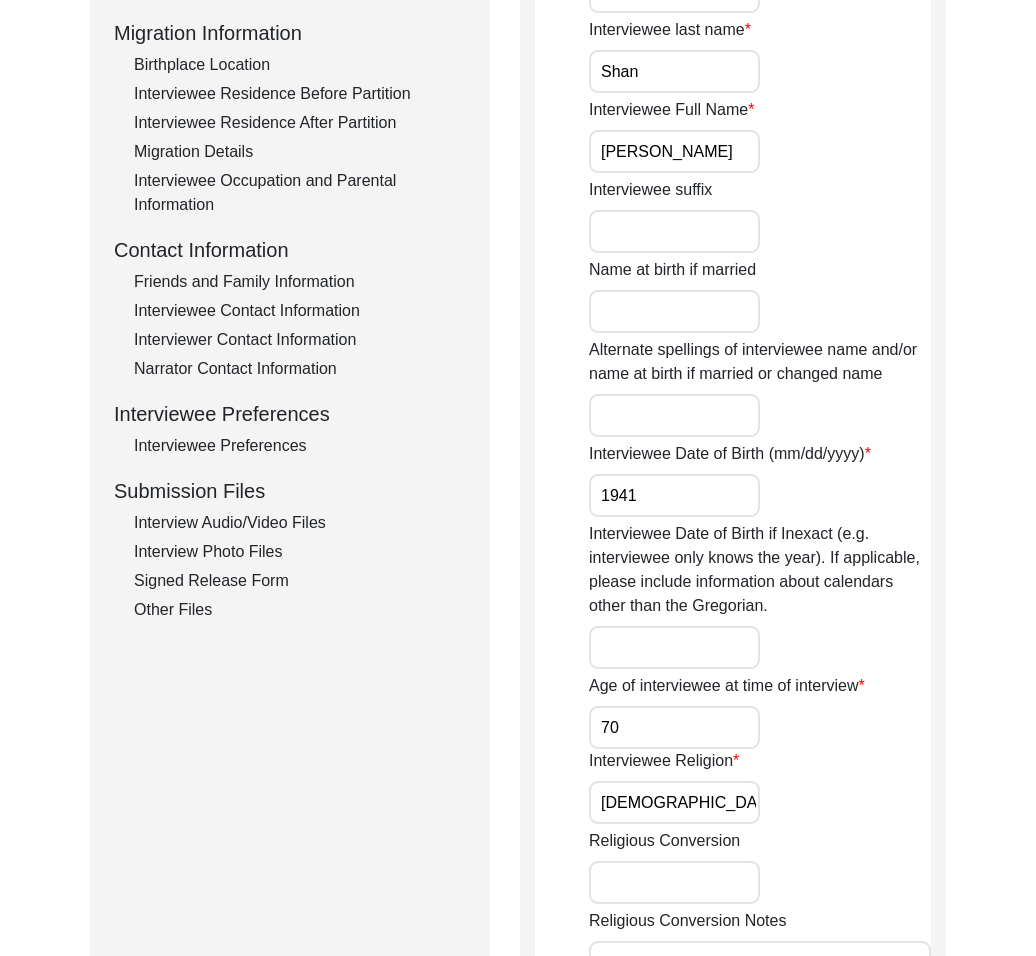 scroll, scrollTop: 634, scrollLeft: 0, axis: vertical 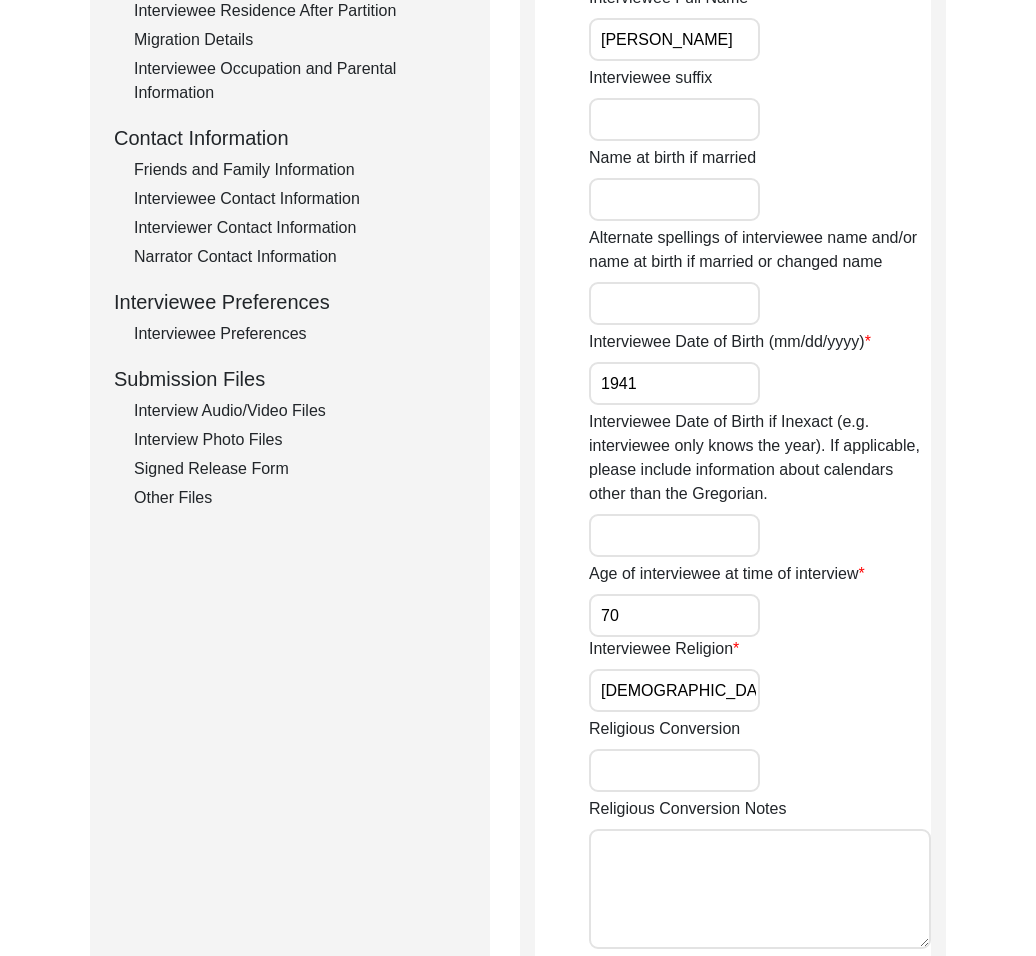 click on "Interviewee Preferences" 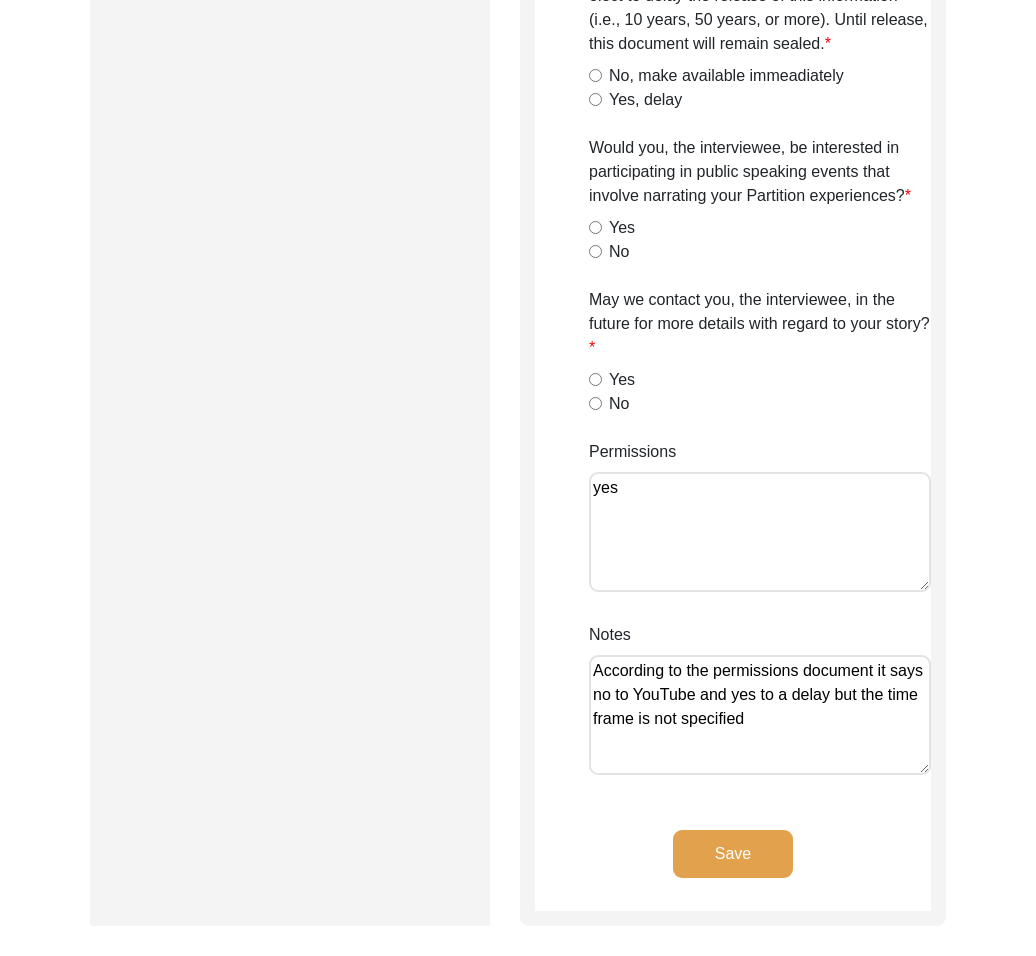 scroll, scrollTop: 0, scrollLeft: 0, axis: both 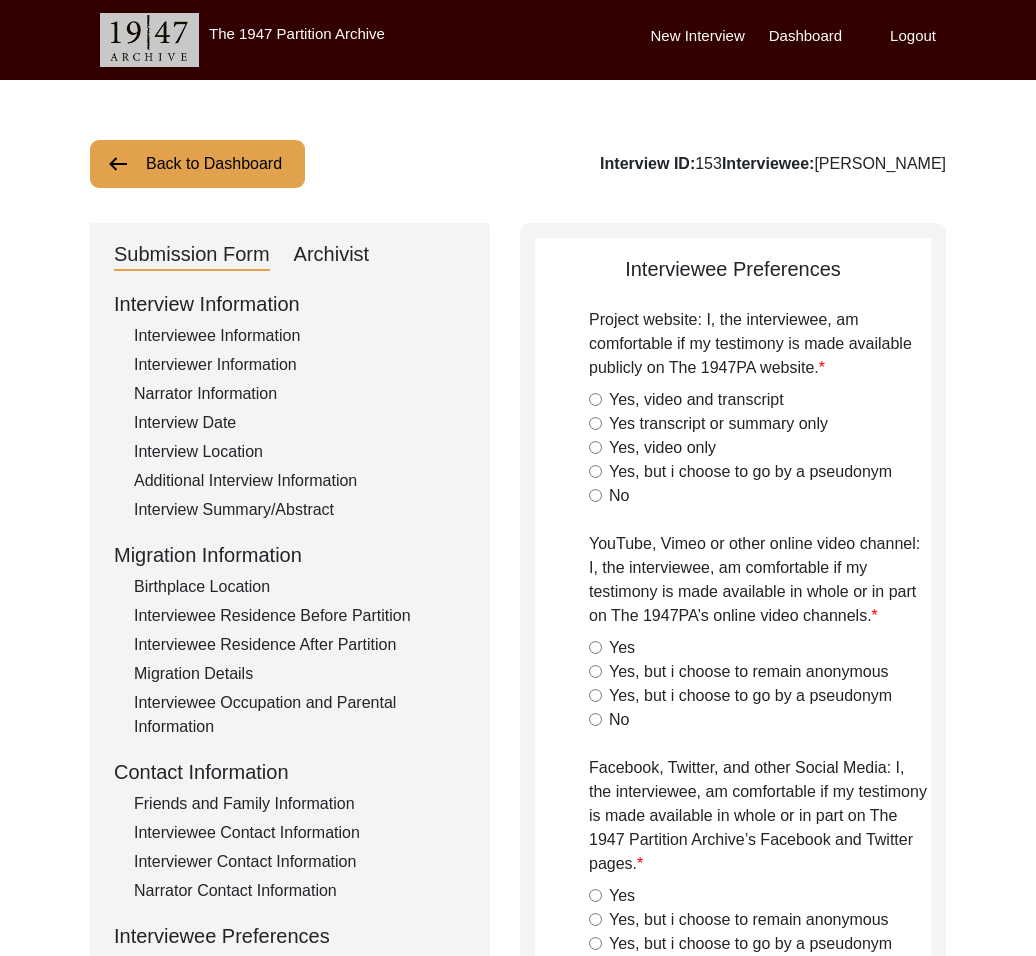drag, startPoint x: 291, startPoint y: 153, endPoint x: 263, endPoint y: 156, distance: 28.160255 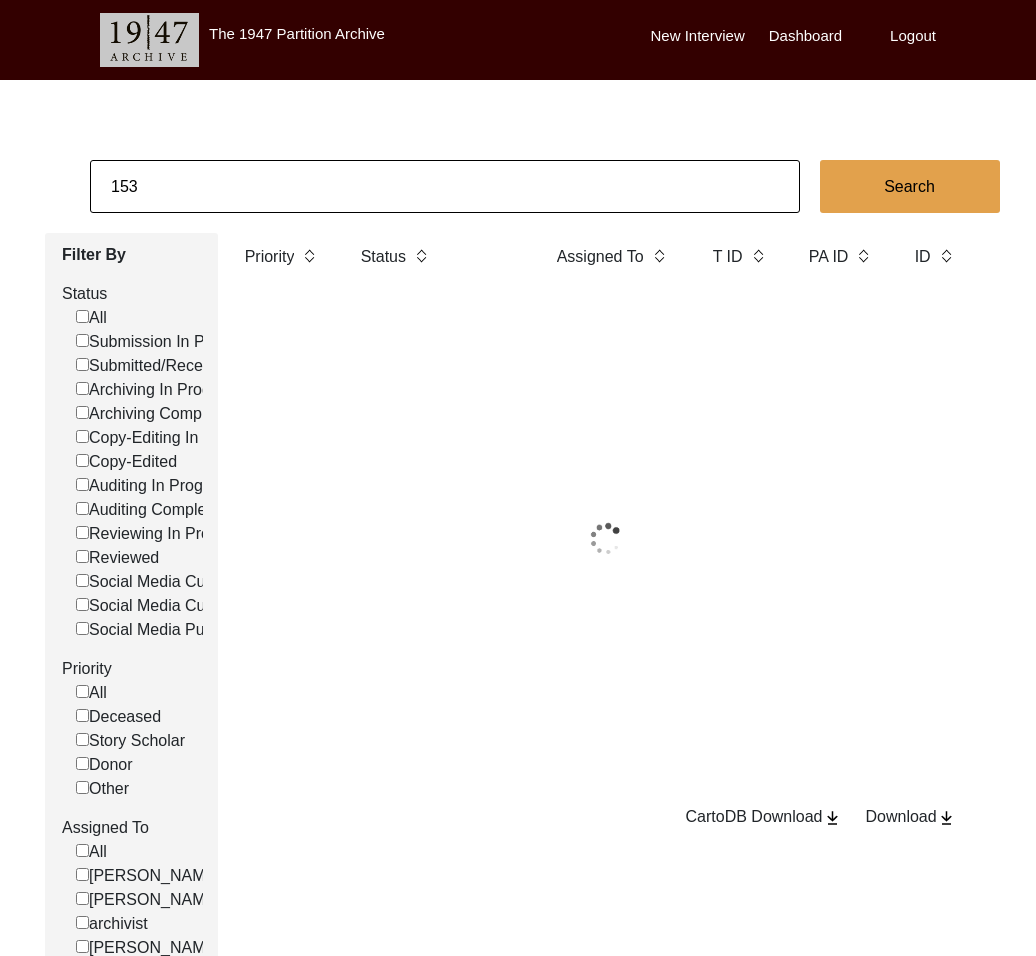 click on "153" 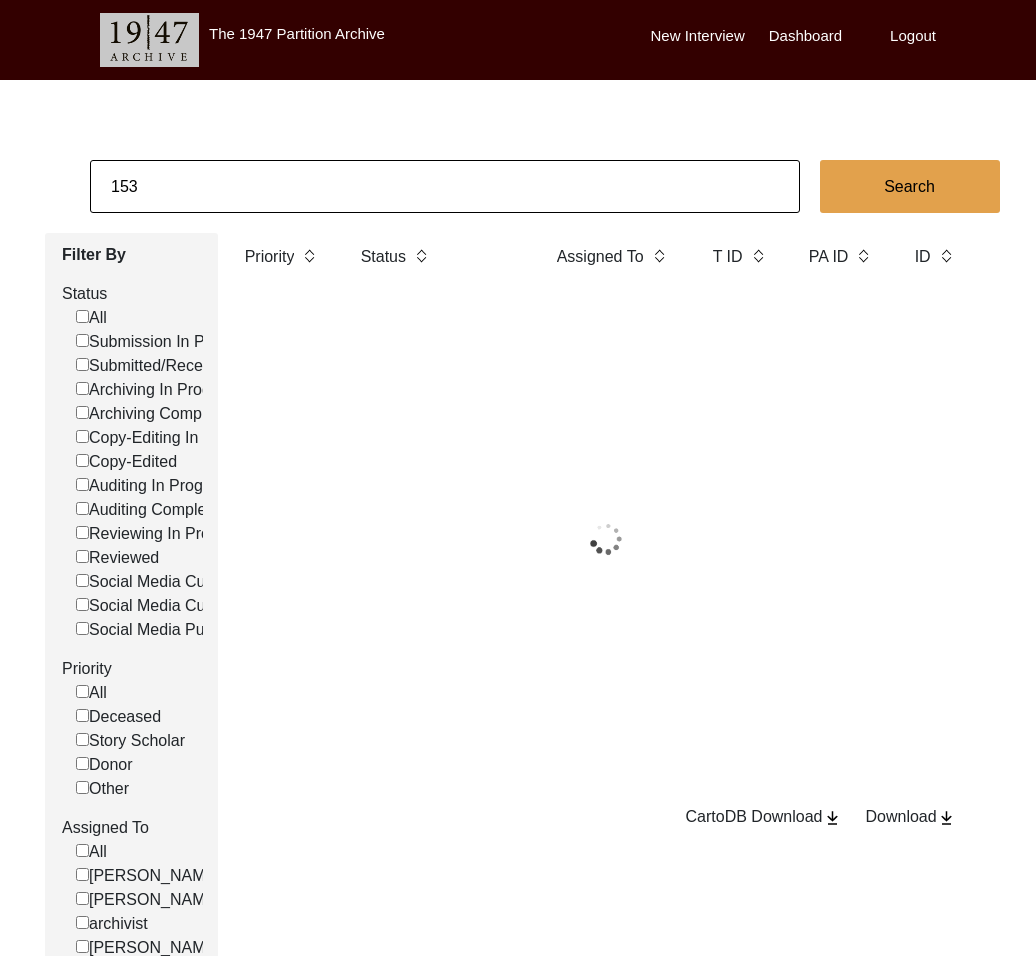 click on "153" 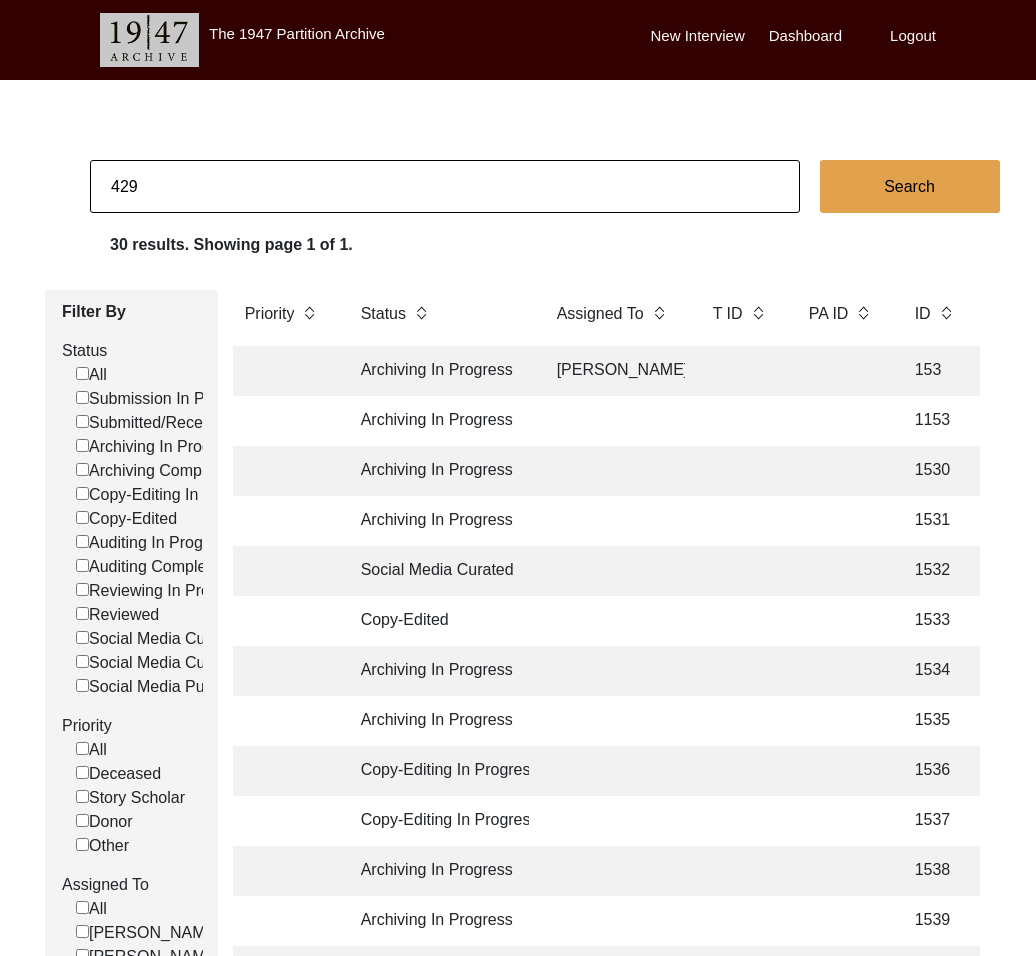 type on "429" 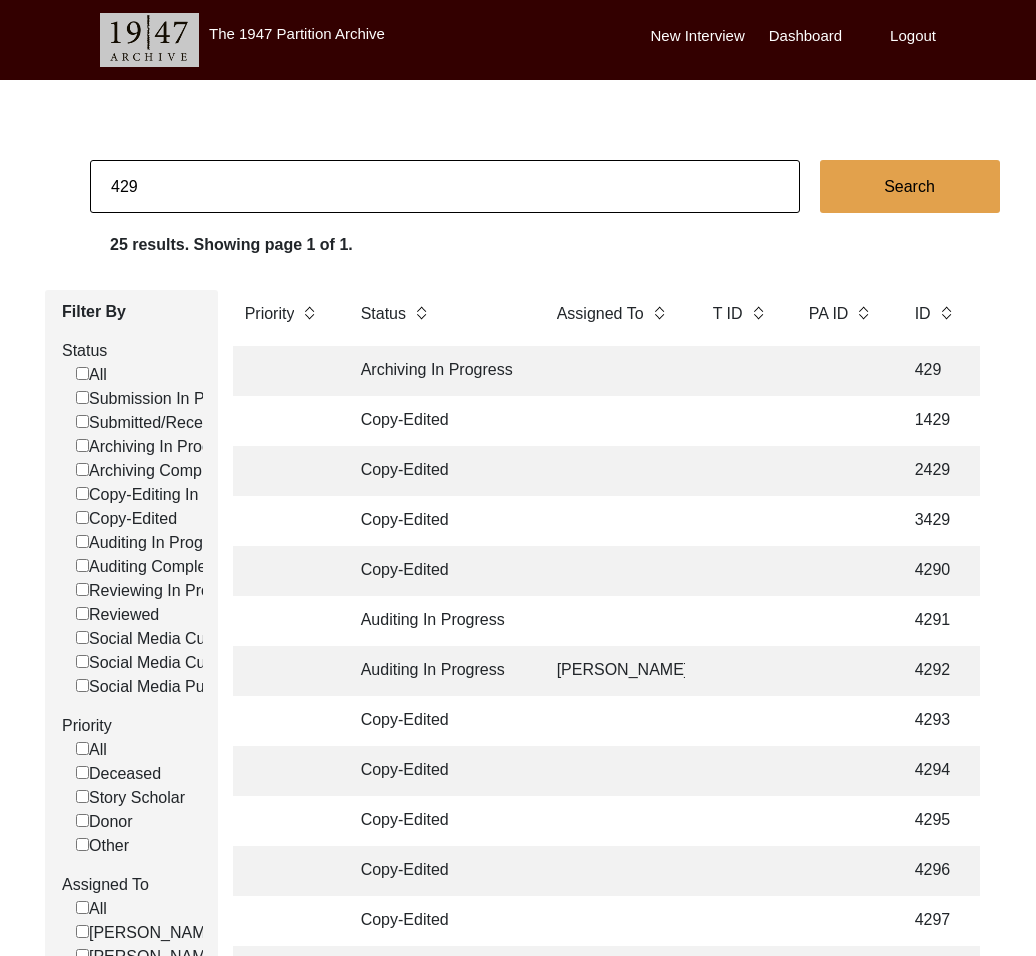 click on "Archiving In Progress" 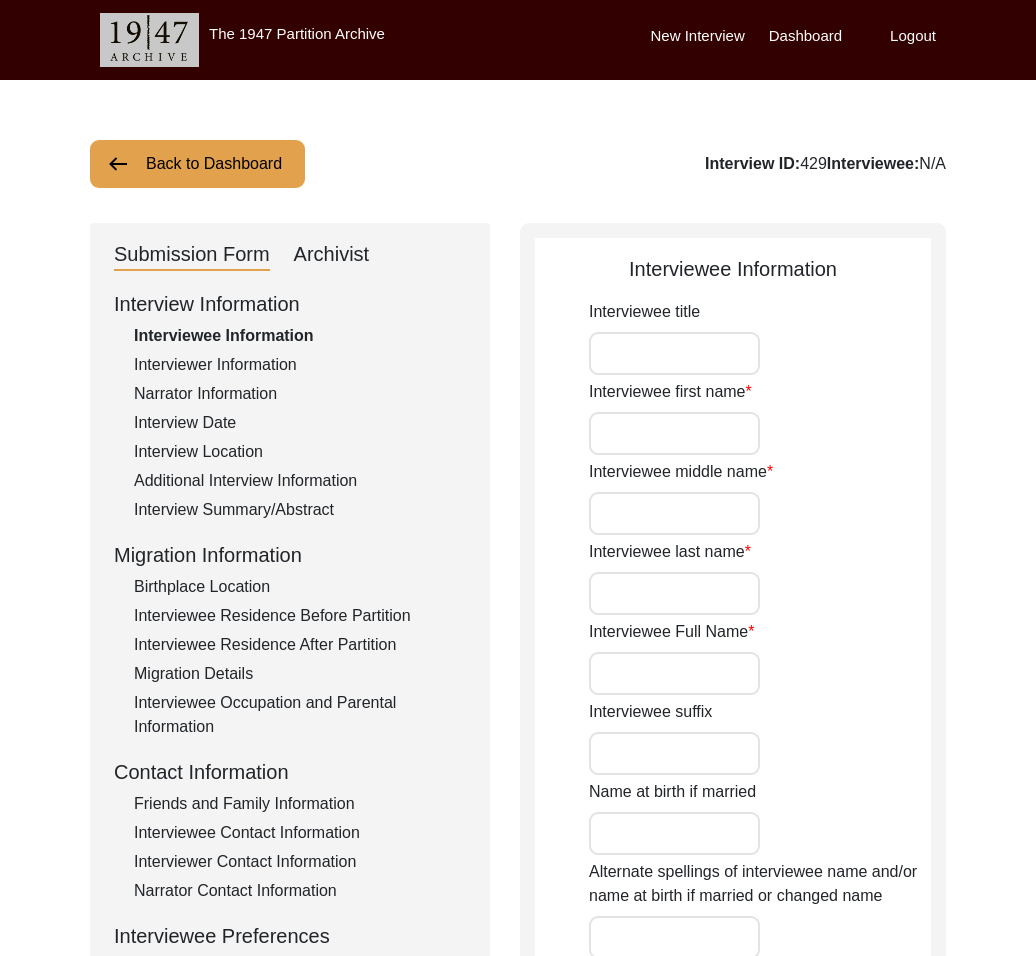 type on "[PERSON_NAME]" 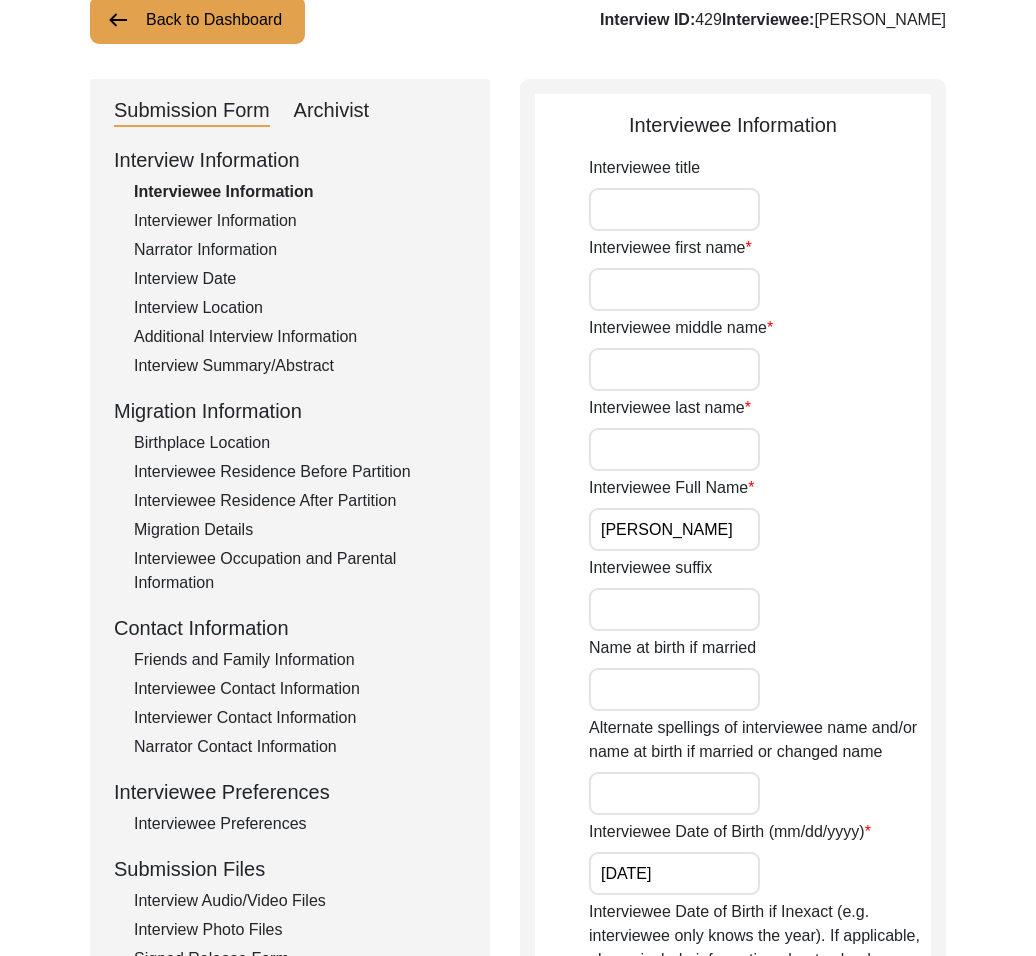 scroll, scrollTop: 519, scrollLeft: 0, axis: vertical 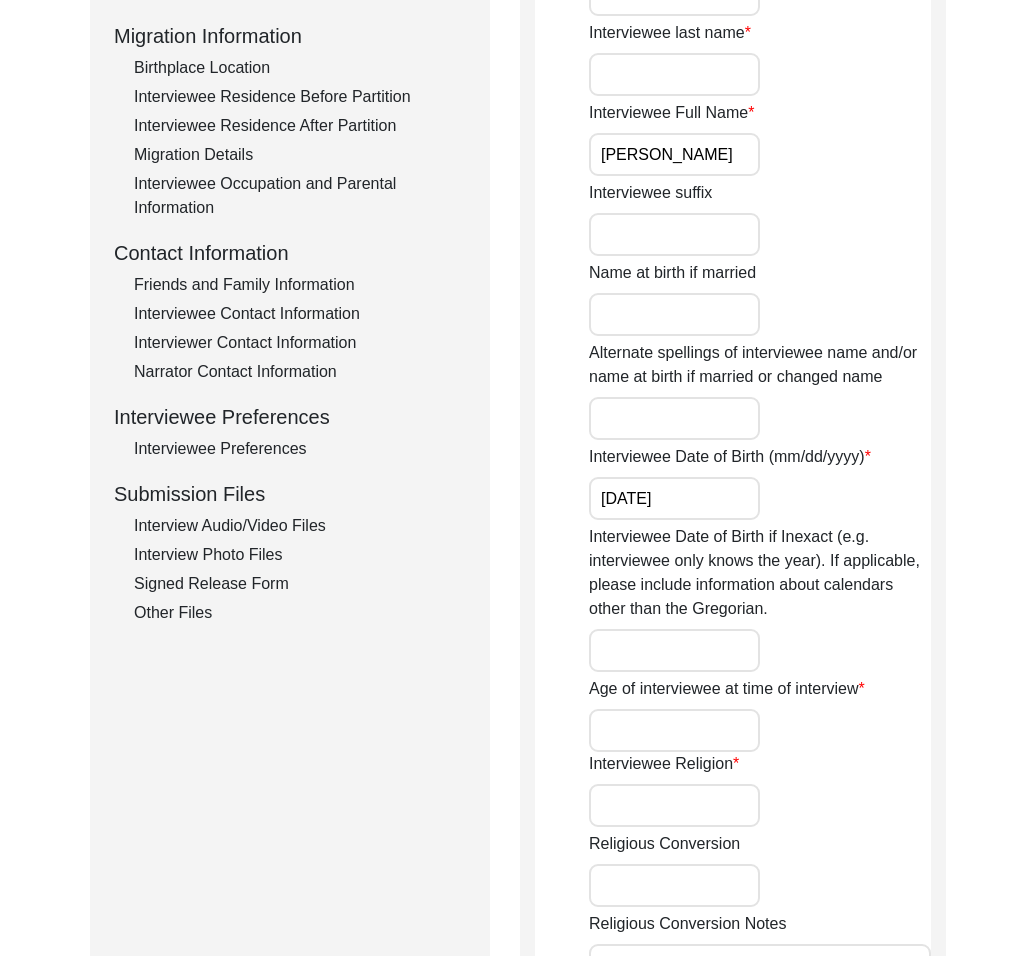 click on "Interviewee Preferences" 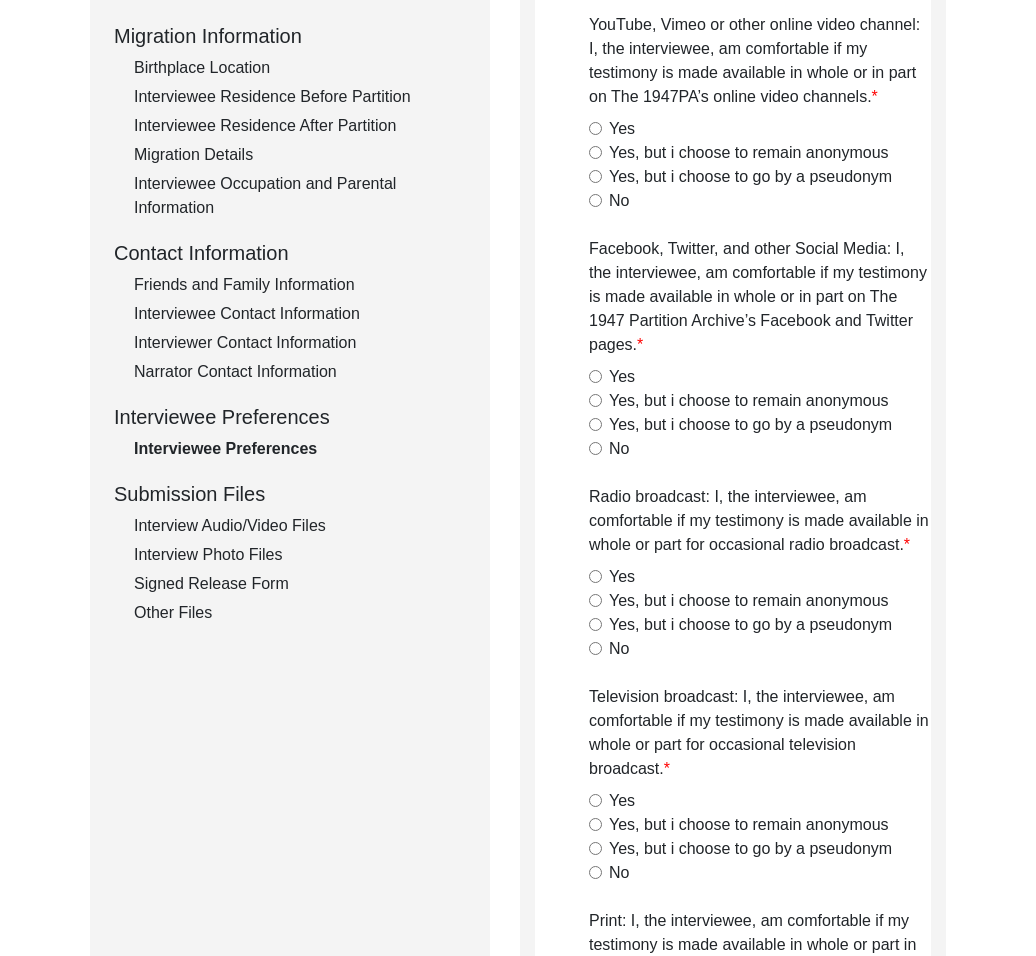 scroll, scrollTop: 0, scrollLeft: 0, axis: both 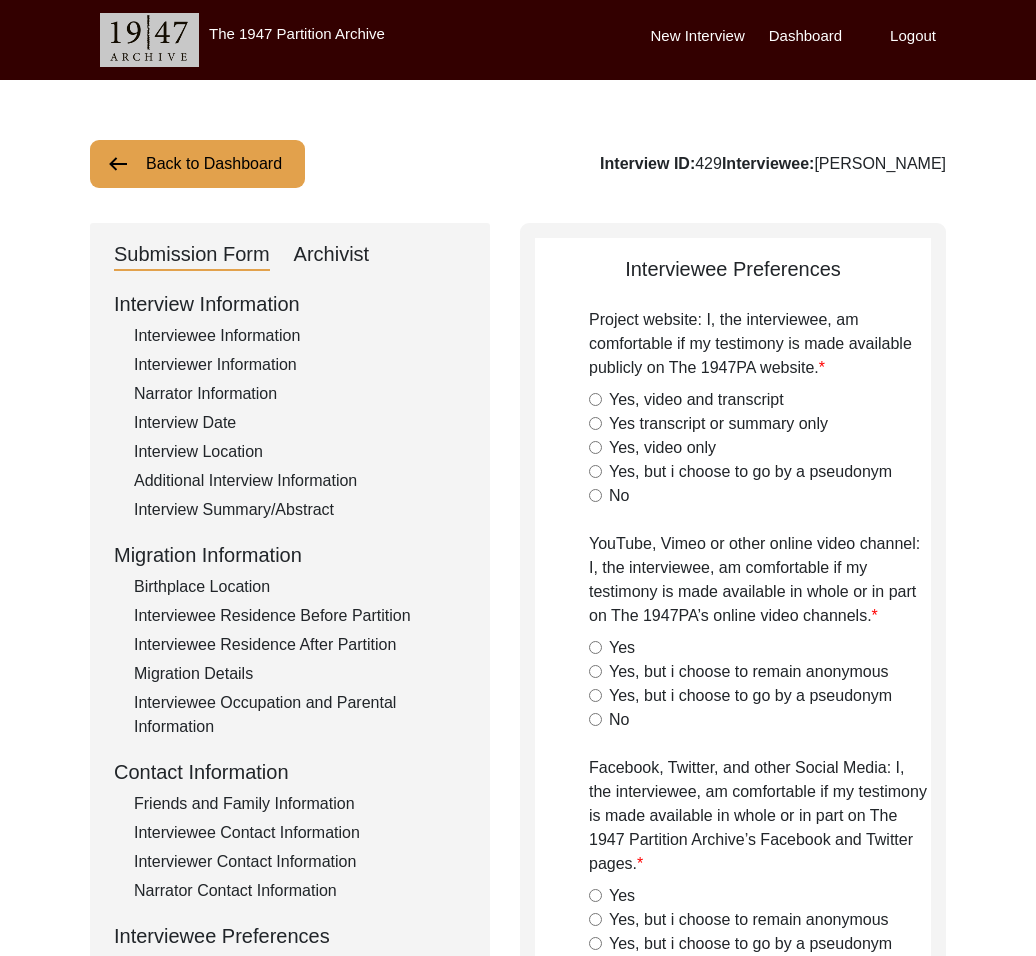 click on "Yes, video and transcript" 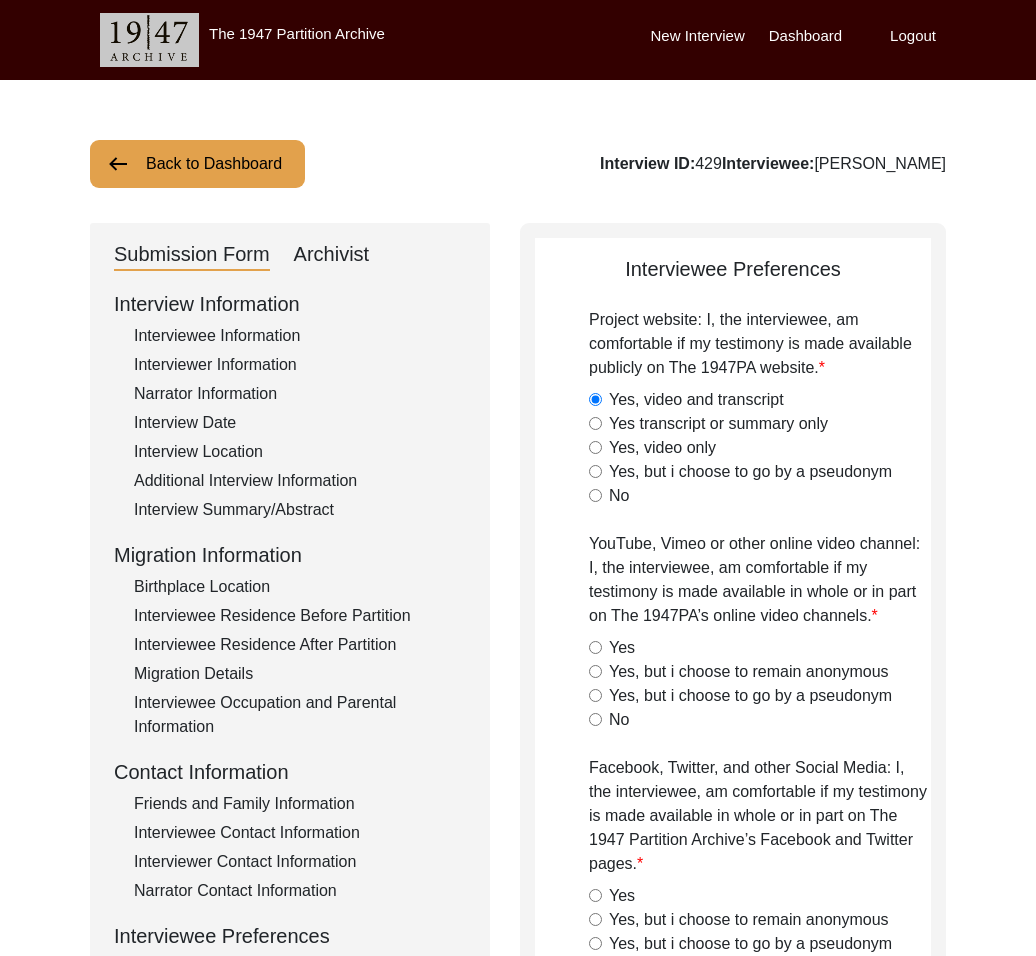 click on "Yes" 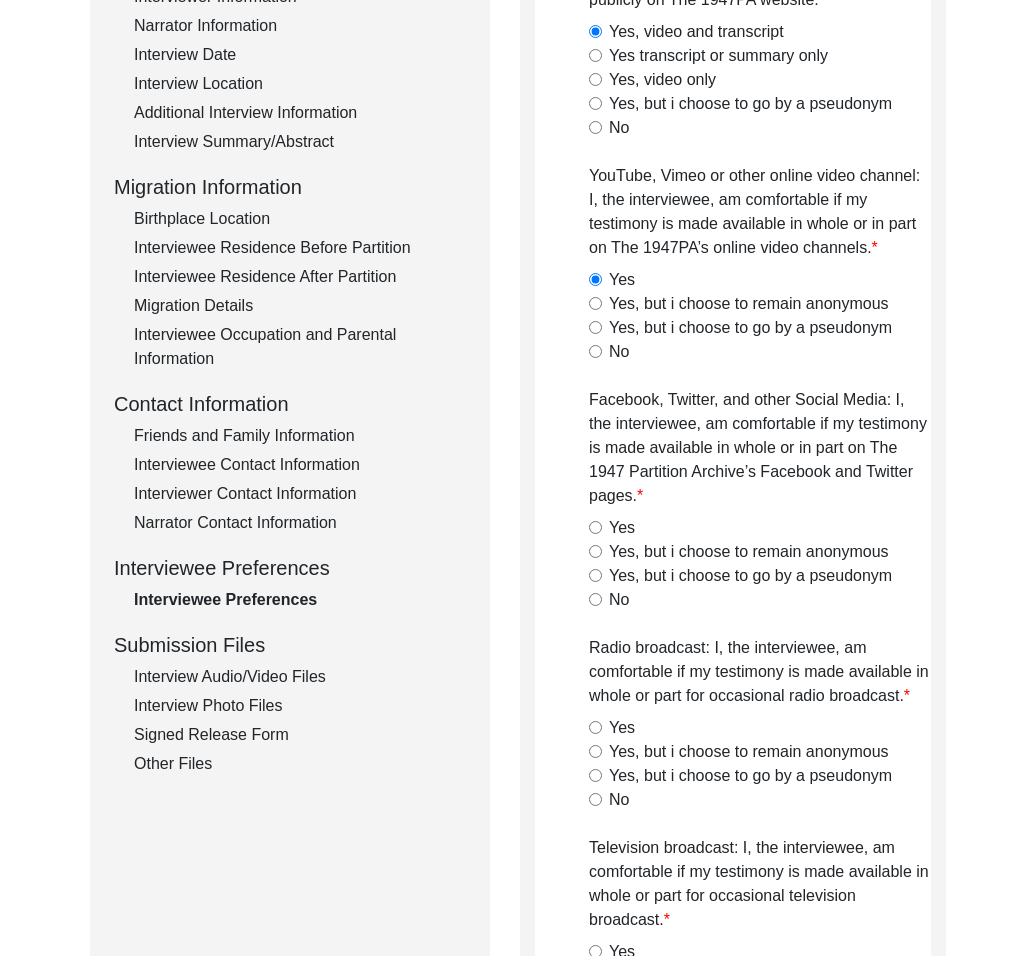 scroll, scrollTop: 371, scrollLeft: 0, axis: vertical 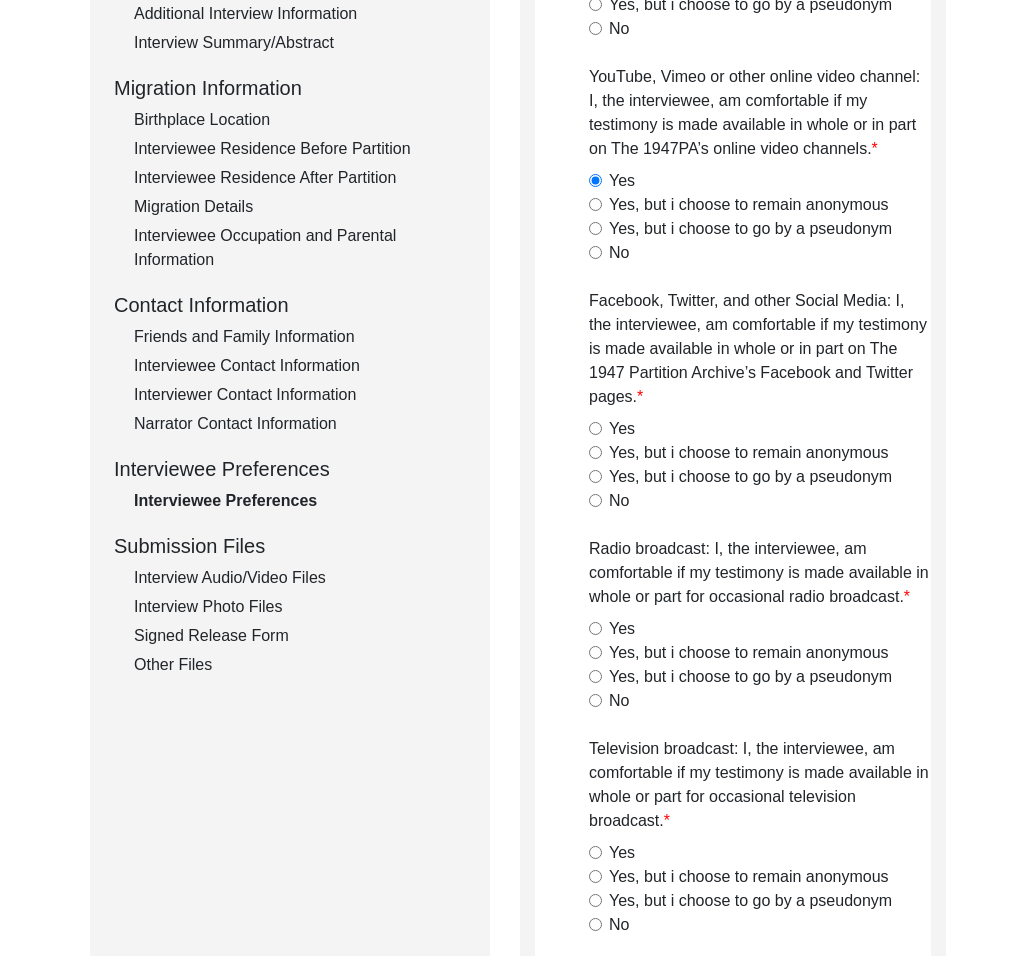 drag, startPoint x: 622, startPoint y: 853, endPoint x: 626, endPoint y: 830, distance: 23.345236 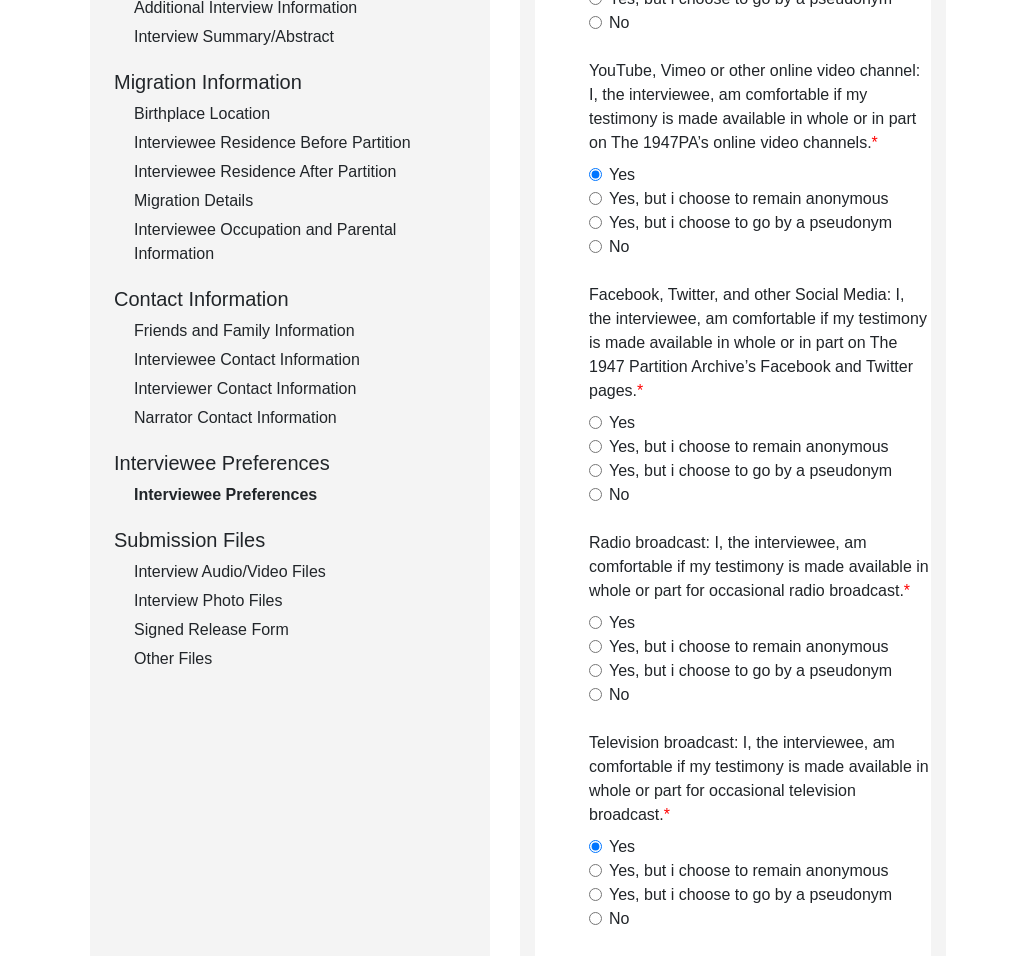 scroll, scrollTop: 468, scrollLeft: 0, axis: vertical 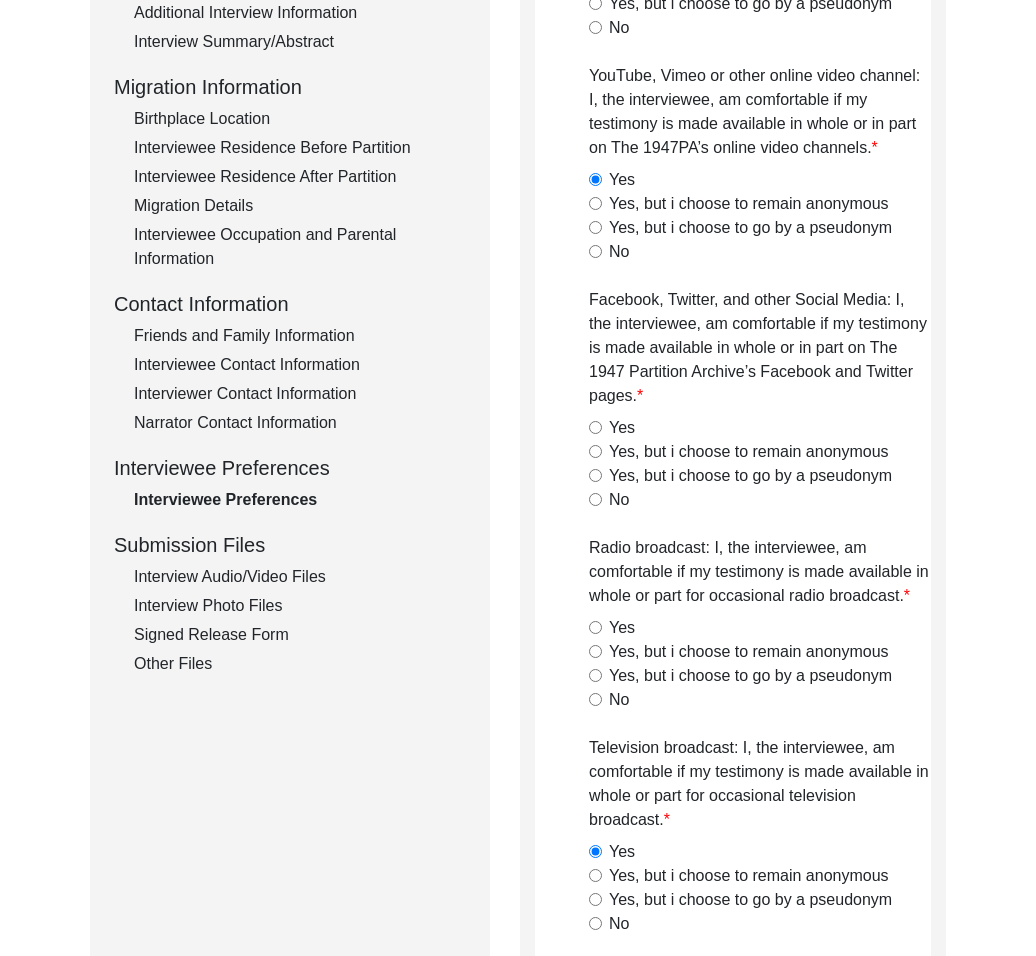 click on "Yes" 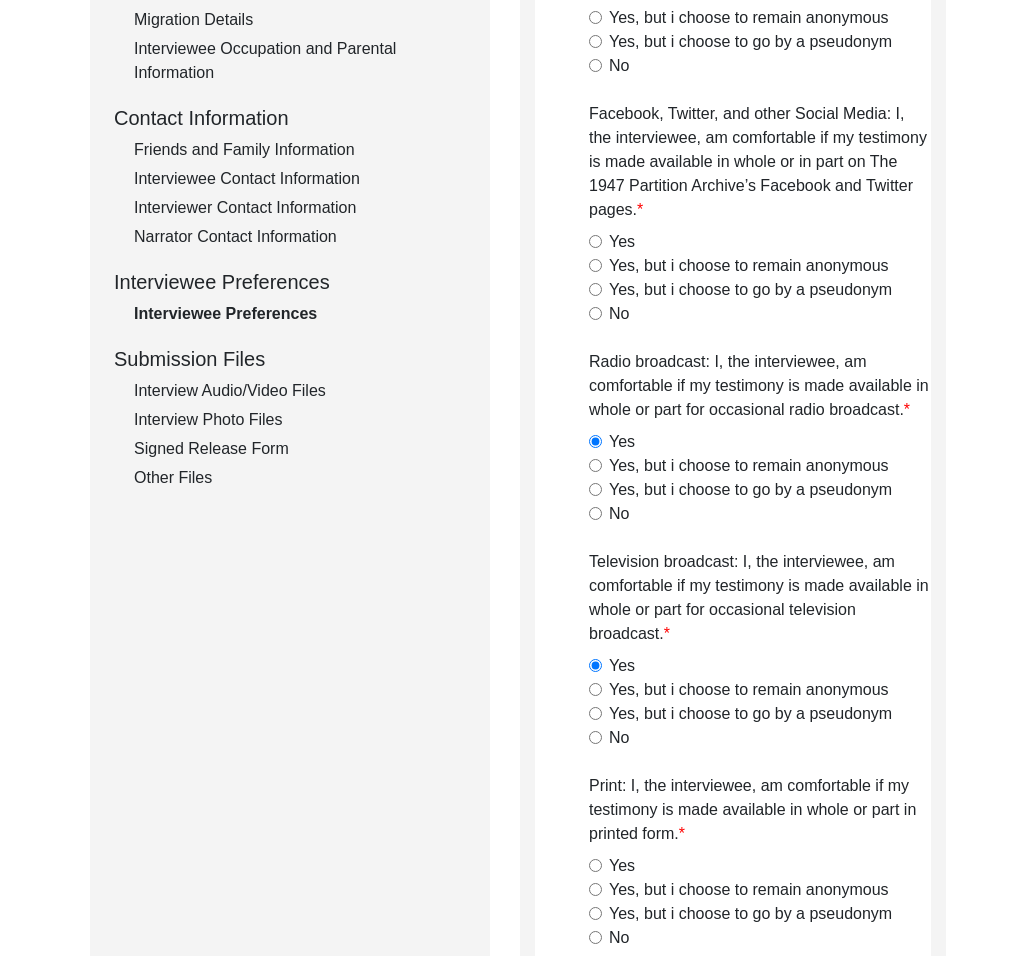 scroll, scrollTop: 729, scrollLeft: 0, axis: vertical 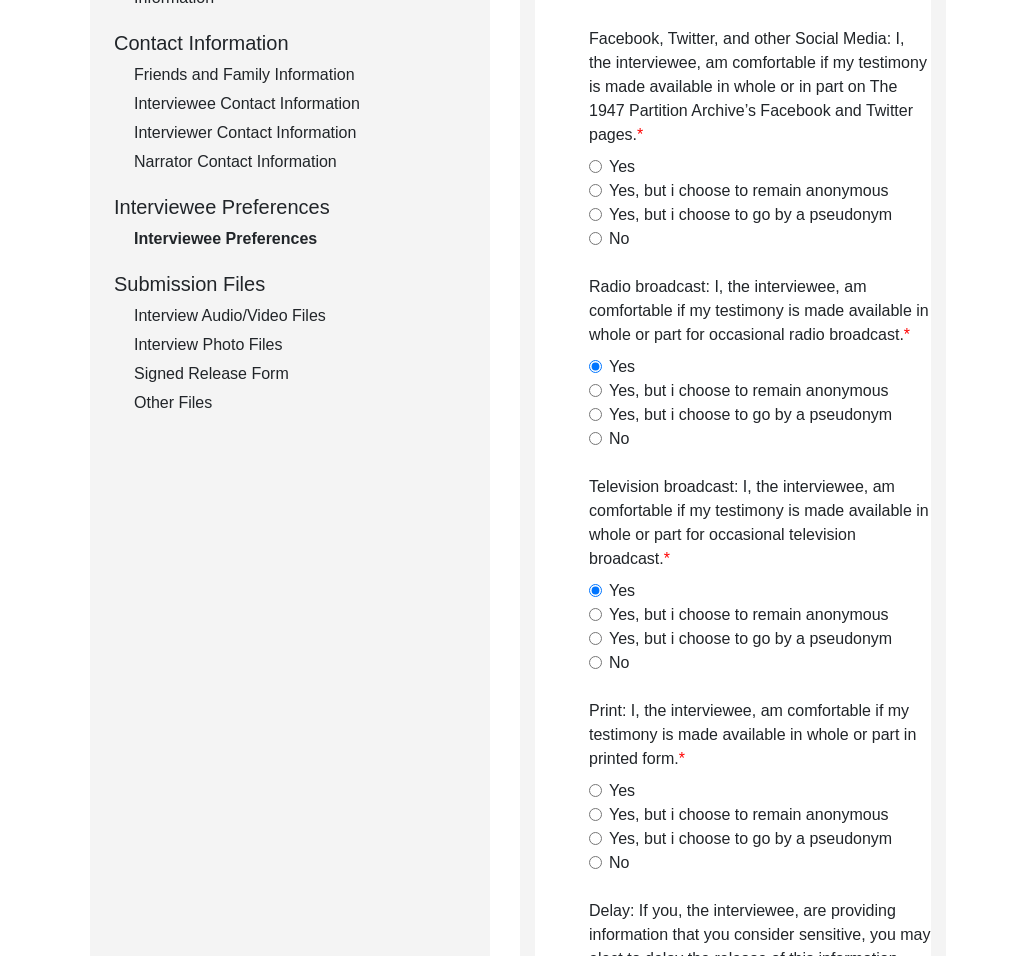 click on "Yes" 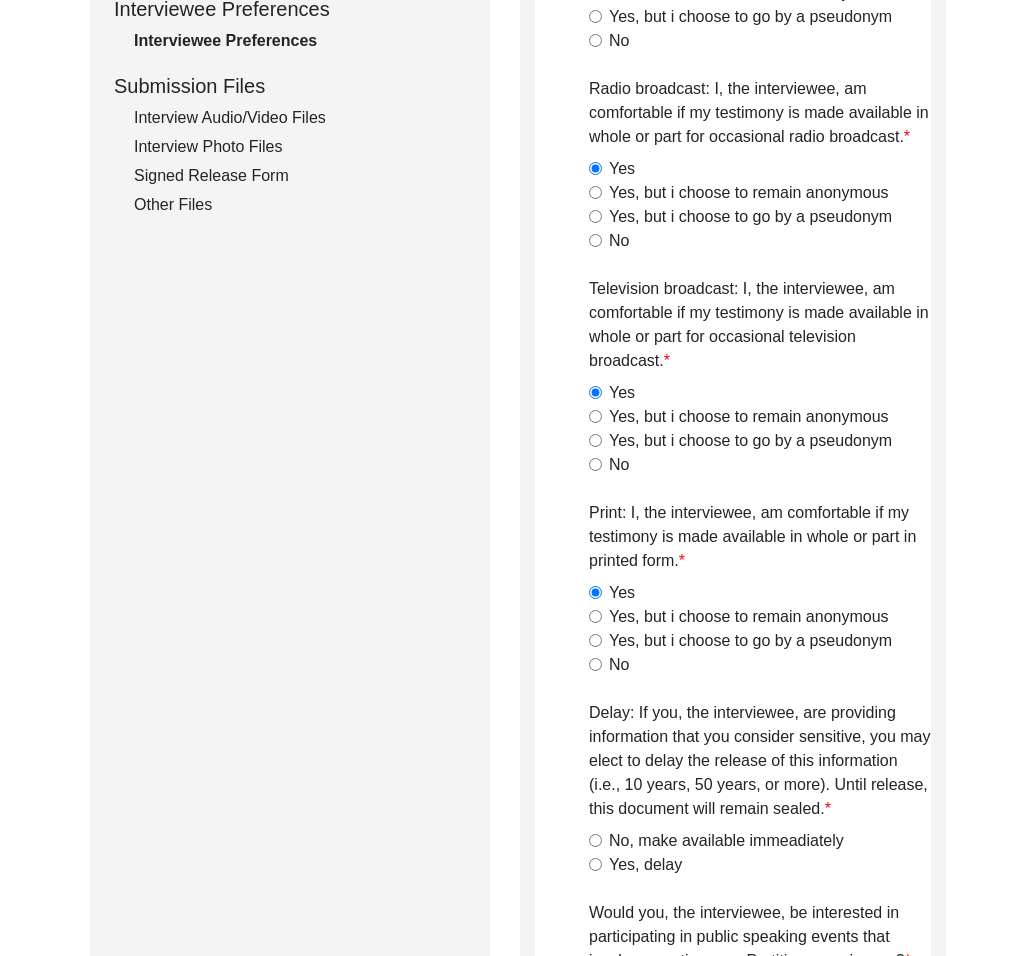 scroll, scrollTop: 978, scrollLeft: 0, axis: vertical 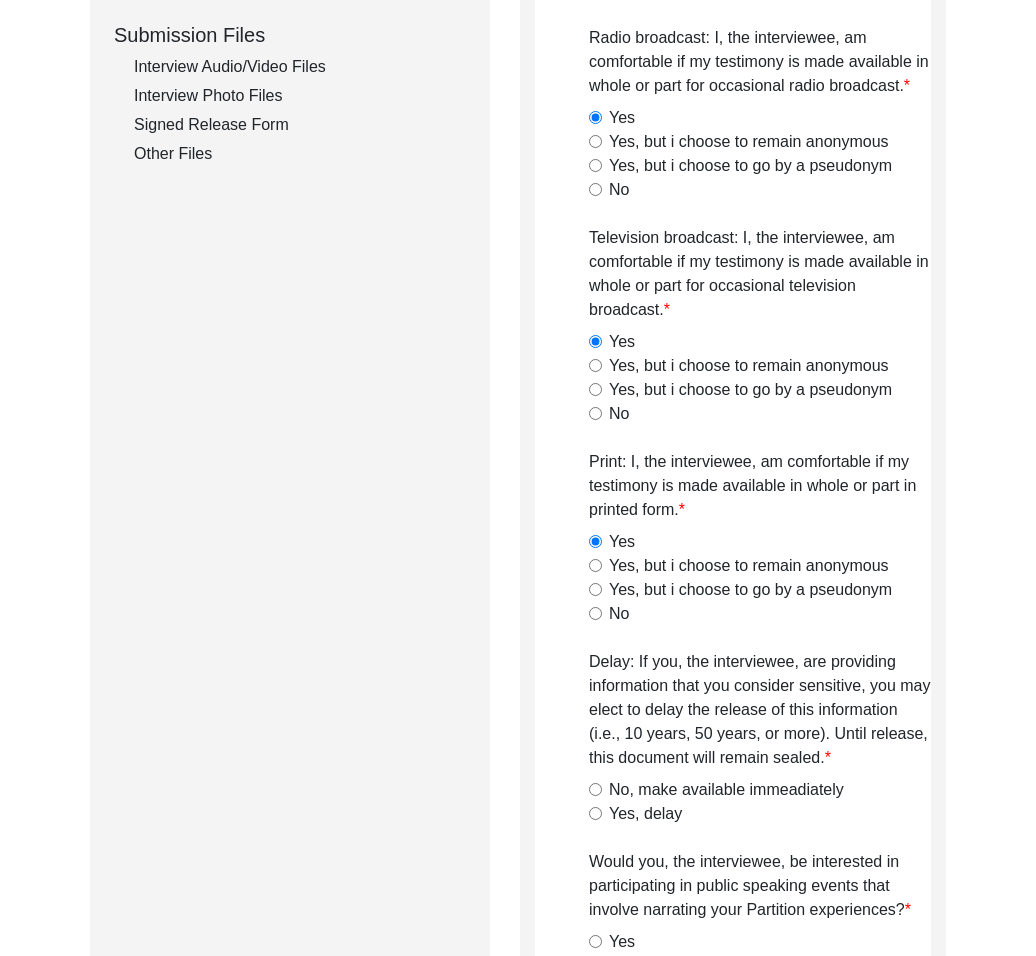 click on "No, make available immeadiately" 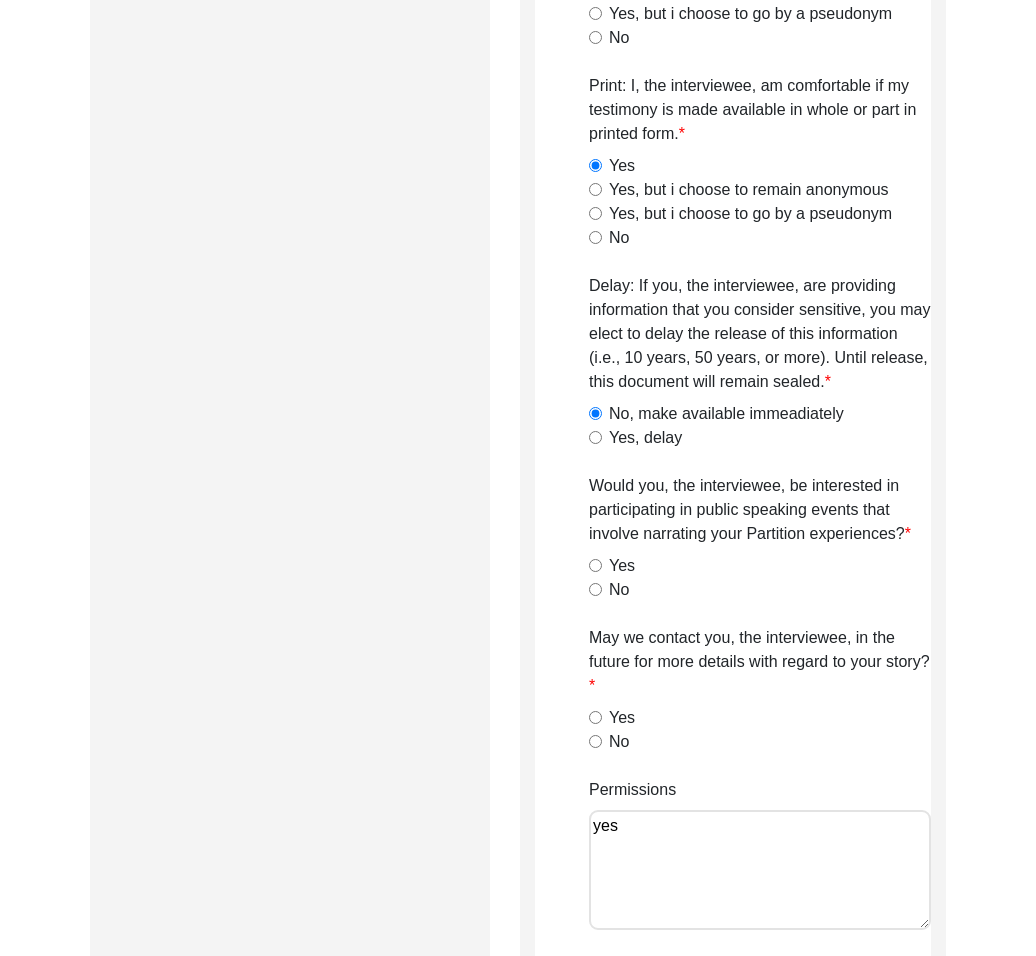 scroll, scrollTop: 1370, scrollLeft: 0, axis: vertical 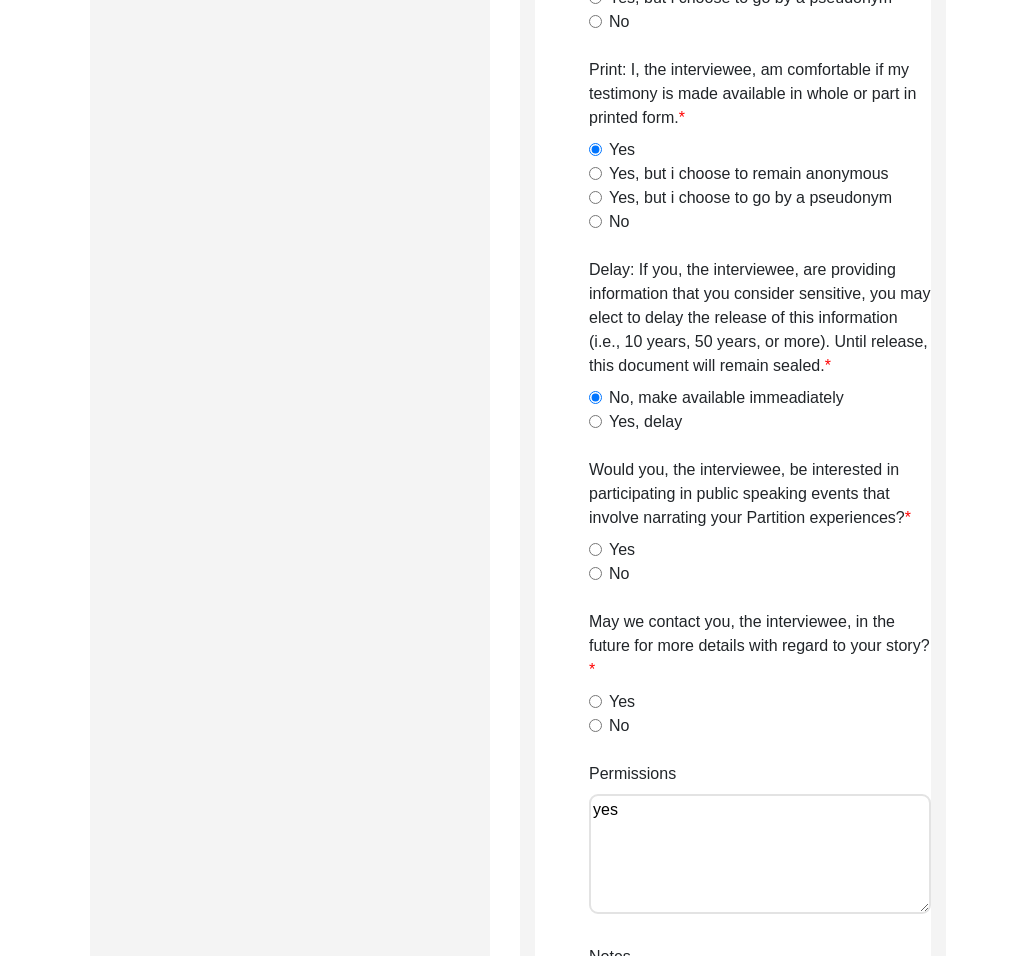 click on "No" 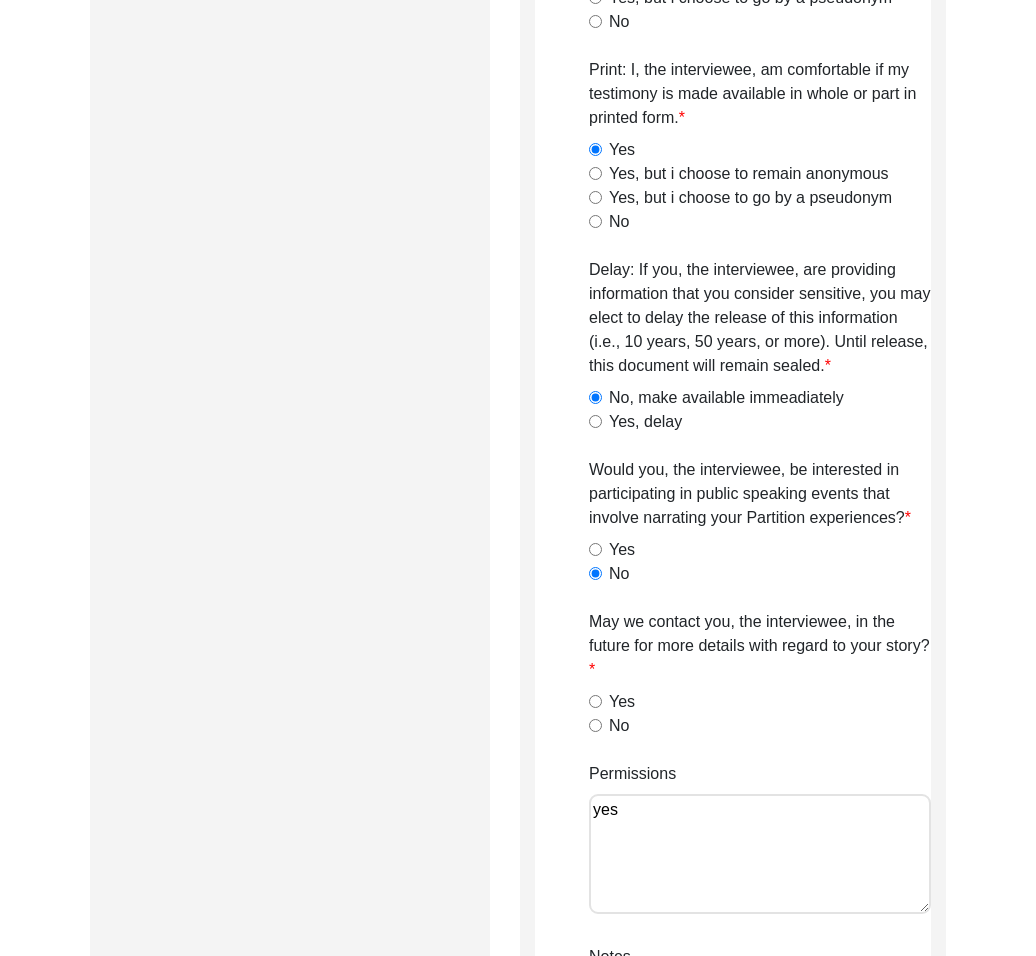 drag, startPoint x: 621, startPoint y: 699, endPoint x: 703, endPoint y: 813, distance: 140.42792 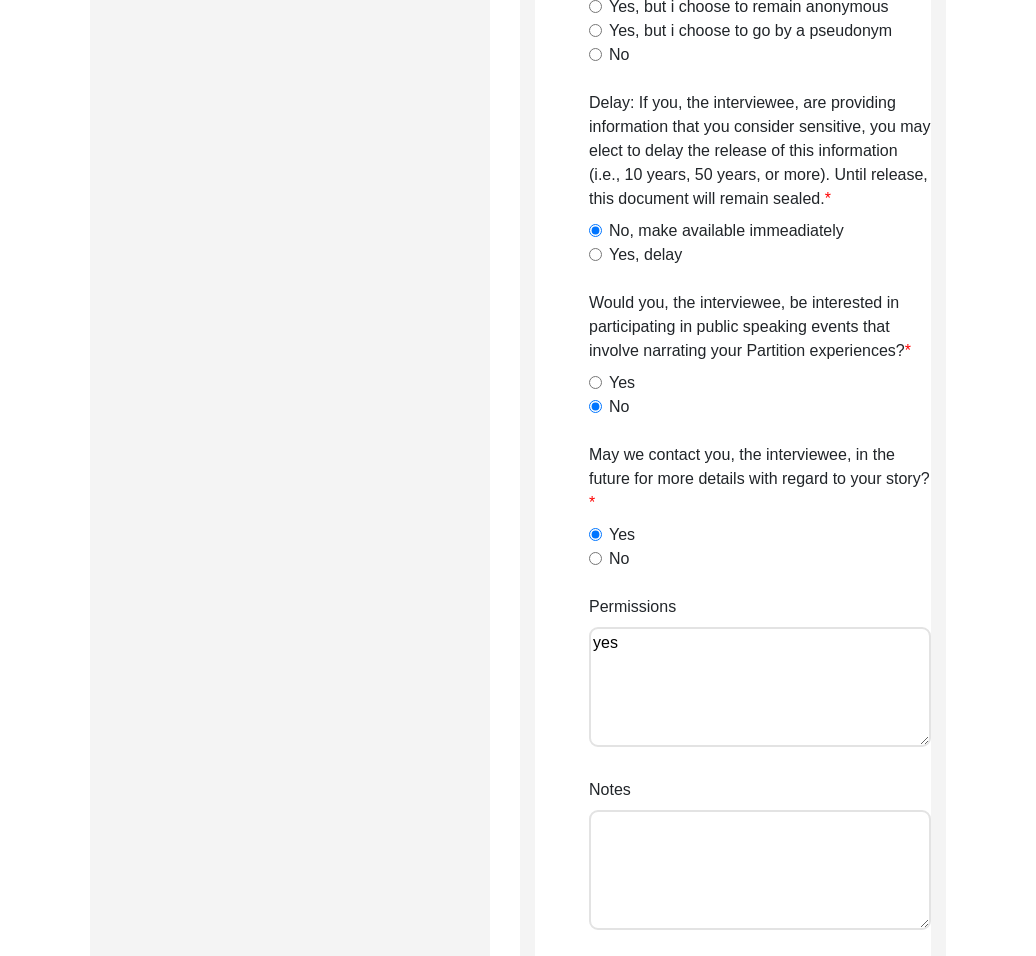 scroll, scrollTop: 1623, scrollLeft: 0, axis: vertical 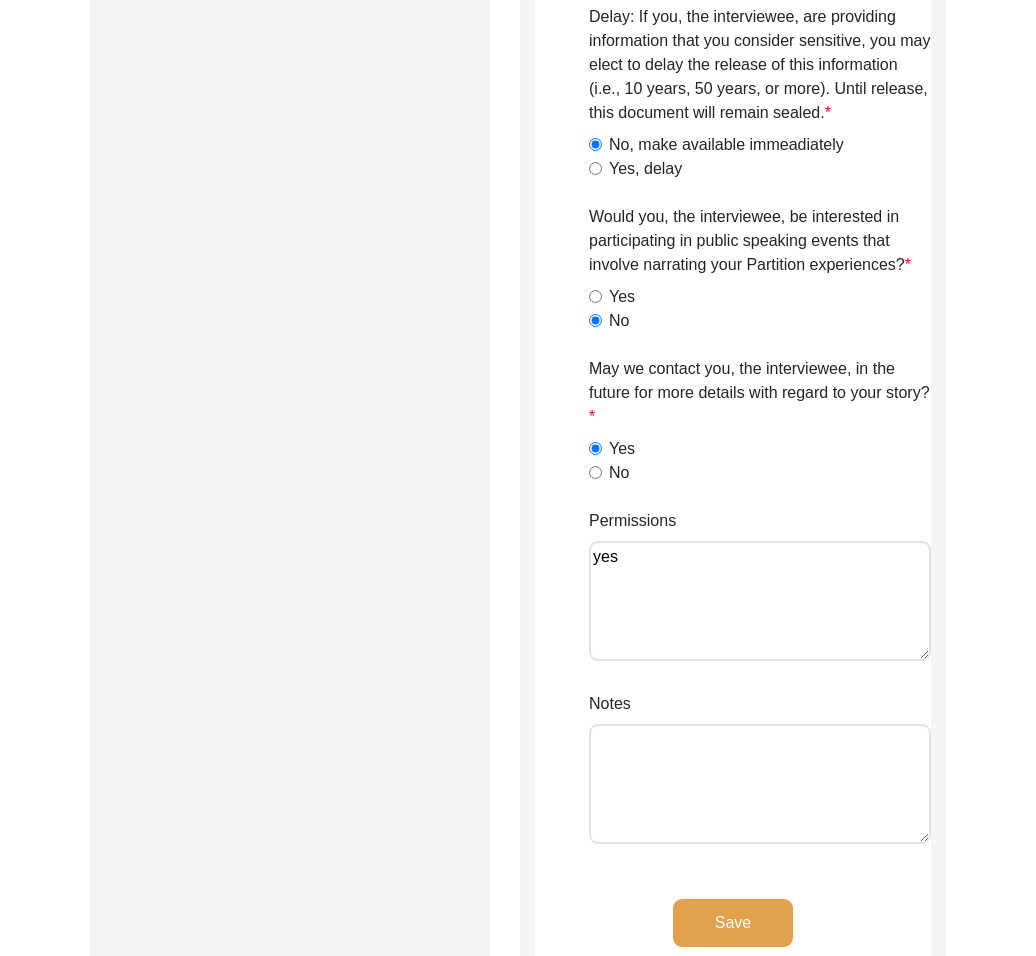 click on "yes" at bounding box center [760, 601] 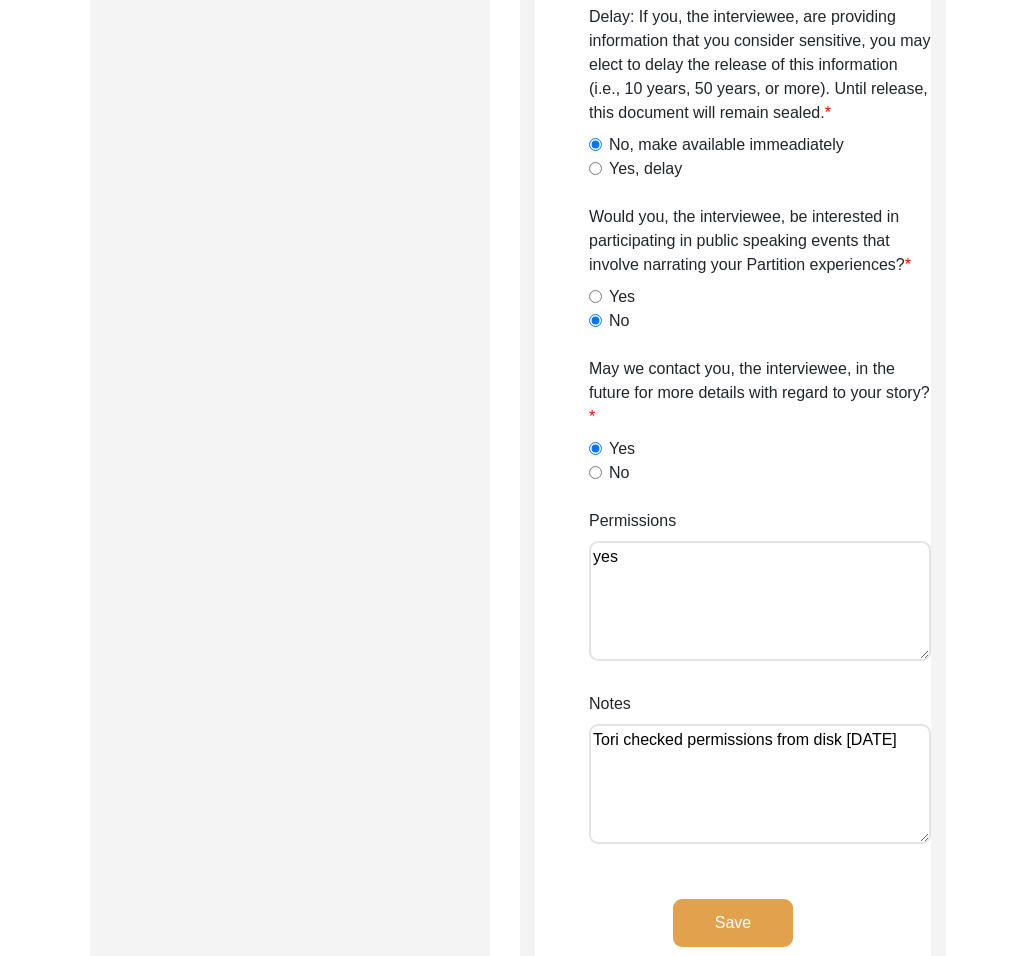 type on "Tori checked permissions from disk [DATE]" 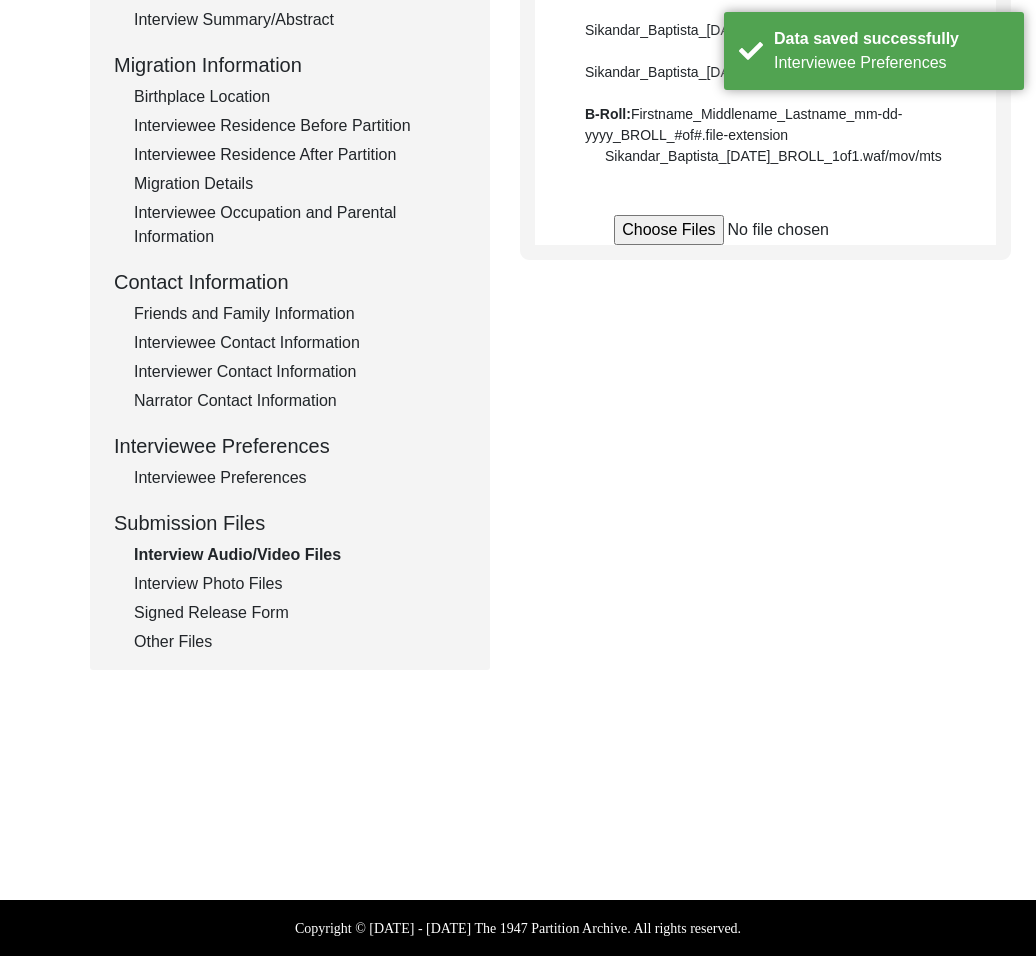 scroll, scrollTop: 0, scrollLeft: 0, axis: both 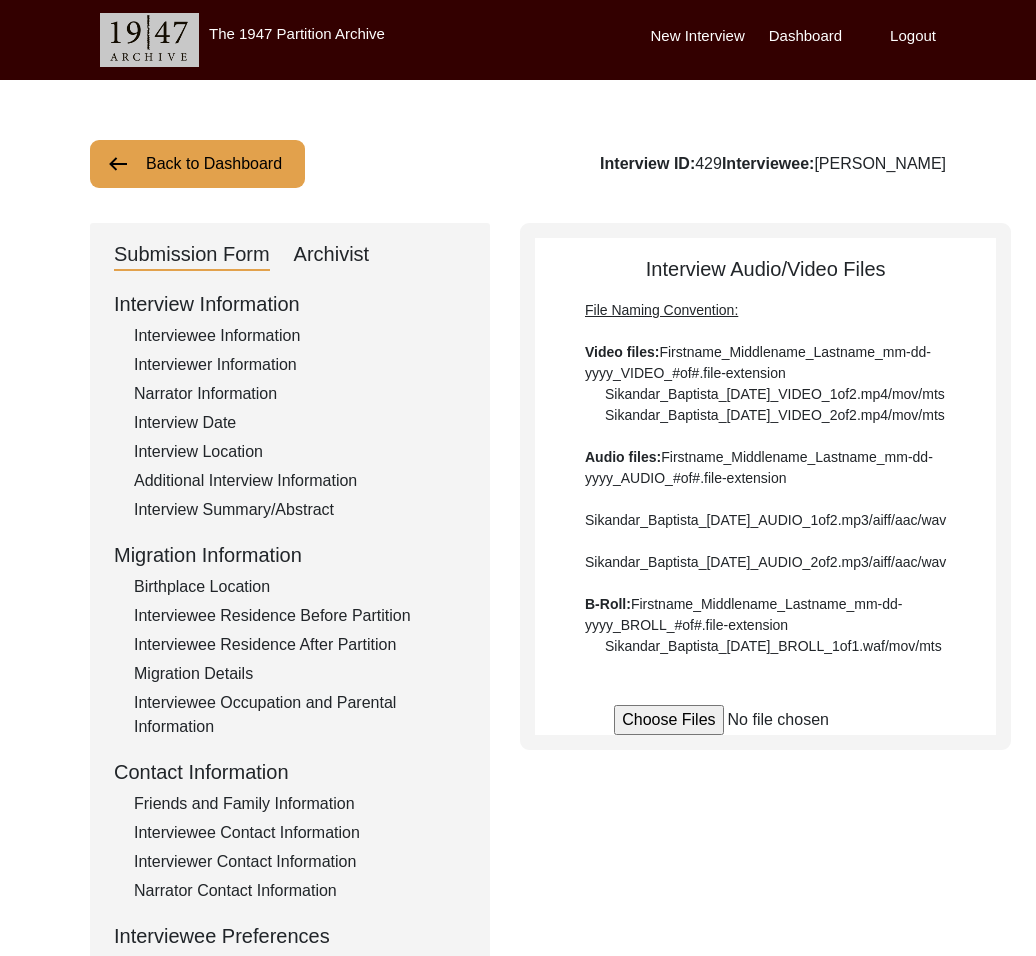 click on "Back to Dashboard" 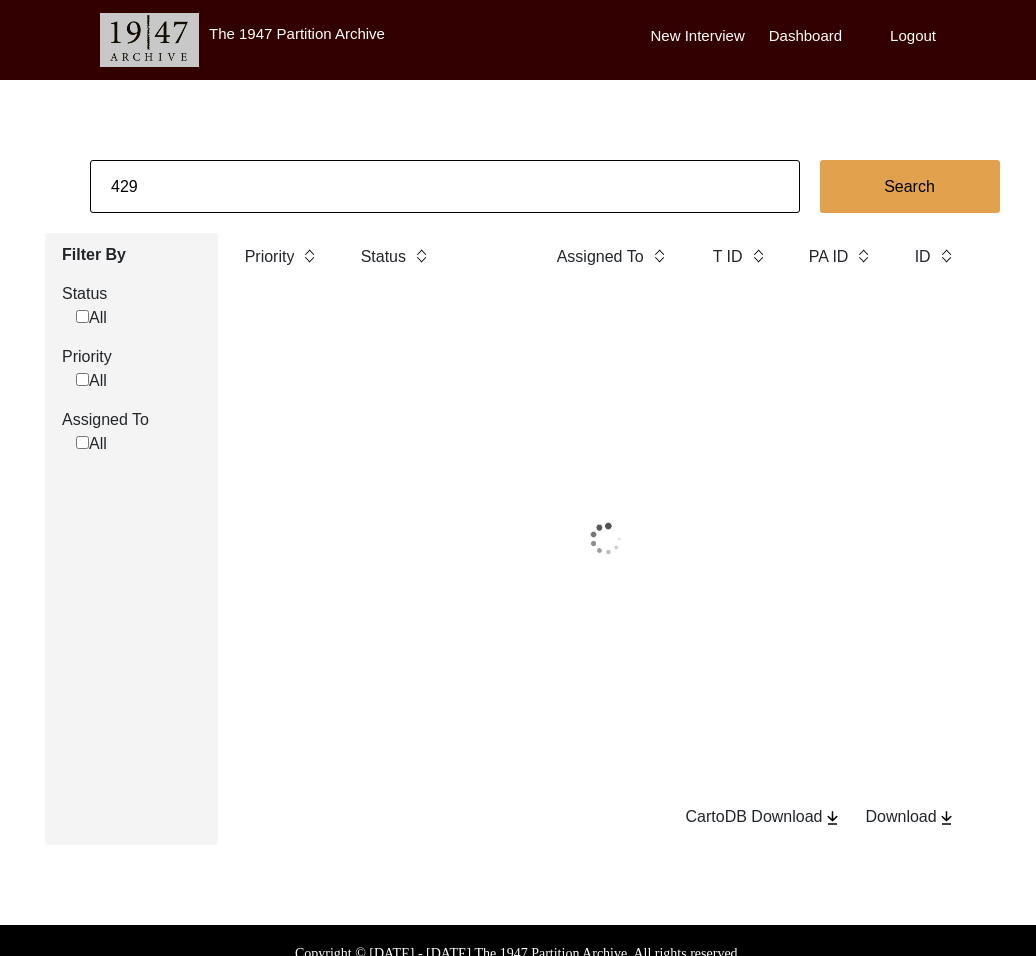 click on "429" 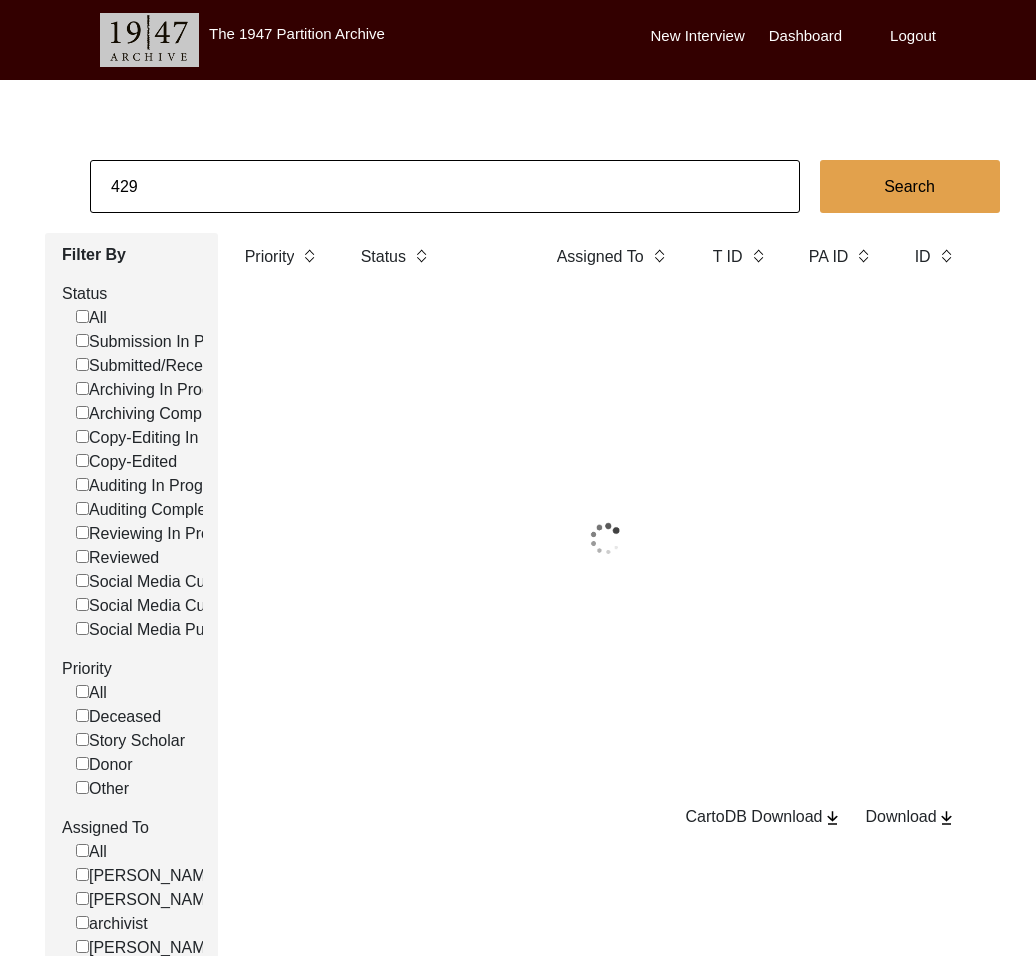 click on "429" 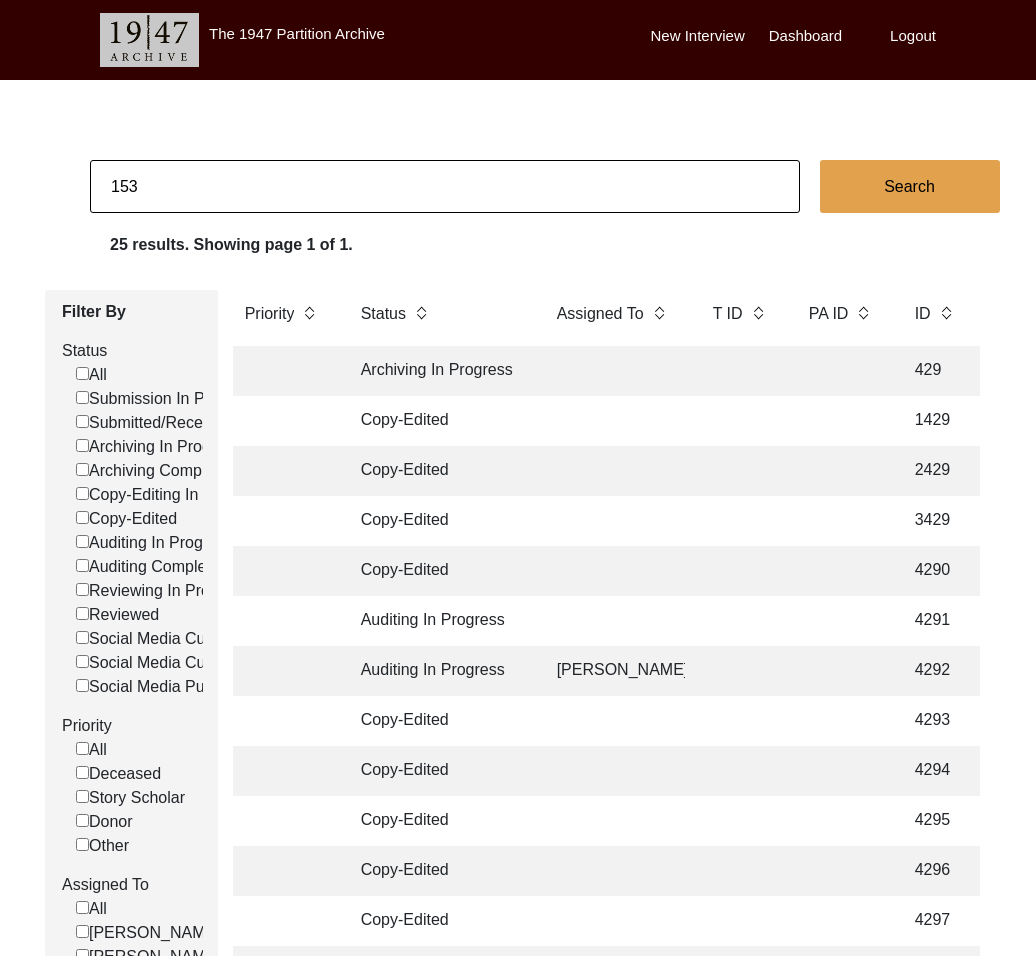 type on "153" 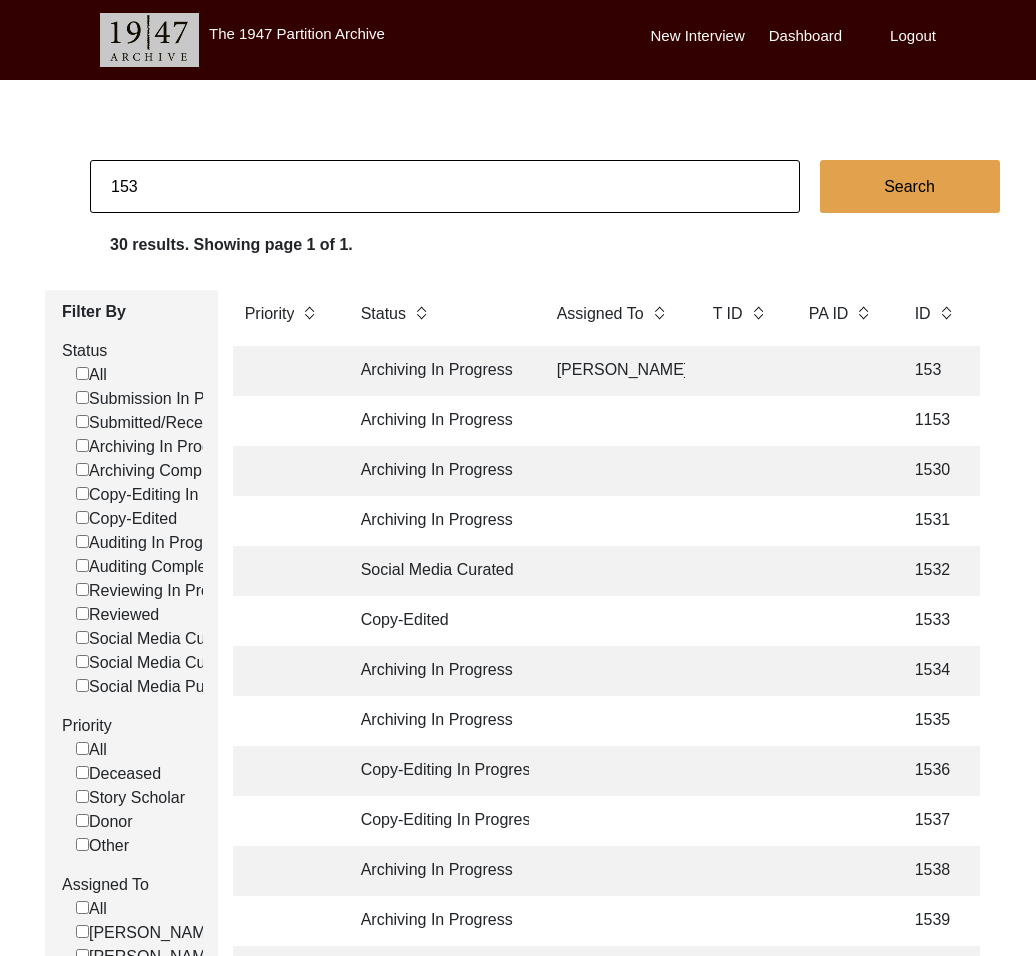 click on "Archiving In Progress [PERSON_NAME] [STREET_ADDRESS][PERSON_NAME][PERSON_NAME][US_STATE] [DATE] [DEMOGRAPHIC_DATA] 1941 [DEMOGRAPHIC_DATA] English [GEOGRAPHIC_DATA], [GEOGRAPHIC_DATA], [GEOGRAPHIC_DATA] [GEOGRAPHIC_DATA], [GEOGRAPHIC_DATA], [GEOGRAPHIC_DATA] yes no yes" 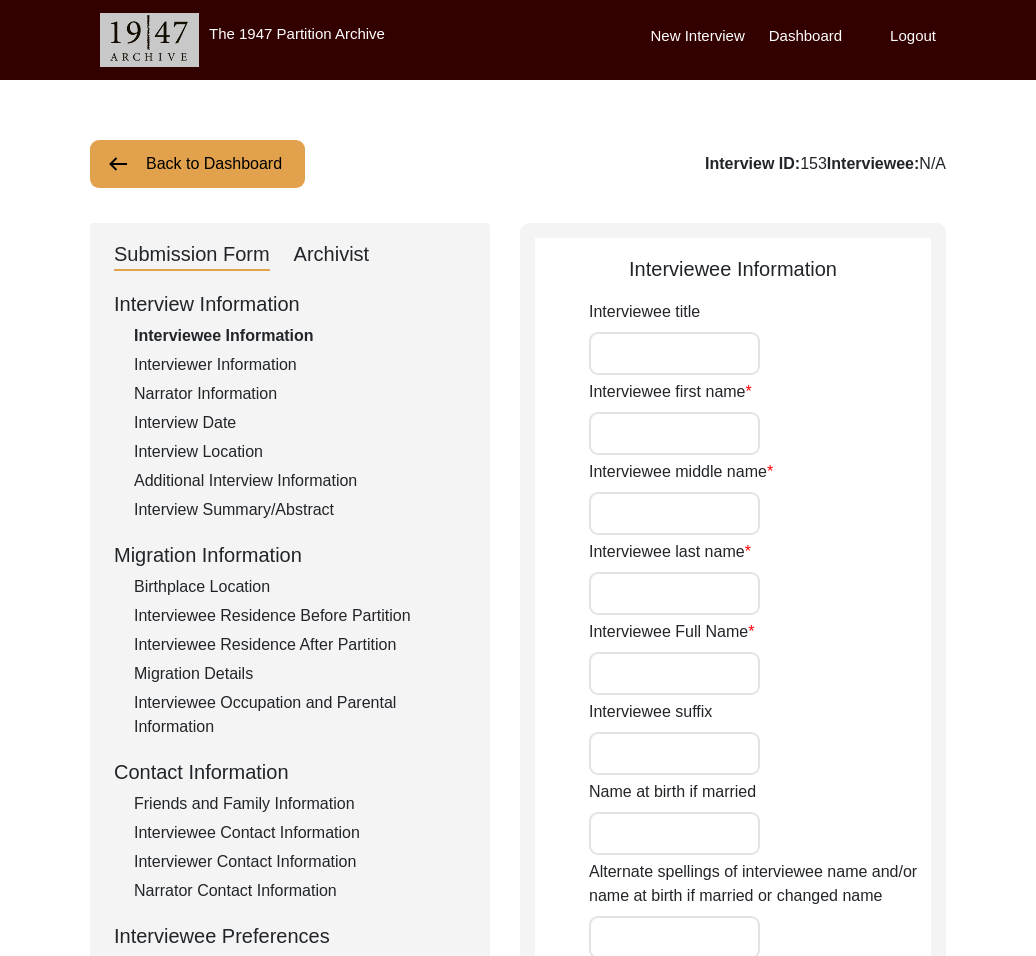 type on "Mr." 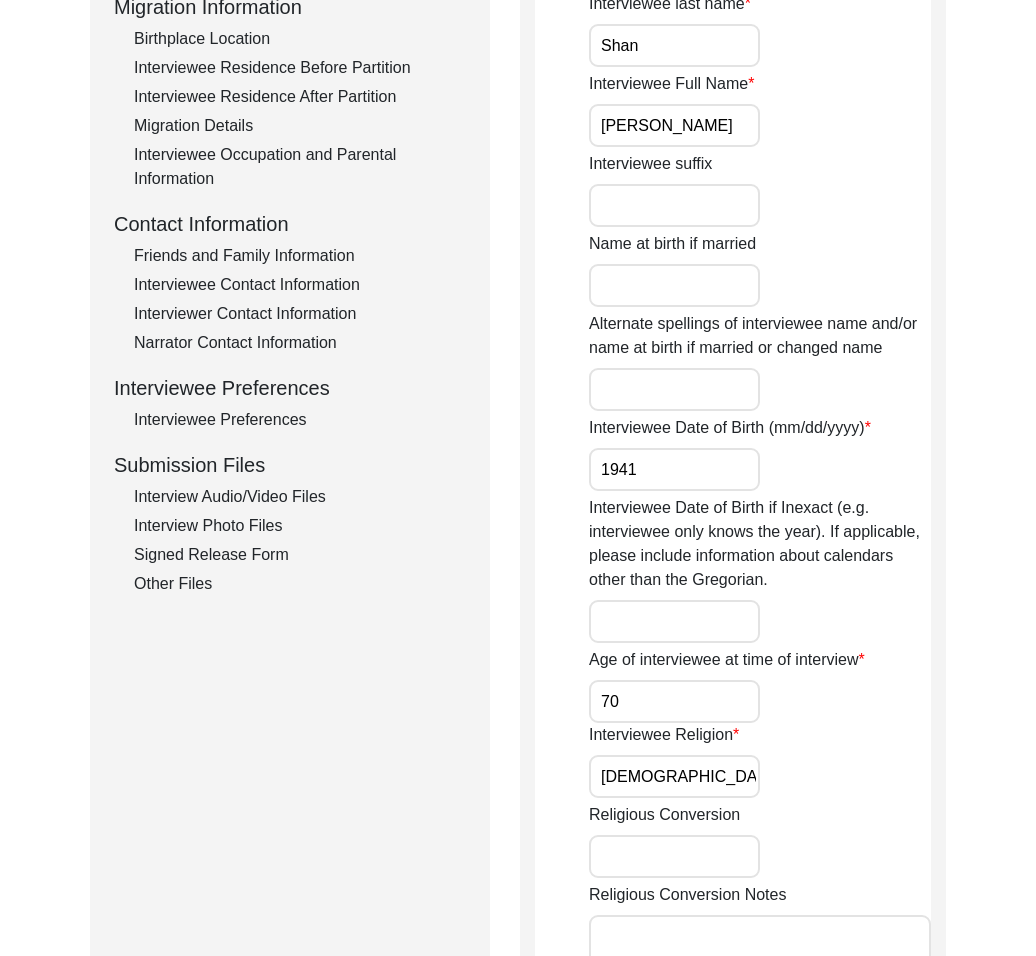 scroll, scrollTop: 642, scrollLeft: 0, axis: vertical 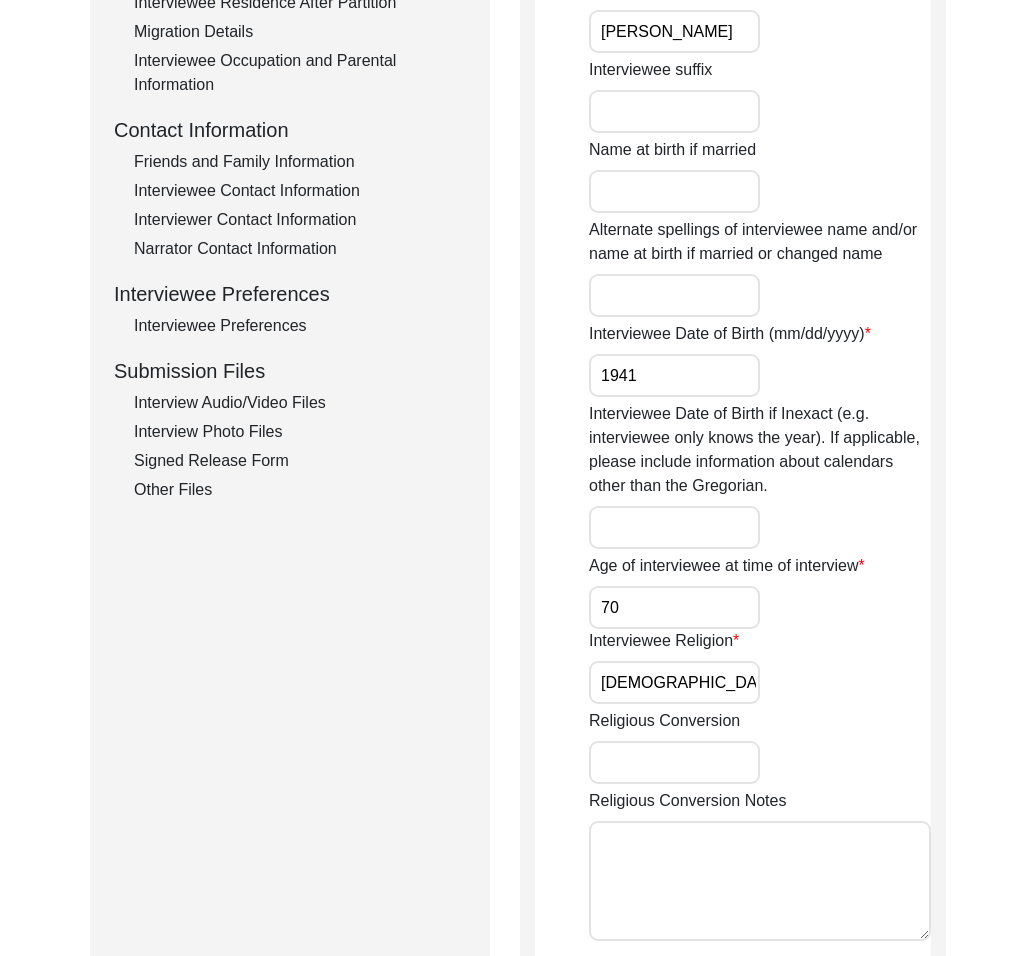 click on "Interviewee Preferences" 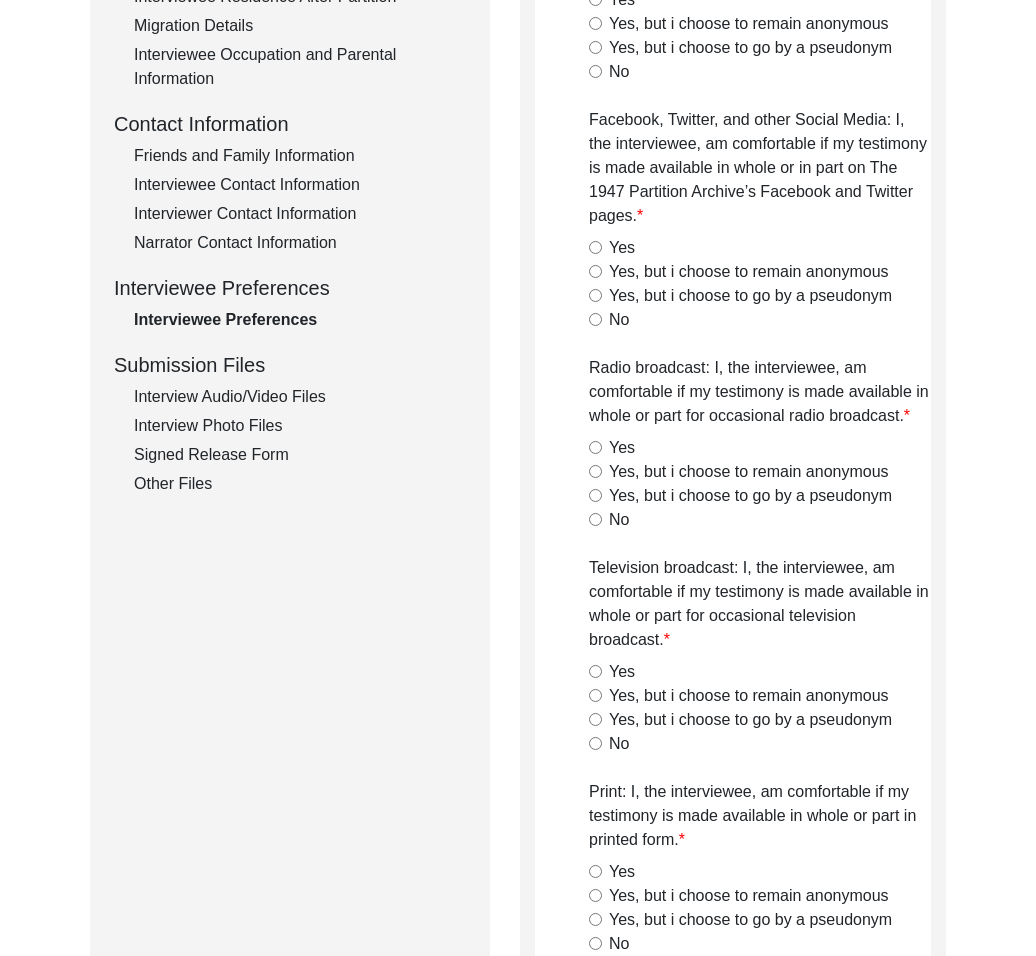 scroll, scrollTop: 1947, scrollLeft: 0, axis: vertical 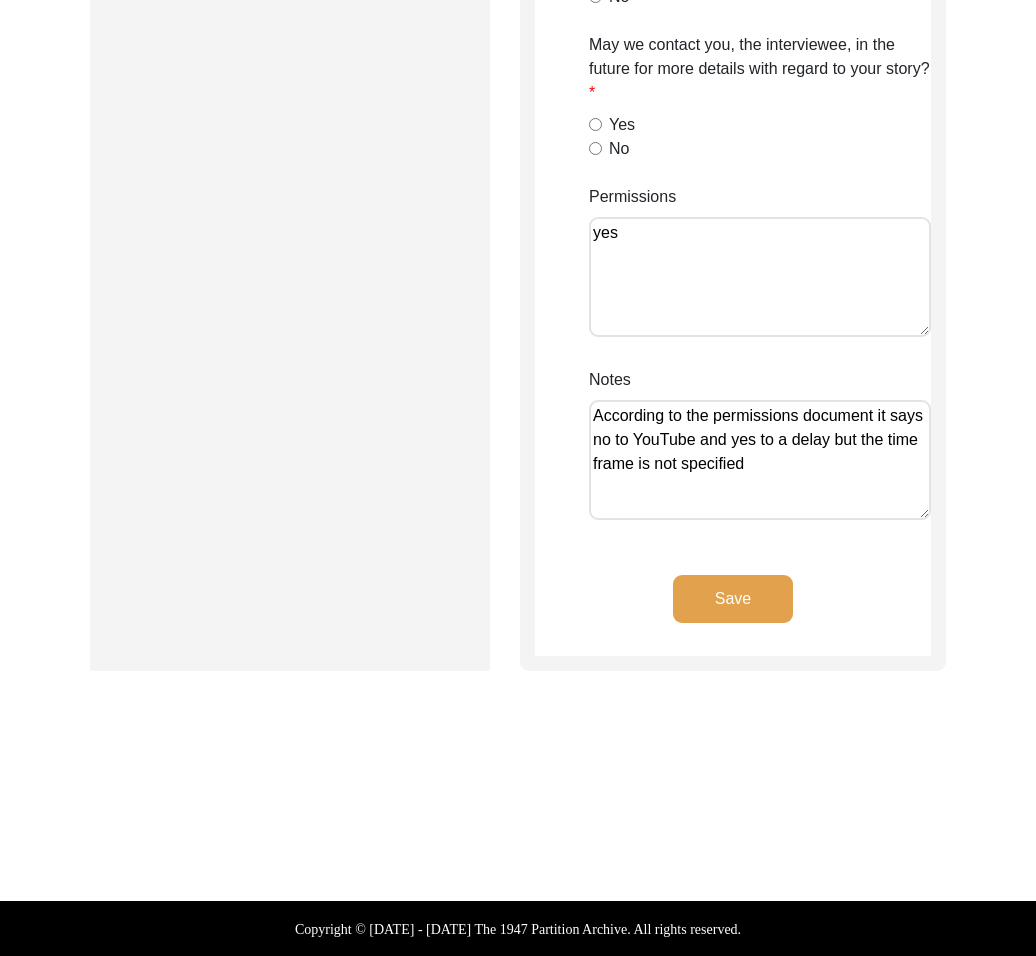 click on "According to the permissions document it says no to YouTube and yes to a delay but the time frame is not specified" at bounding box center [760, 460] 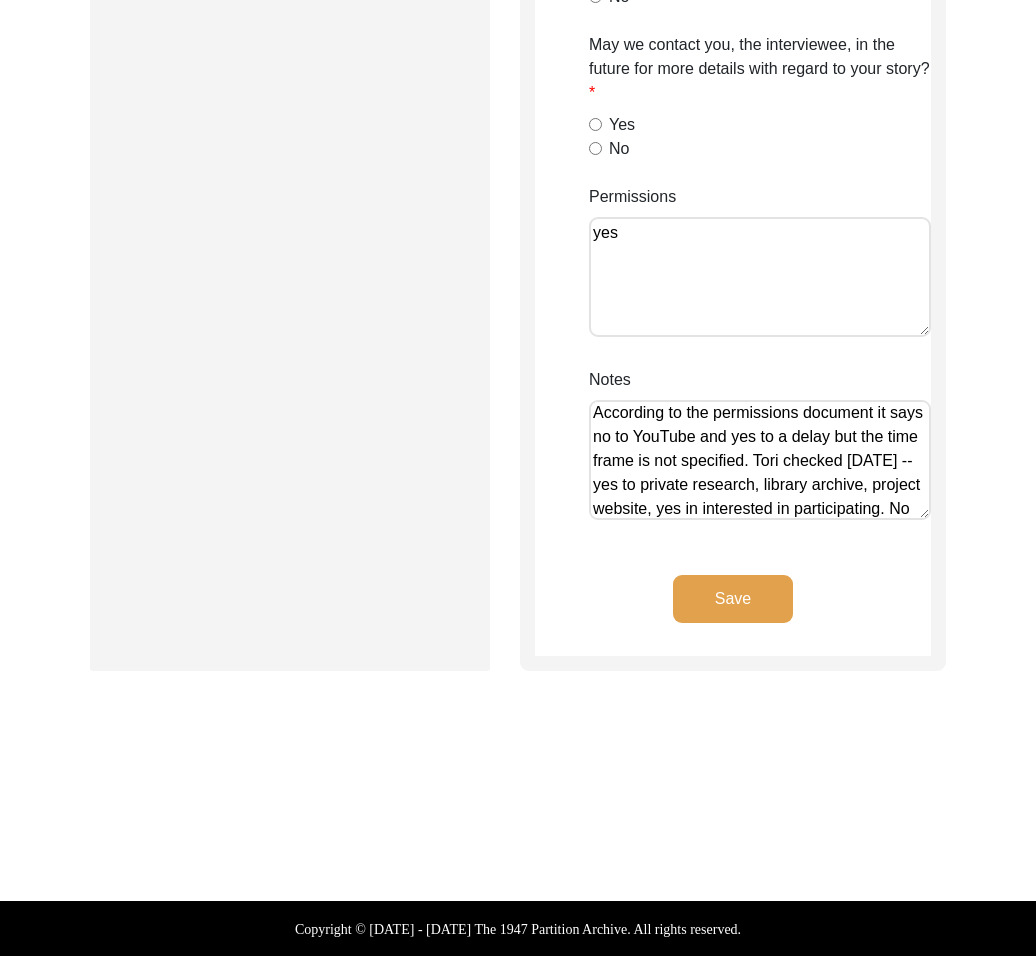 scroll, scrollTop: 27, scrollLeft: 0, axis: vertical 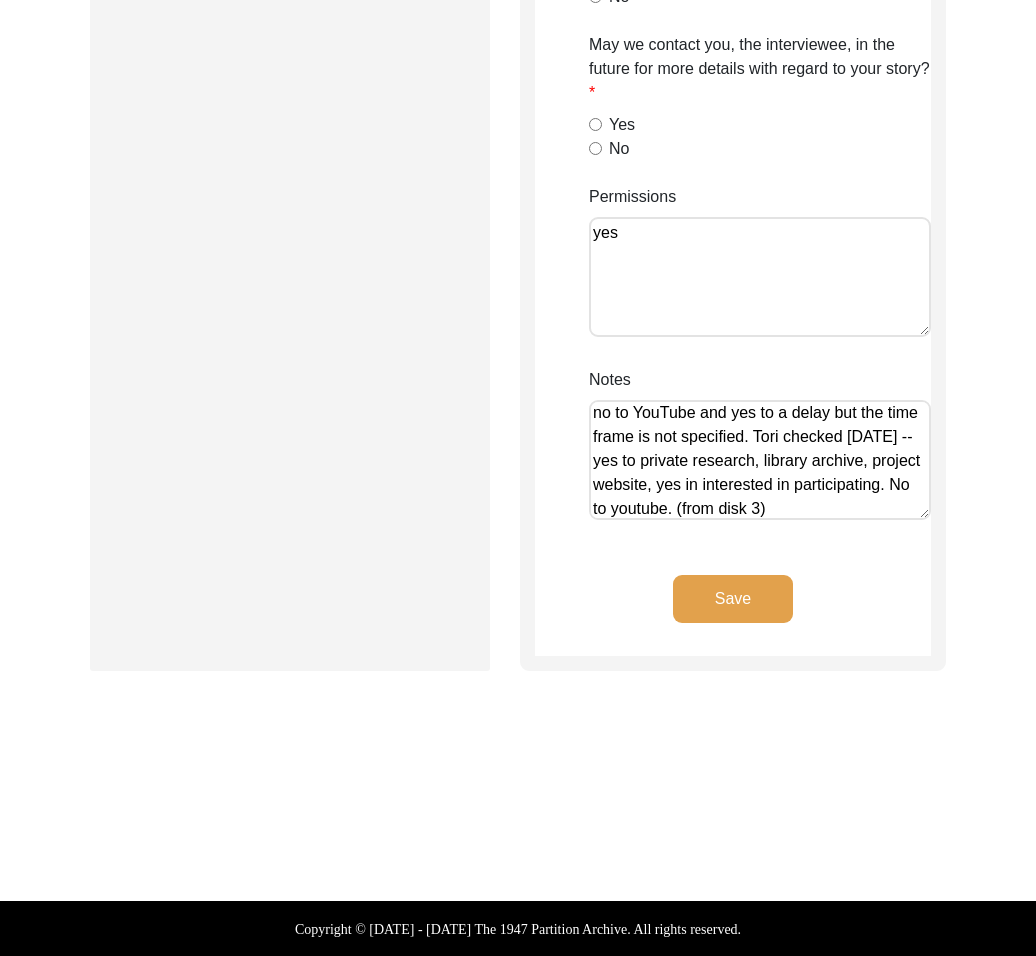 type on "According to the permissions document it says no to YouTube and yes to a delay but the time frame is not specified. Tori checked [DATE] -- yes to private research, library archive, project website, yes in interested in participating. No to youtube. (from disk 3)" 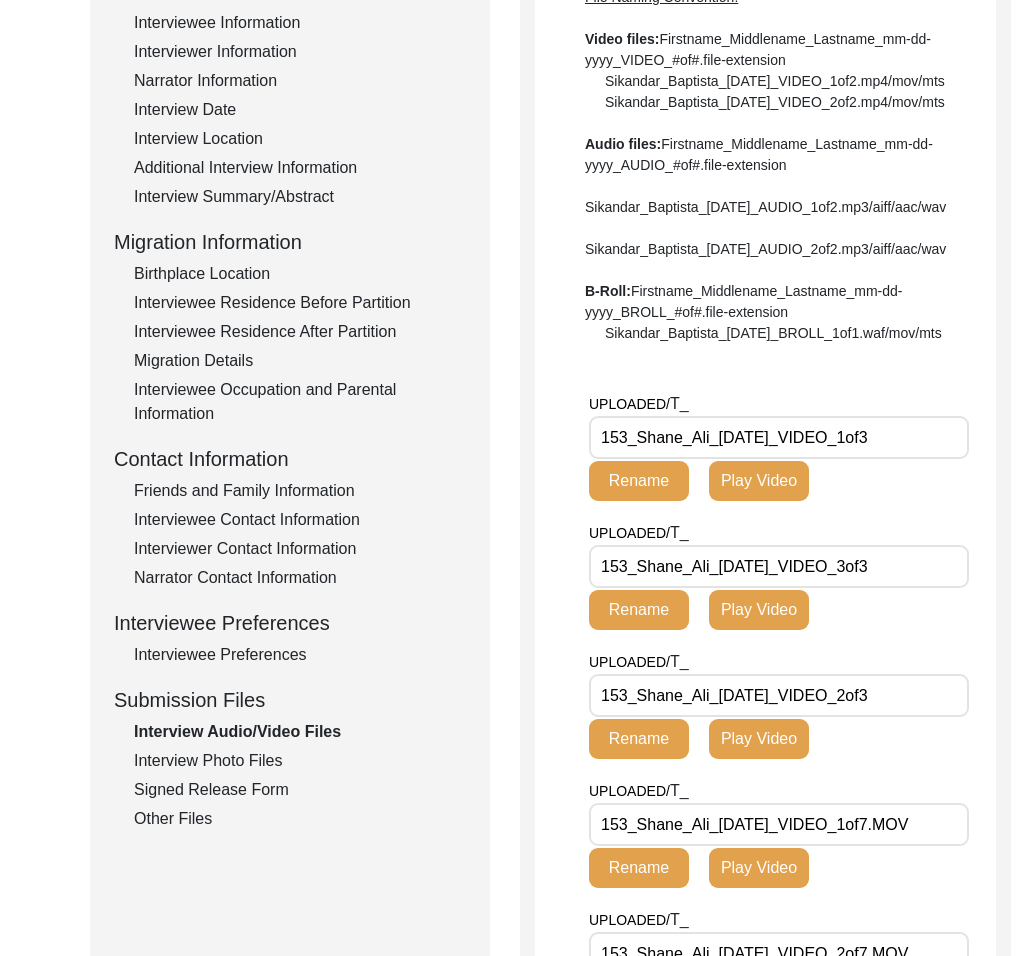 scroll, scrollTop: 0, scrollLeft: 0, axis: both 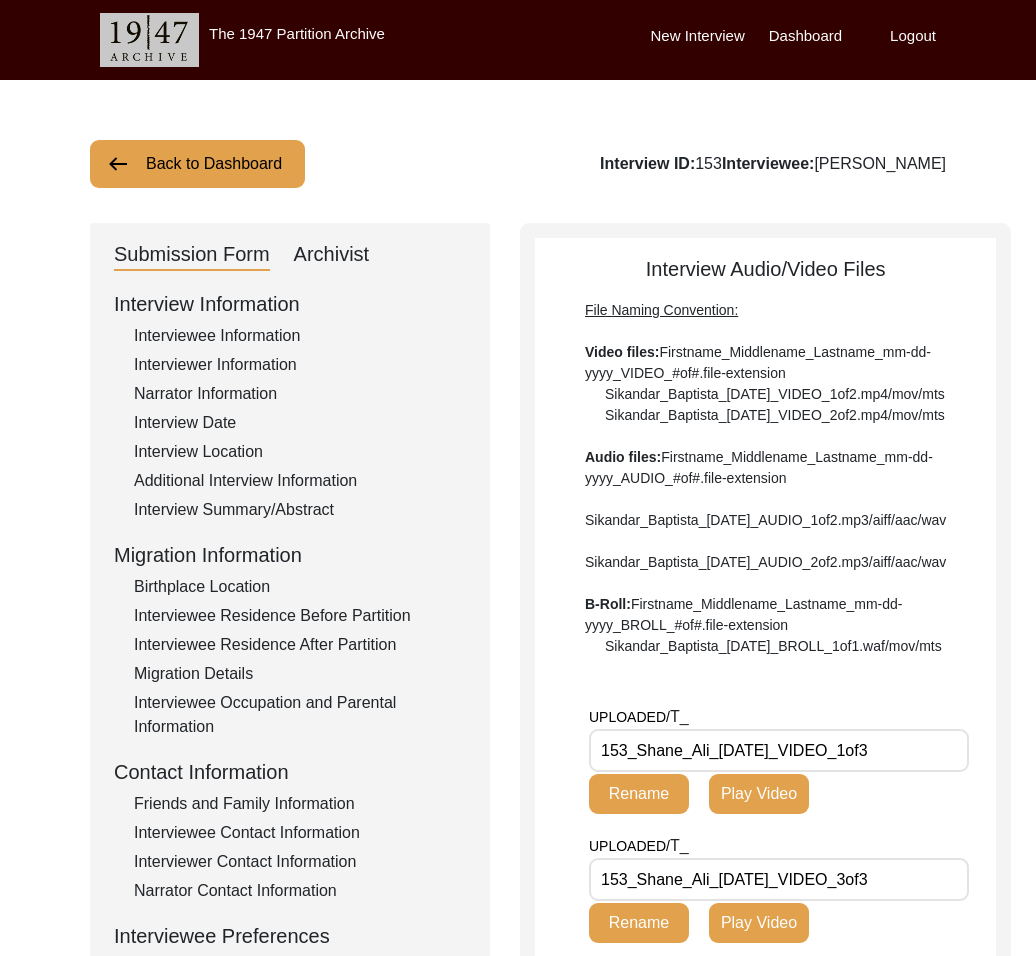 click on "Back to Dashboard" 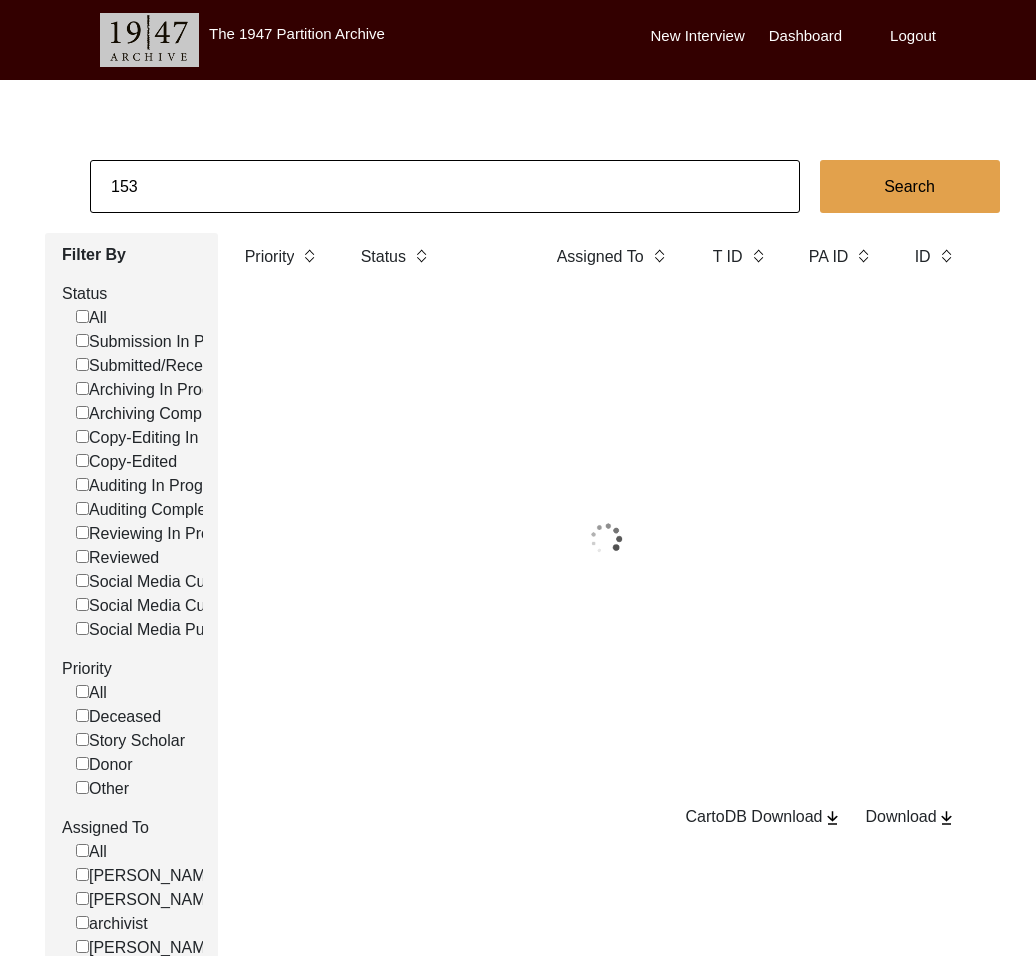 click on "153" 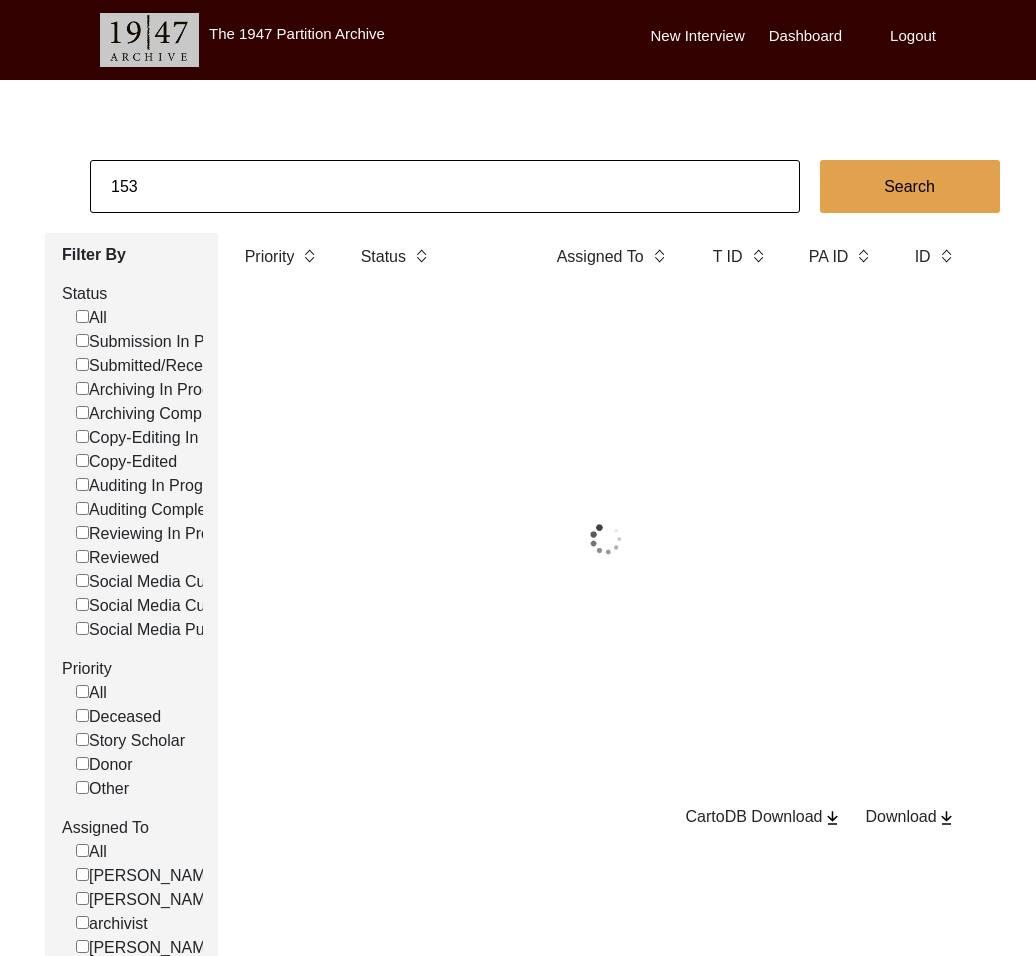 click on "153" 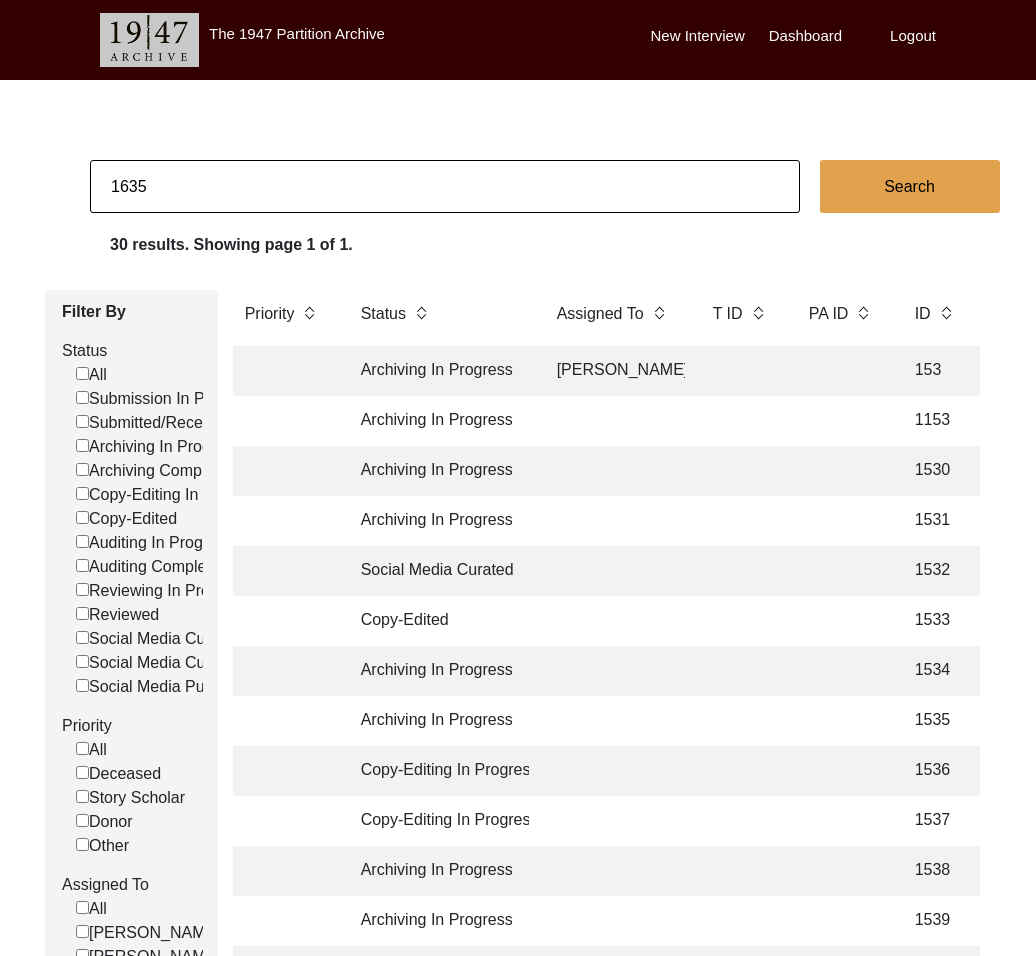 type on "1635" 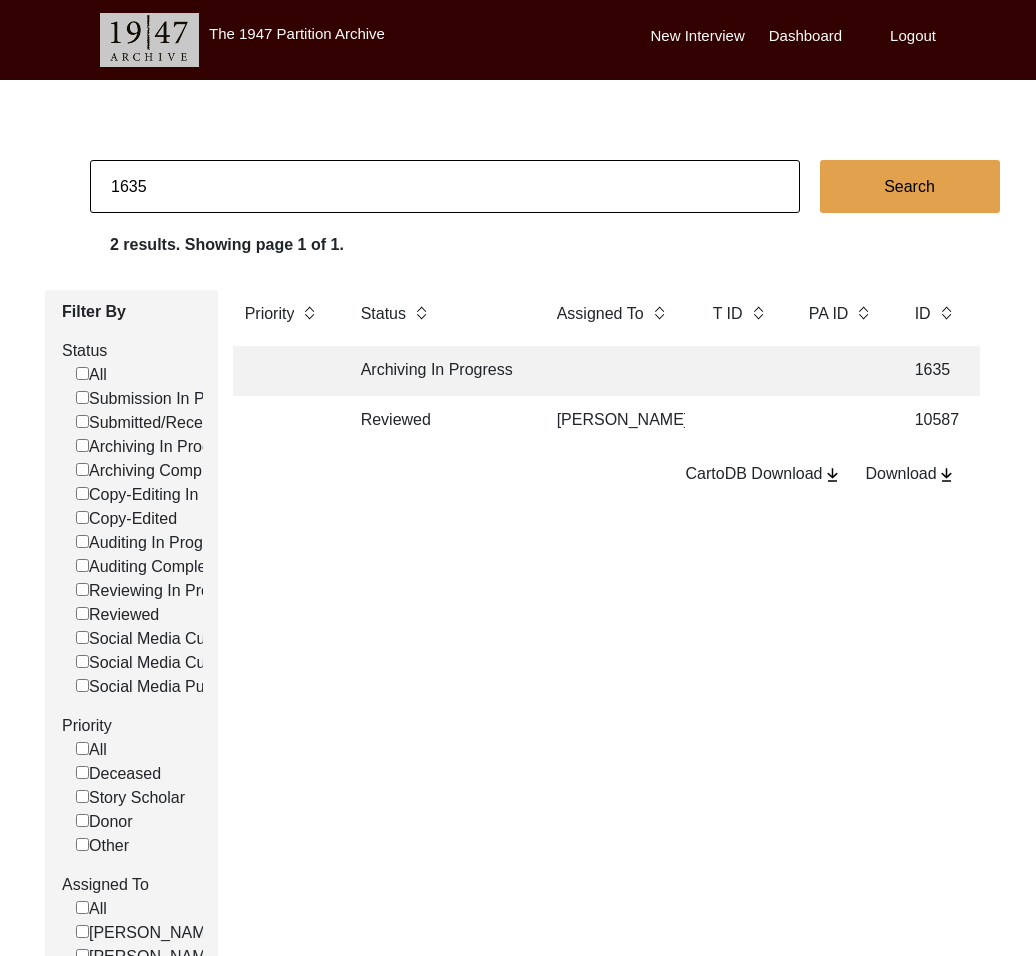 click 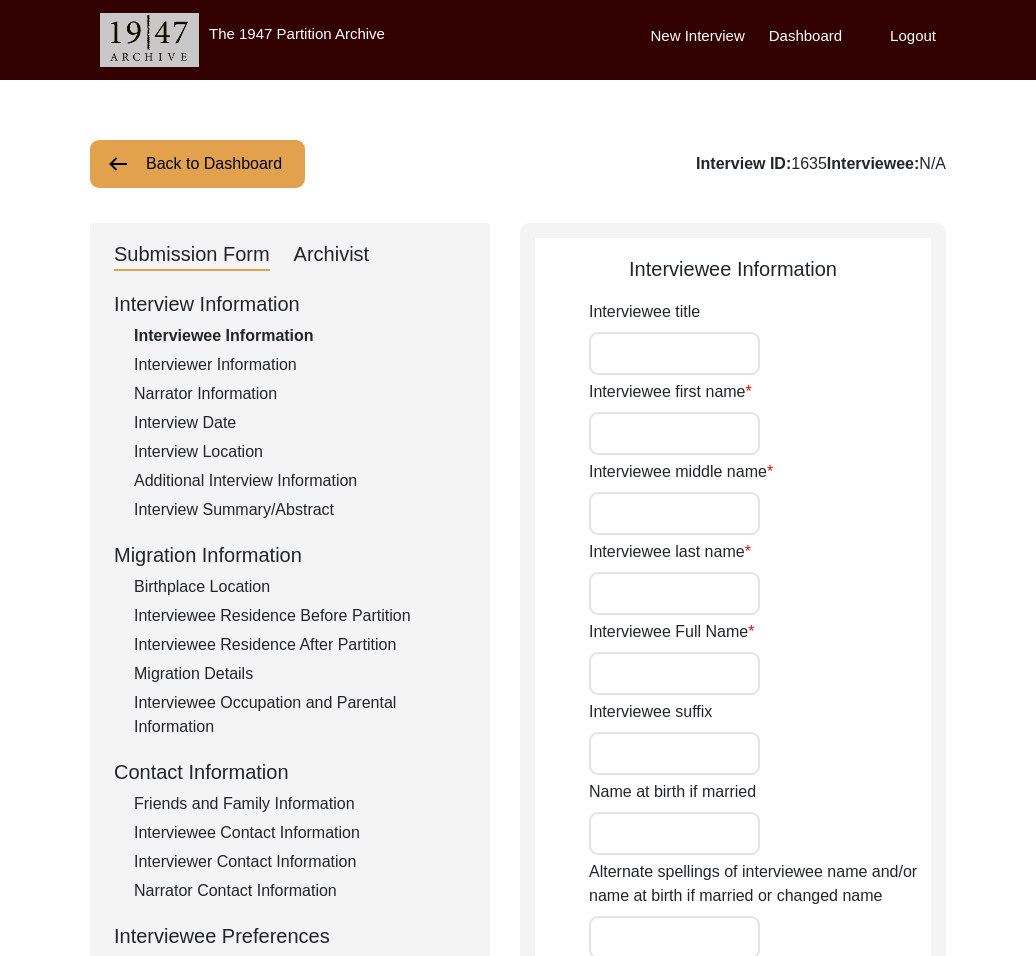 type on "[PERSON_NAME]" 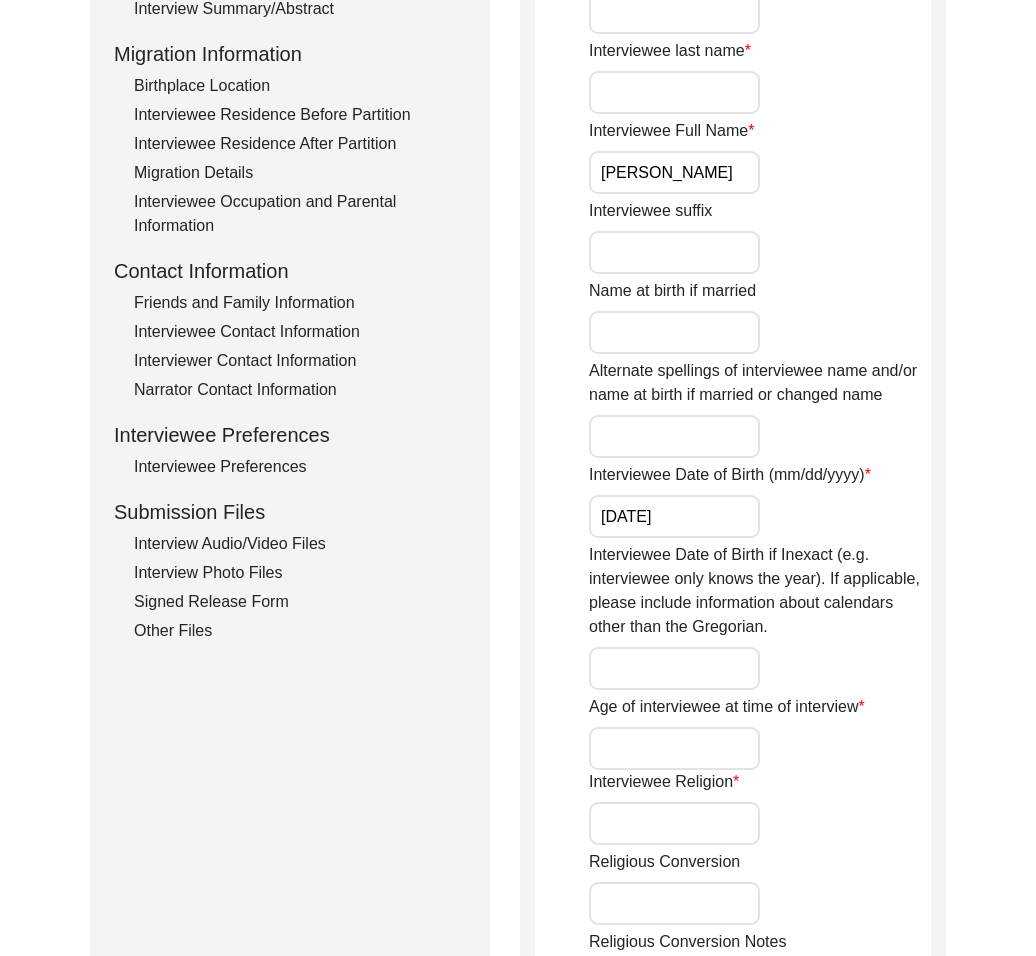 click on "Signed Release Form" 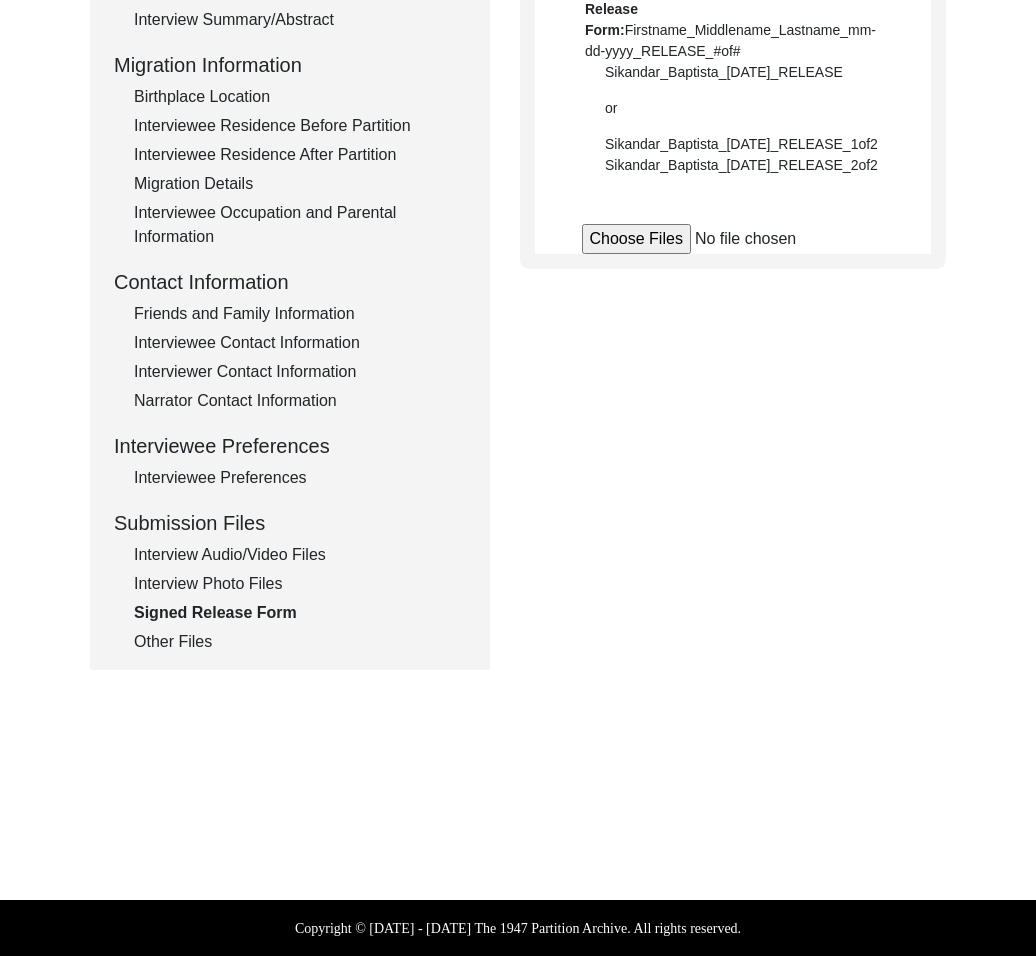 scroll, scrollTop: 490, scrollLeft: 0, axis: vertical 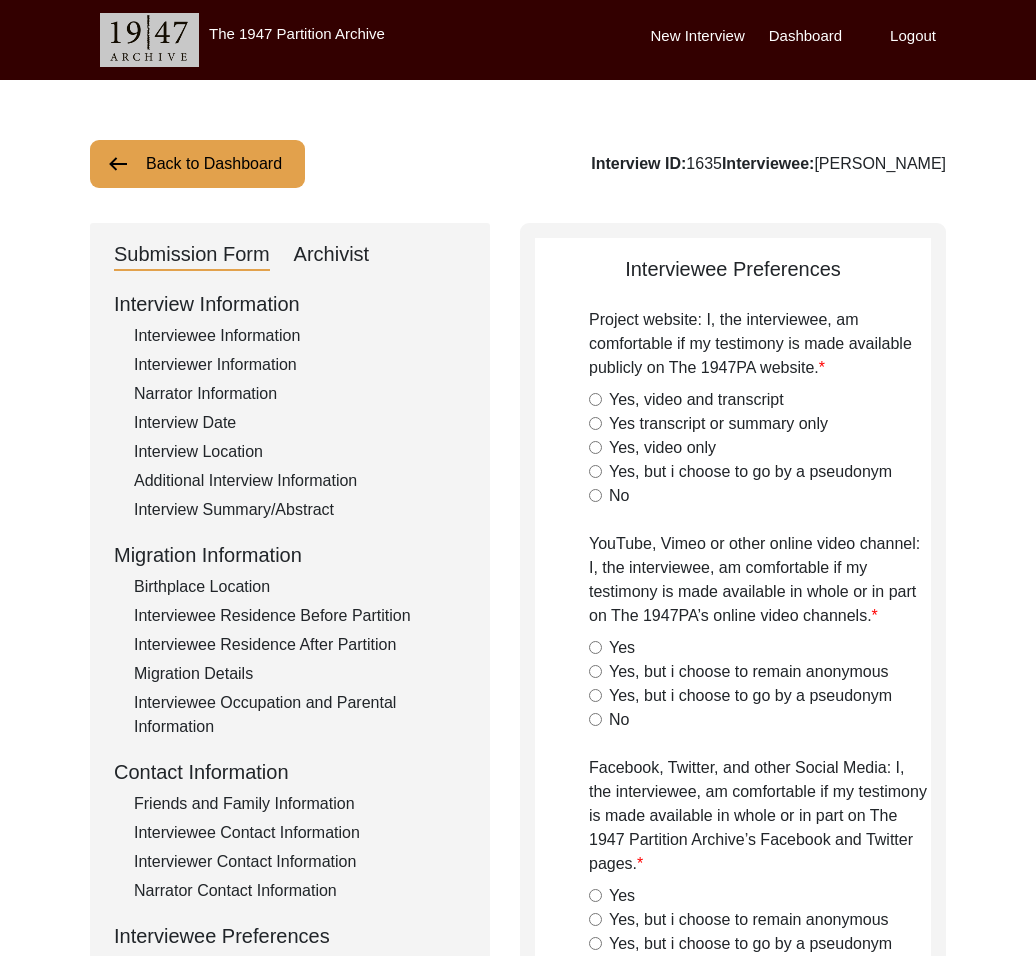 click on "Yes, video and transcript" 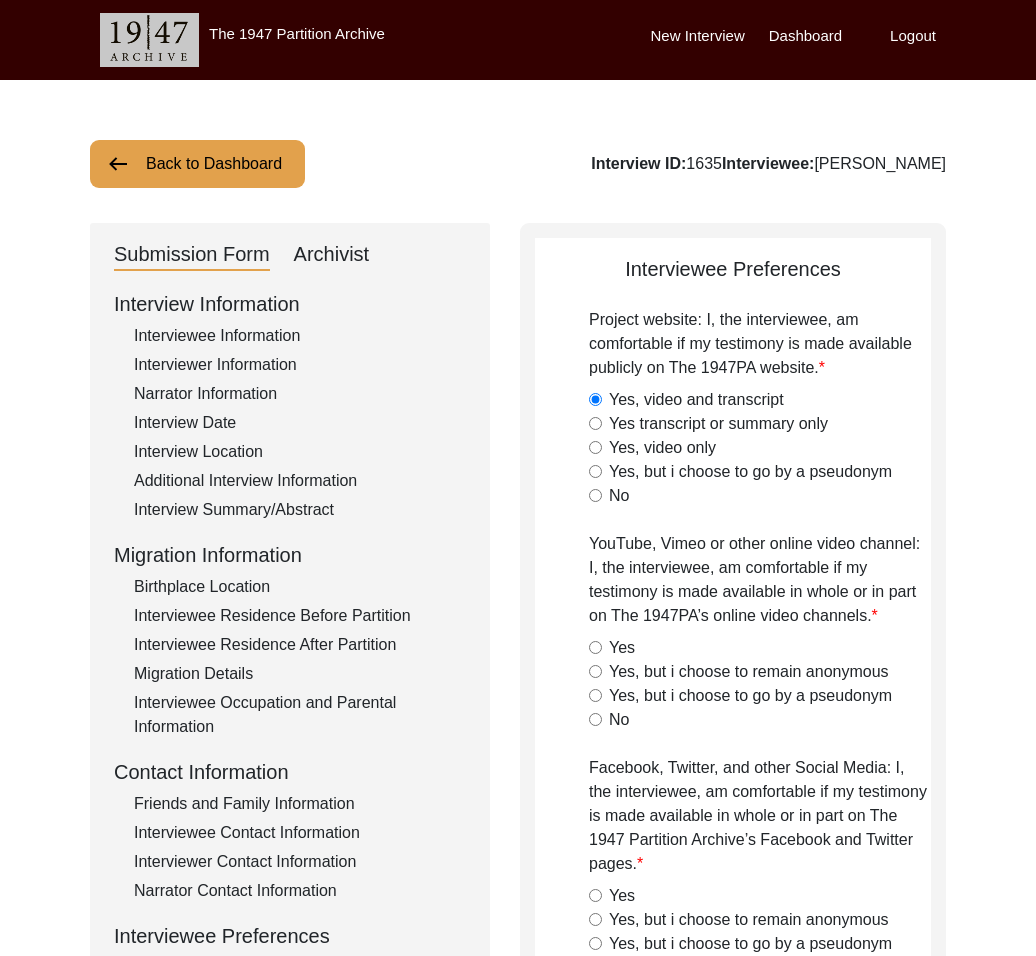 drag, startPoint x: 609, startPoint y: 647, endPoint x: 678, endPoint y: 695, distance: 84.05355 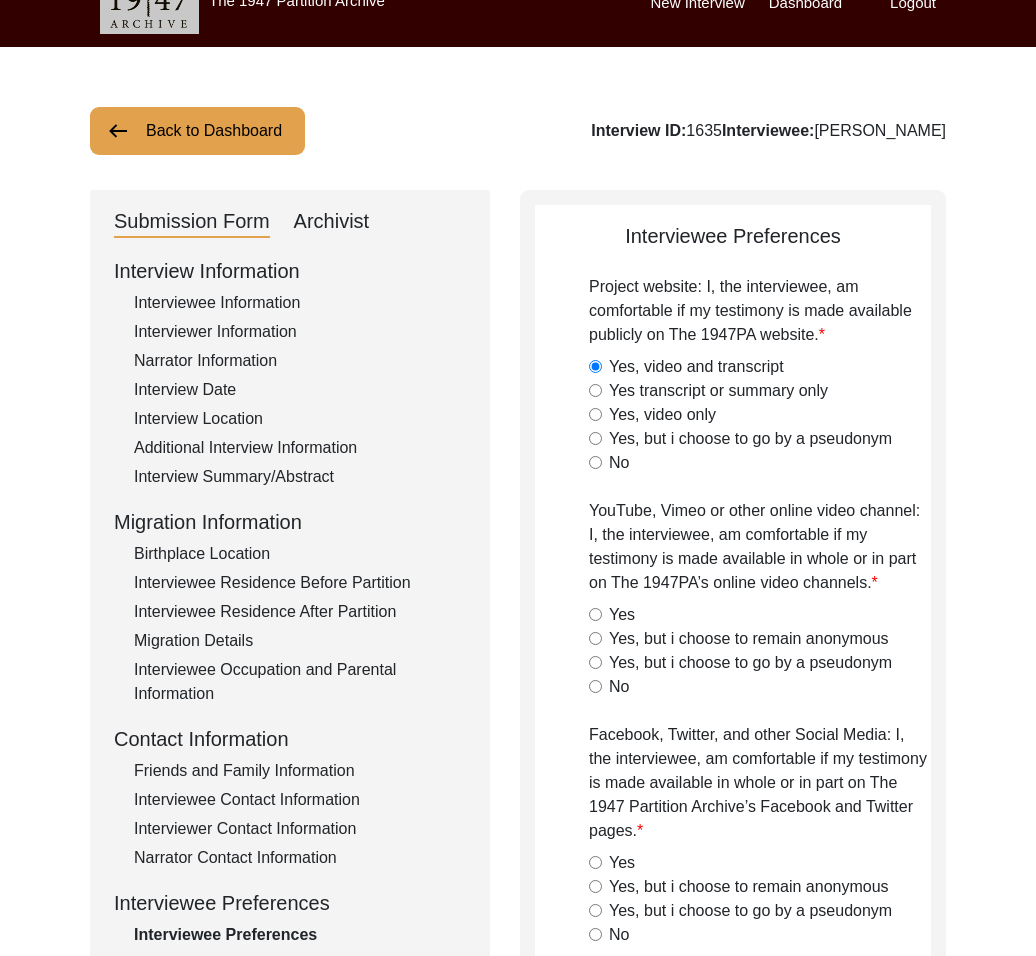 click on "Interviewee Preferences
Project website: I, the interviewee, am comfortable if my testimony is made available publicly on The 1947PA website.  Yes, video and transcript   Yes transcript or summary only   Yes, video only   Yes, but i choose to go by a pseudonym   No  YouTube, Vimeo or other online video channel: I, the interviewee, am comfortable if my testimony is made available in whole or in part on The 1947PA’s online video channels.  Yes   Yes, but i choose to remain anonymous   Yes, but i choose to go by a pseudonym   No  Facebook, Twitter, and other Social Media: I, the interviewee, am comfortable if my testimony is made available in whole or in part on The 1947 Partition Archive’s Facebook and Twitter pages.  Yes   Yes, but i choose to remain anonymous   Yes, but i choose to go by a pseudonym   No  Radio broadcast: I, the interviewee, am comfortable if my testimony is made available in whole or part for occasional radio broadcast.  Yes   Yes, but i choose to remain anonymous   No   Yes   No   No" 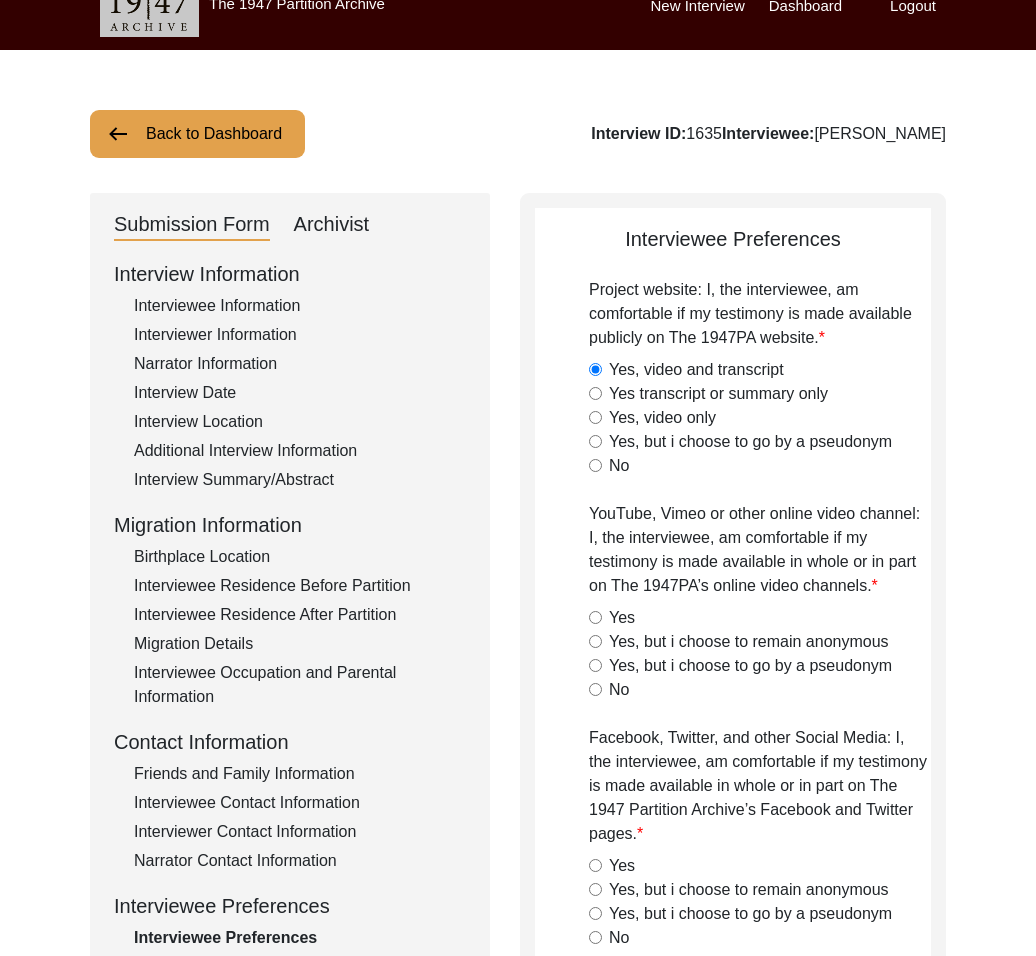 click on "Yes" at bounding box center (595, 617) 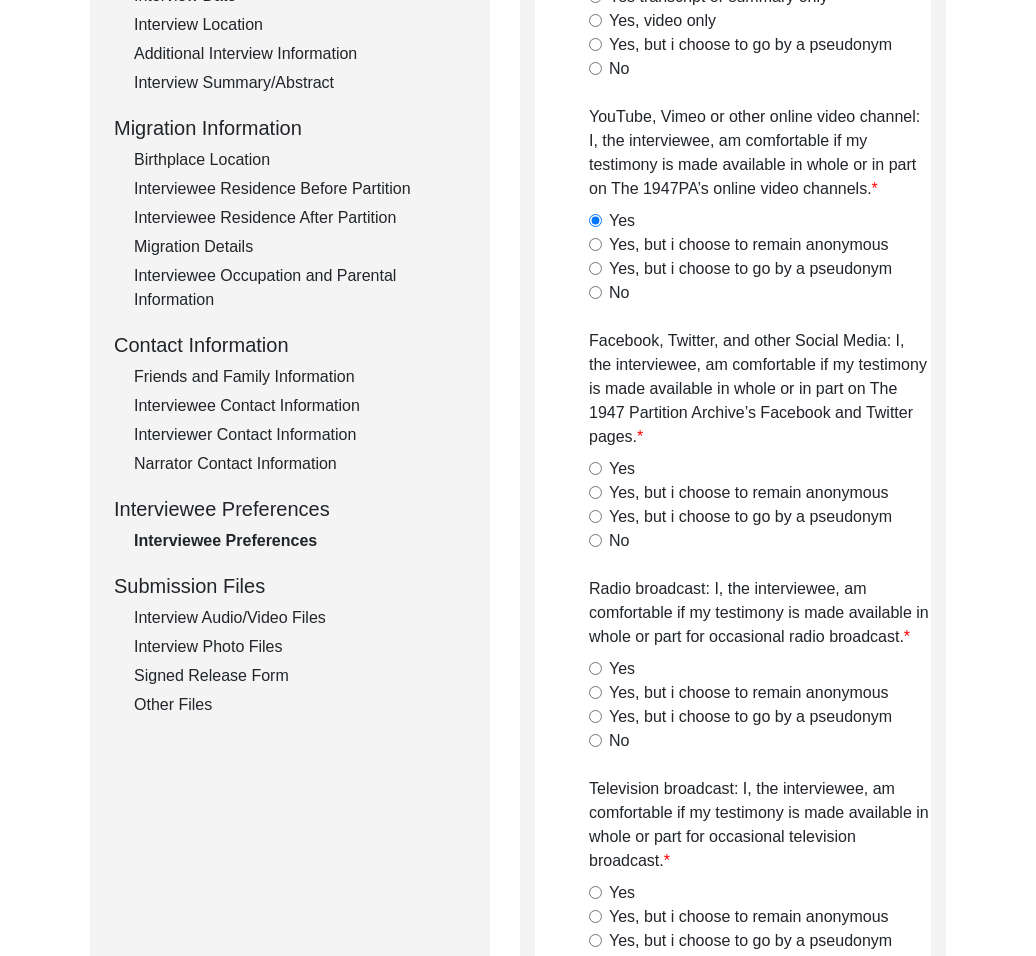 scroll, scrollTop: 426, scrollLeft: 0, axis: vertical 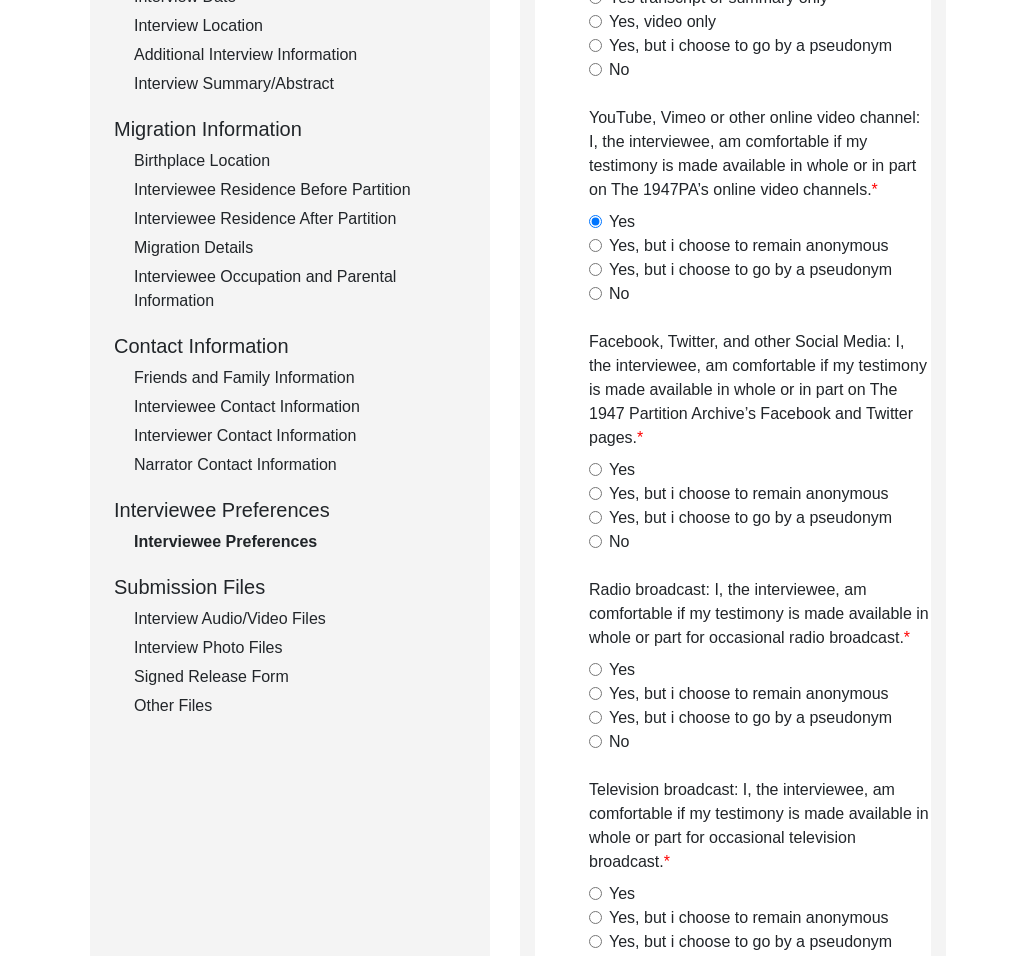 click on "Television broadcast: I, the interviewee, am comfortable if my testimony is made available in whole or part for occasional television broadcast.  Yes   Yes, but i choose to remain anonymous   Yes, but i choose to go by a pseudonym   [PERSON_NAME]" 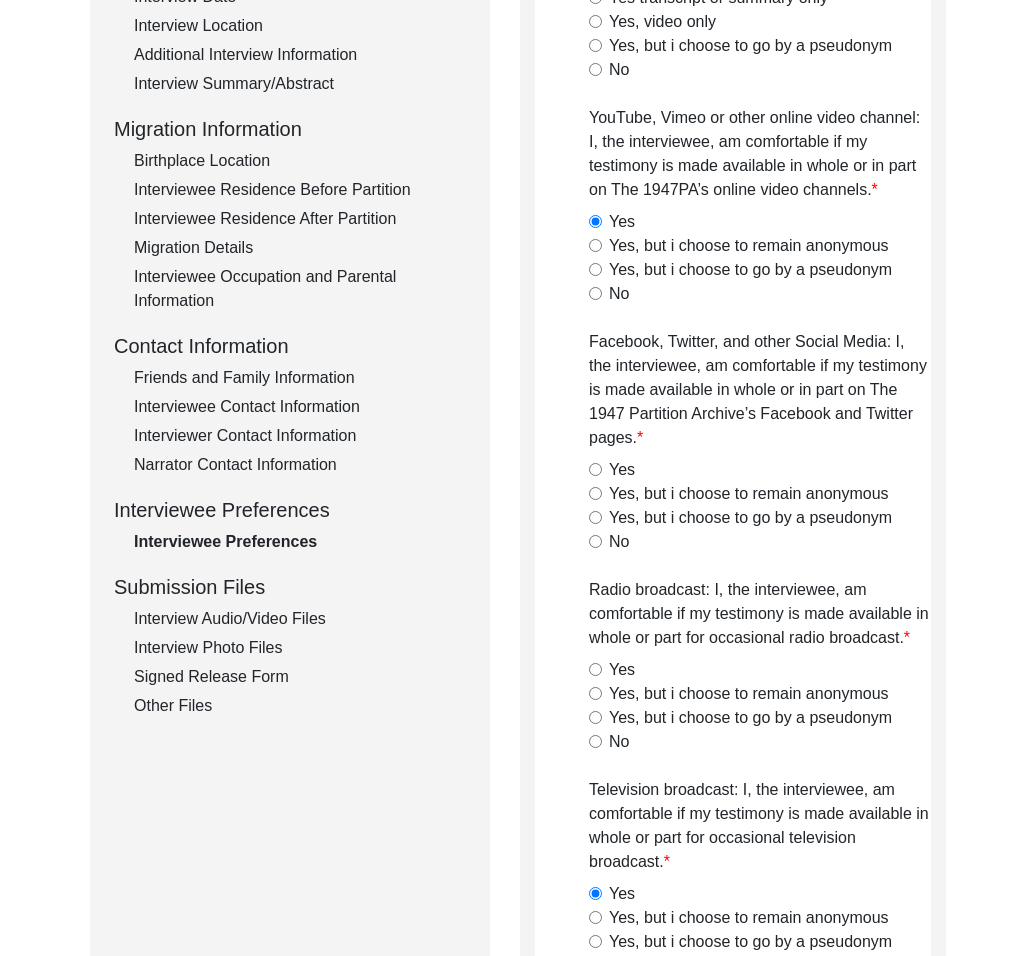 drag, startPoint x: 621, startPoint y: 669, endPoint x: 755, endPoint y: 778, distance: 172.7339 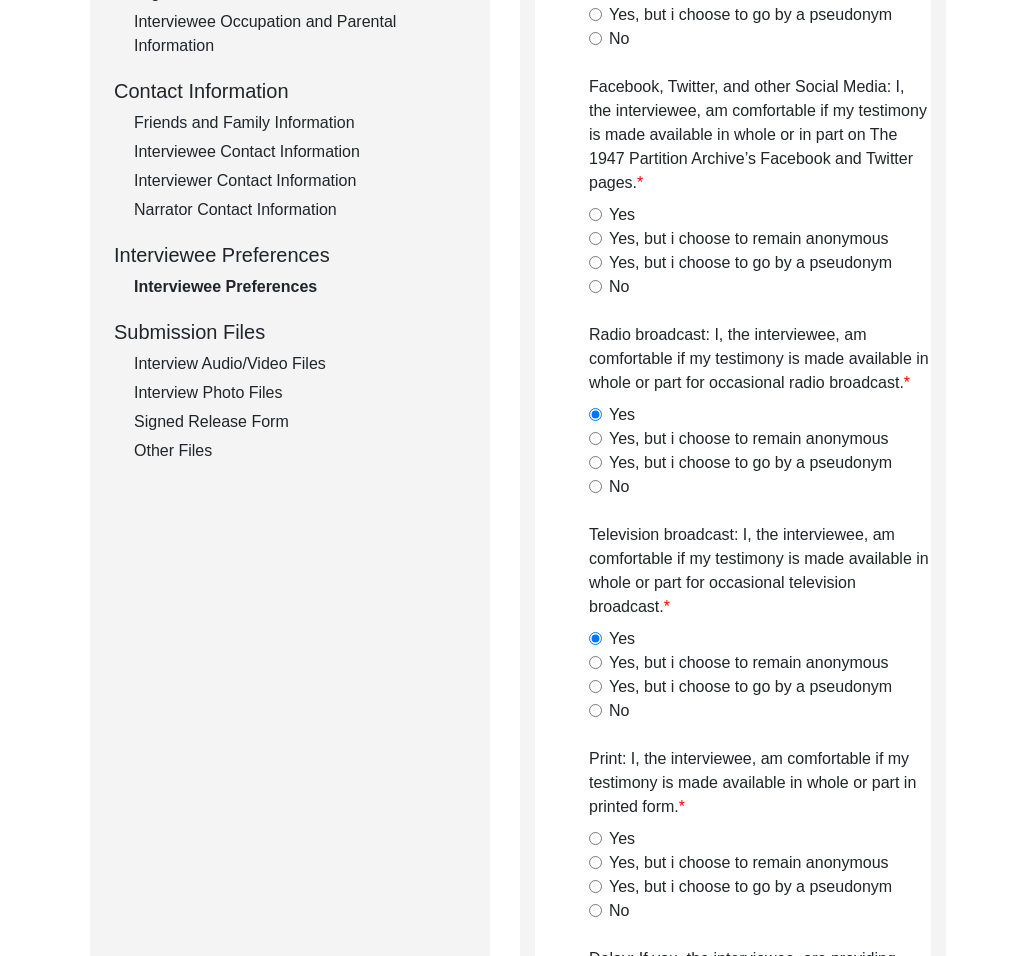 scroll, scrollTop: 838, scrollLeft: 0, axis: vertical 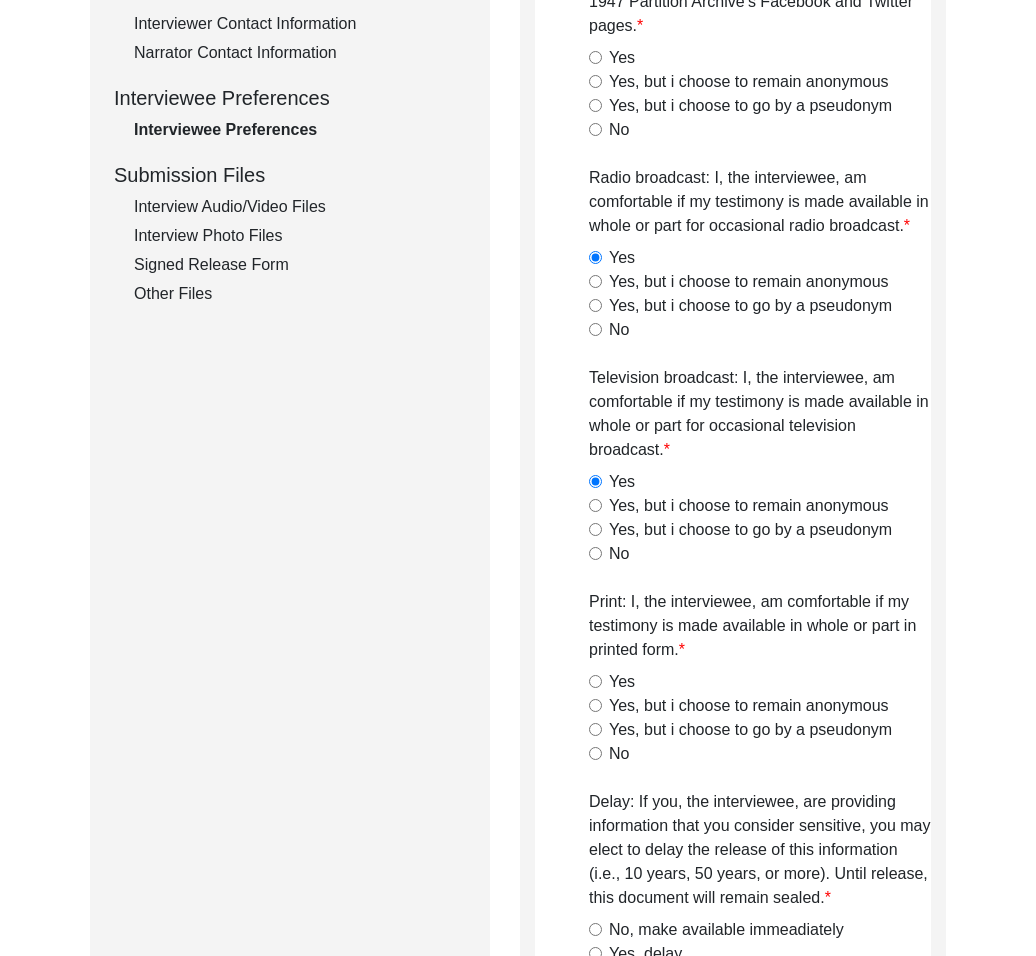 click on "Yes" 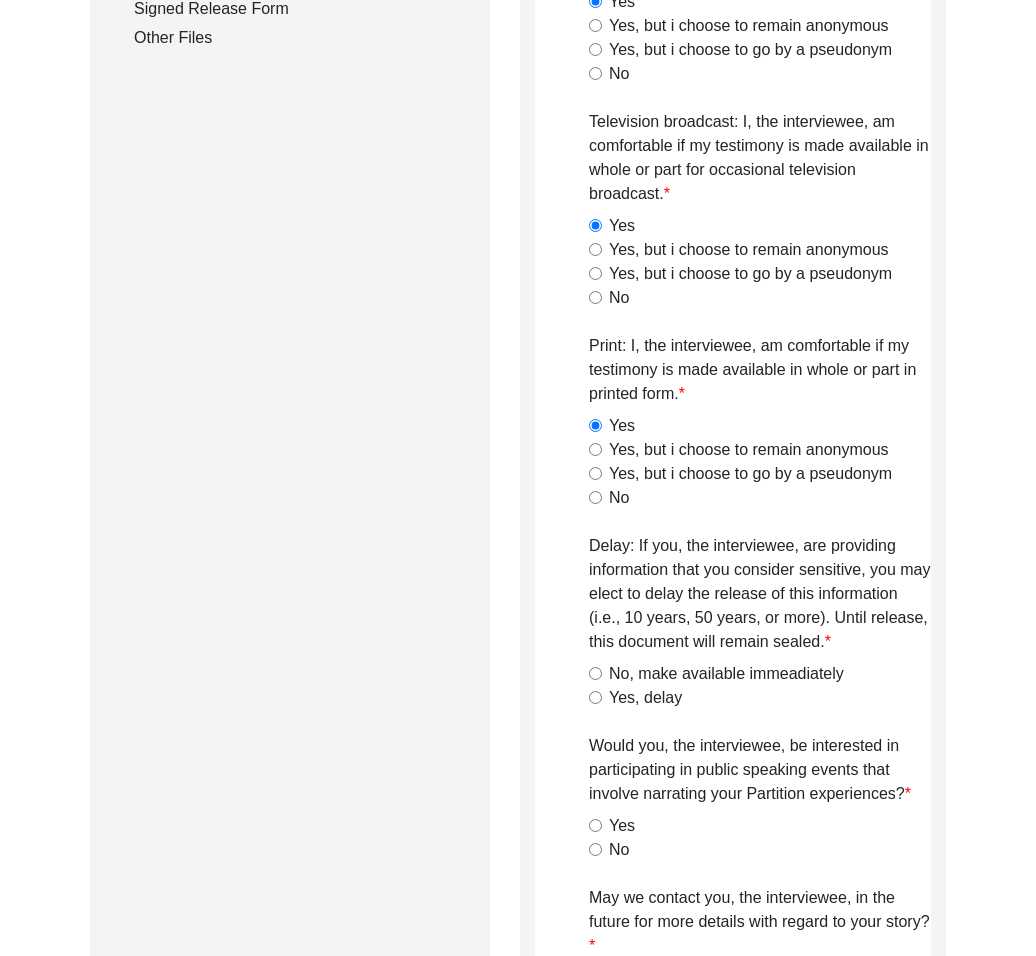 scroll, scrollTop: 1261, scrollLeft: 0, axis: vertical 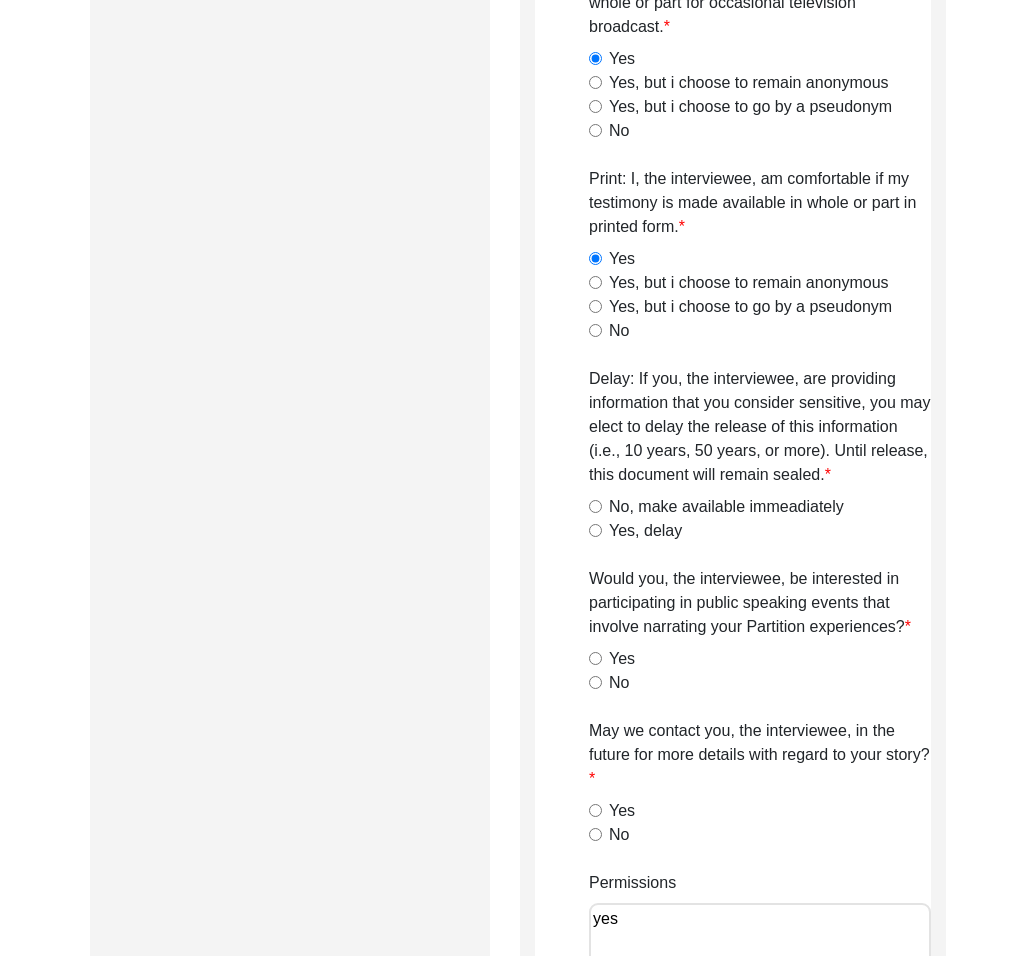 click on "No, make available immeadiately" 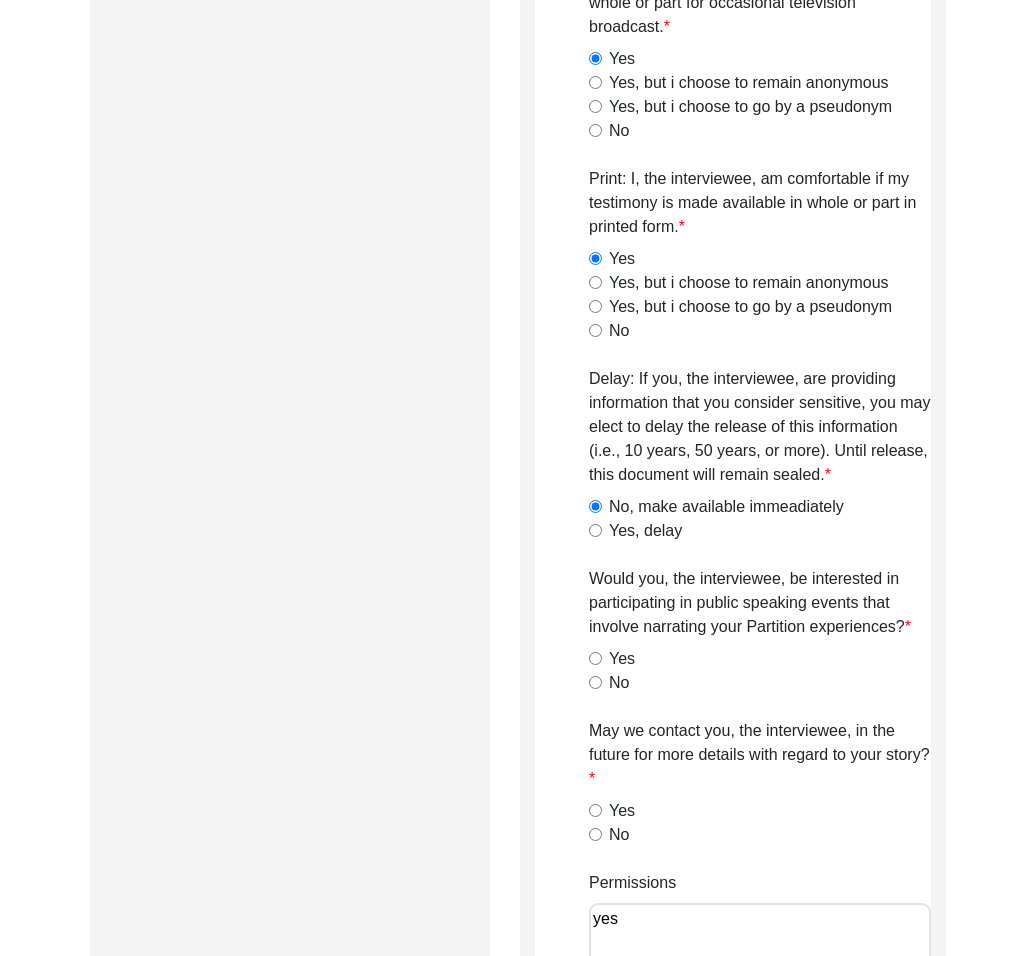 click on "Yes" 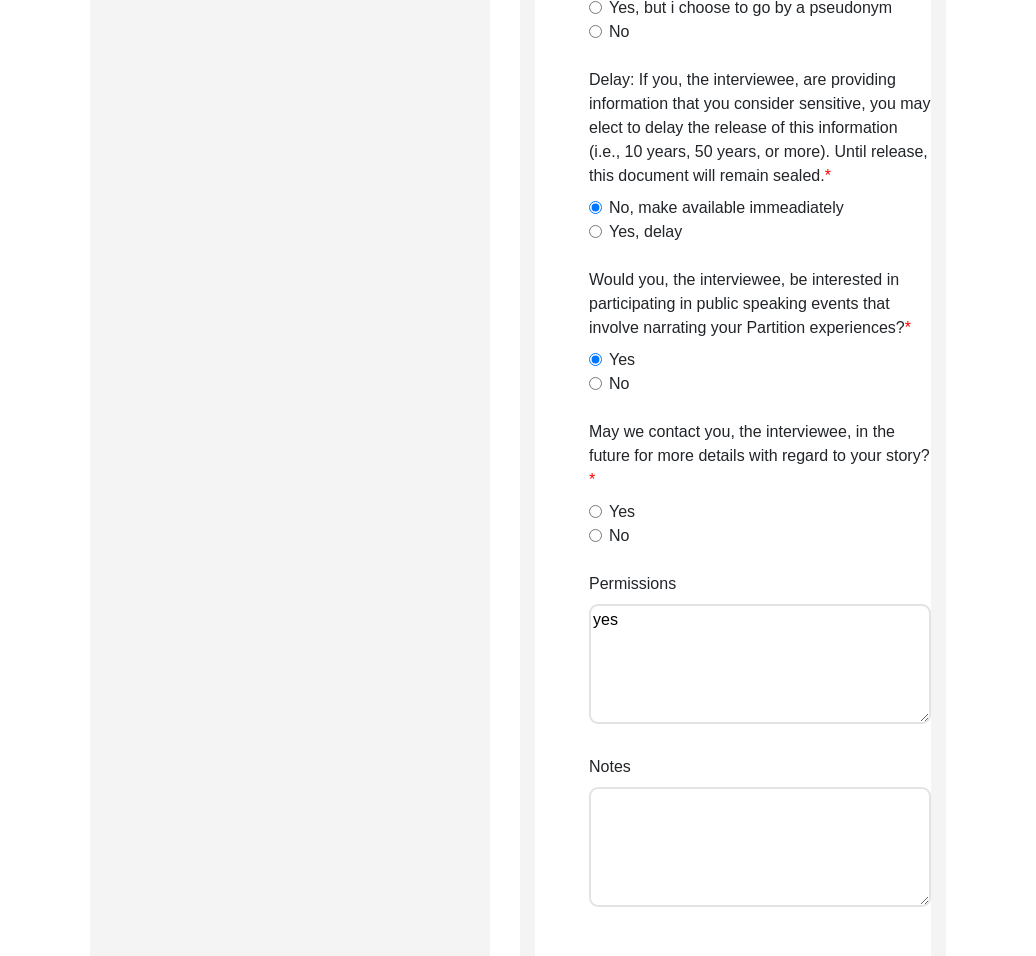 scroll, scrollTop: 1573, scrollLeft: 0, axis: vertical 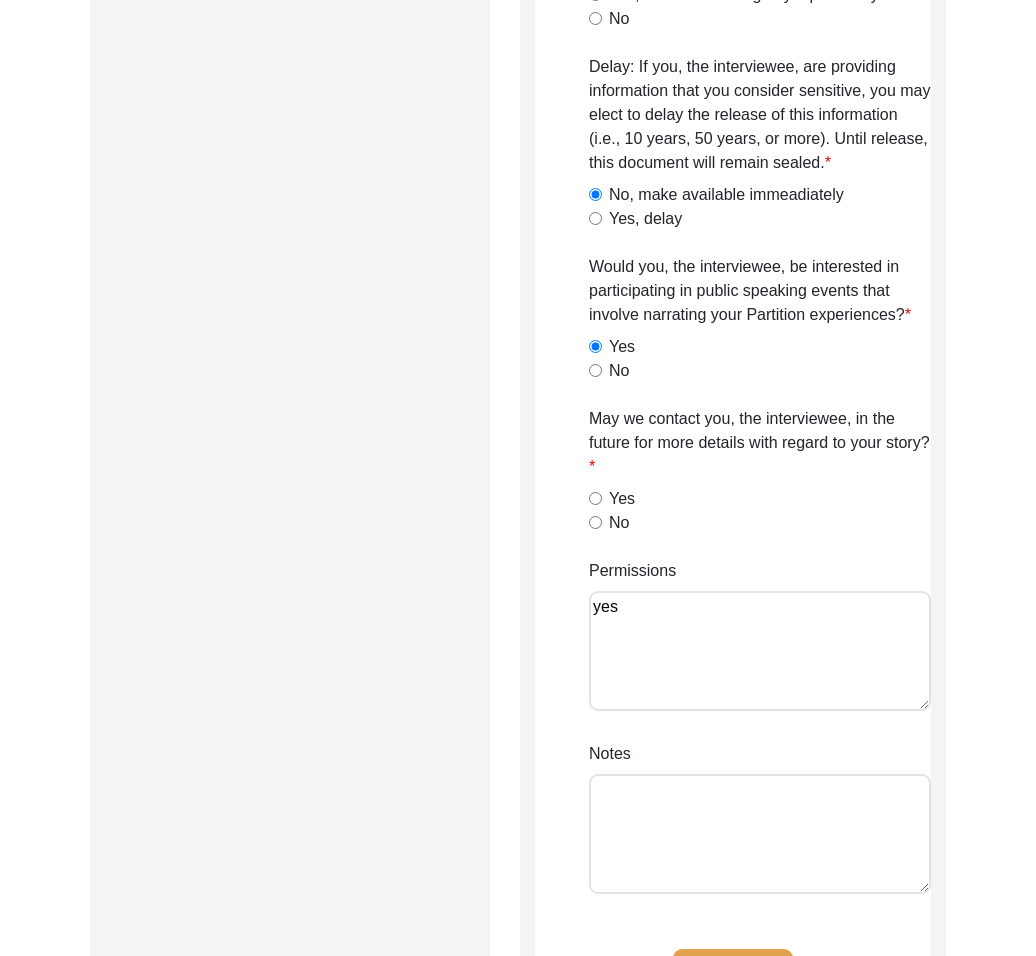 click on "Yes" 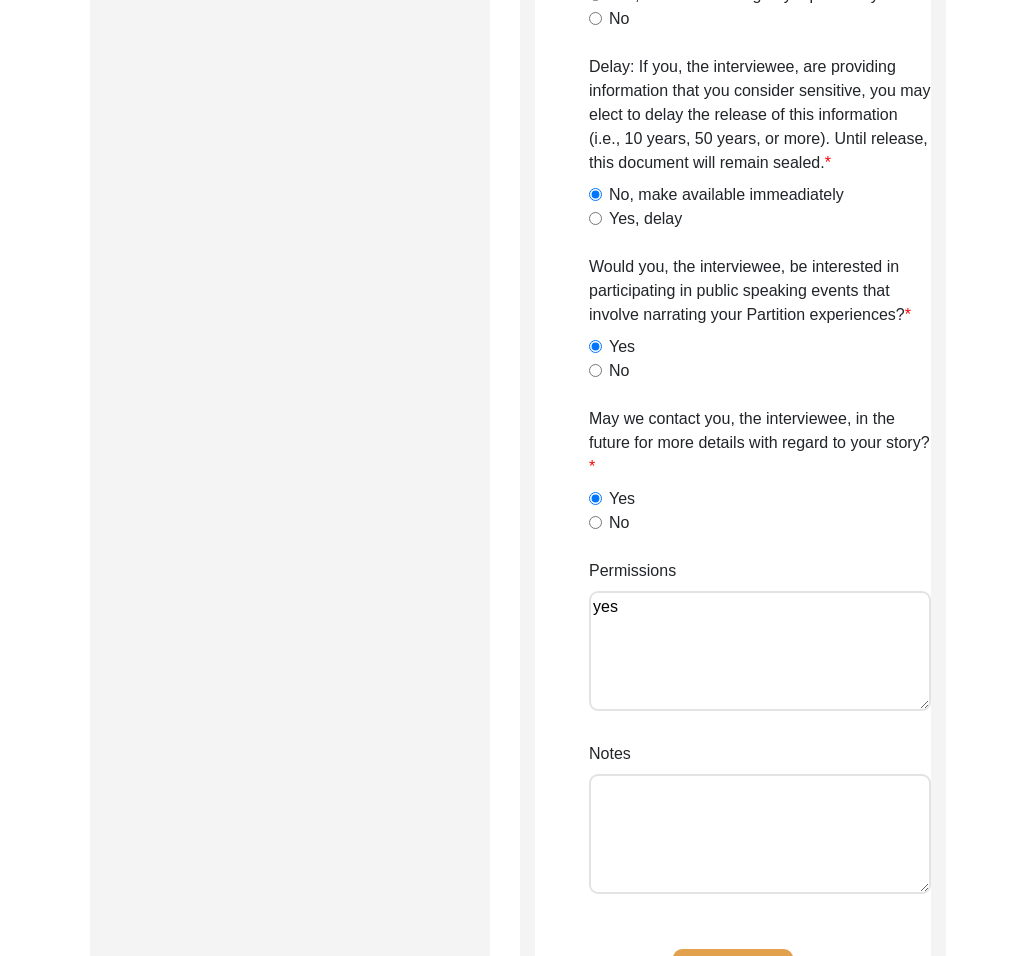 click on "Notes" at bounding box center (760, 834) 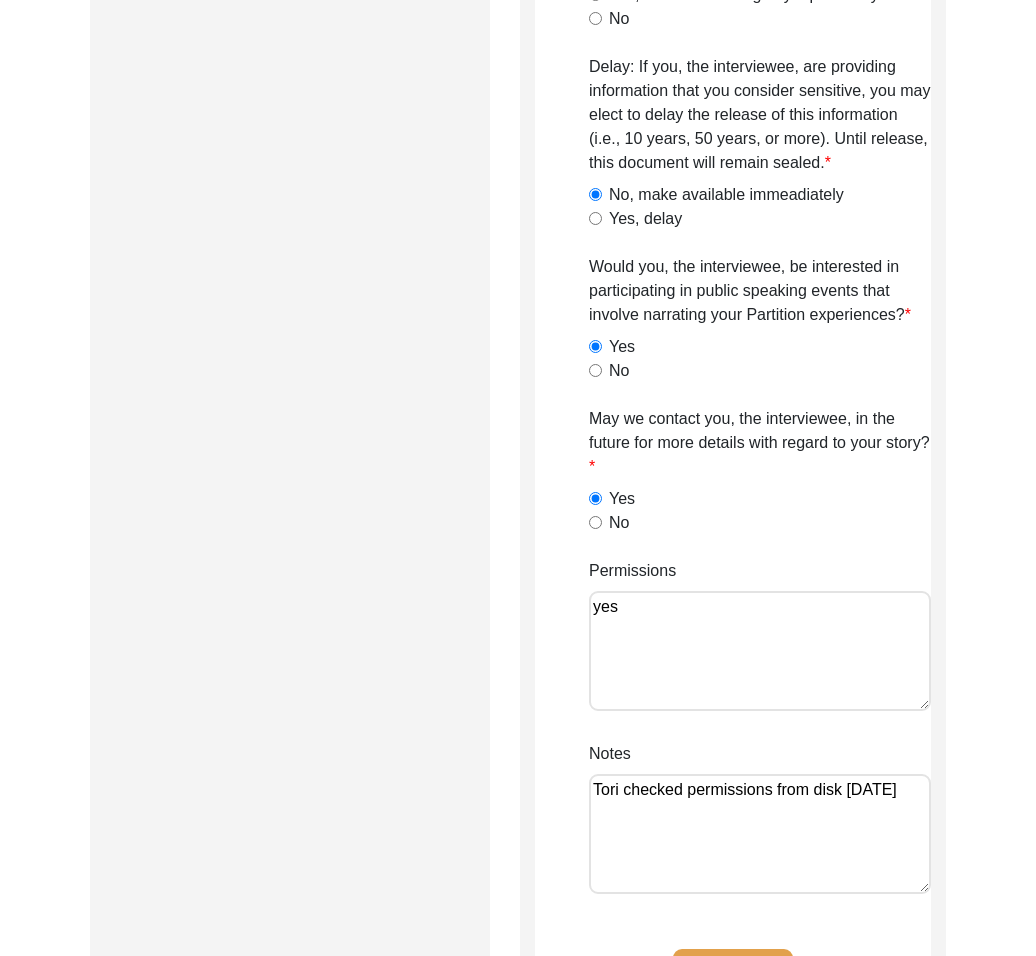 type on "Tori checked permissions from disk [DATE]" 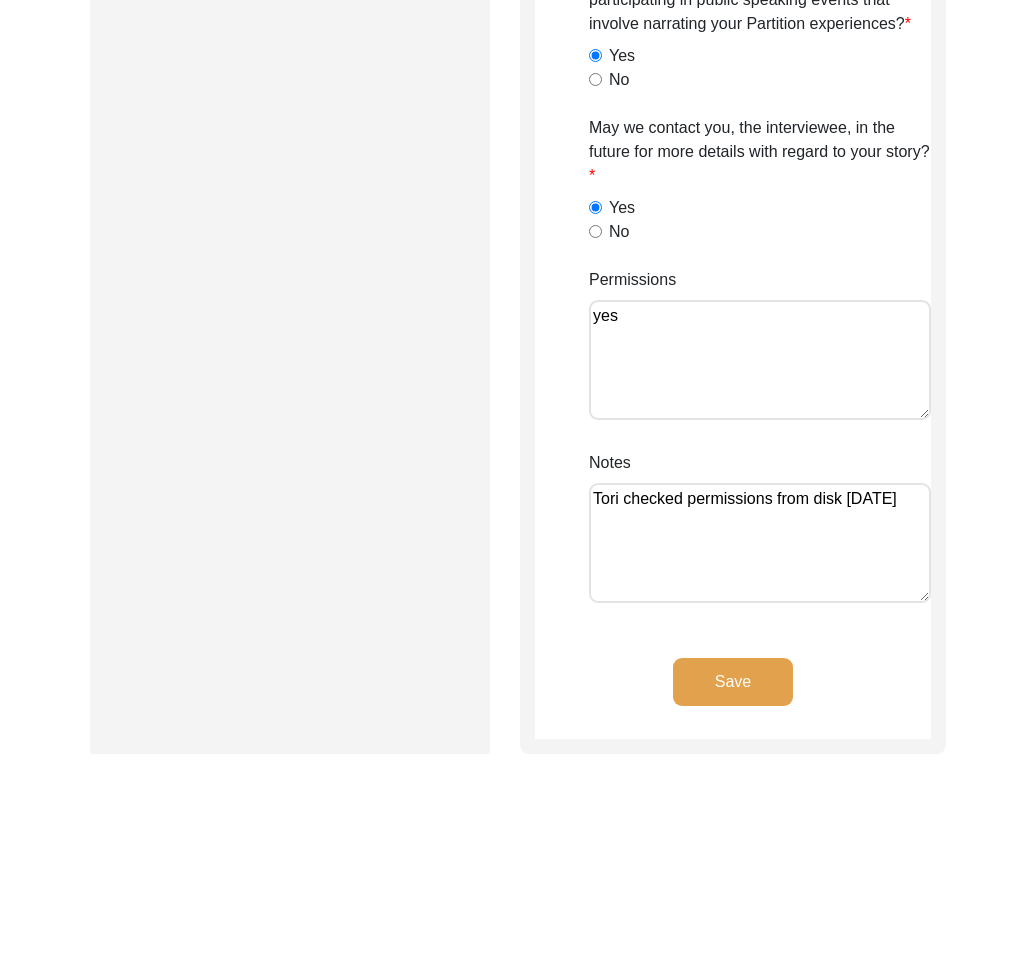 scroll, scrollTop: 1914, scrollLeft: 0, axis: vertical 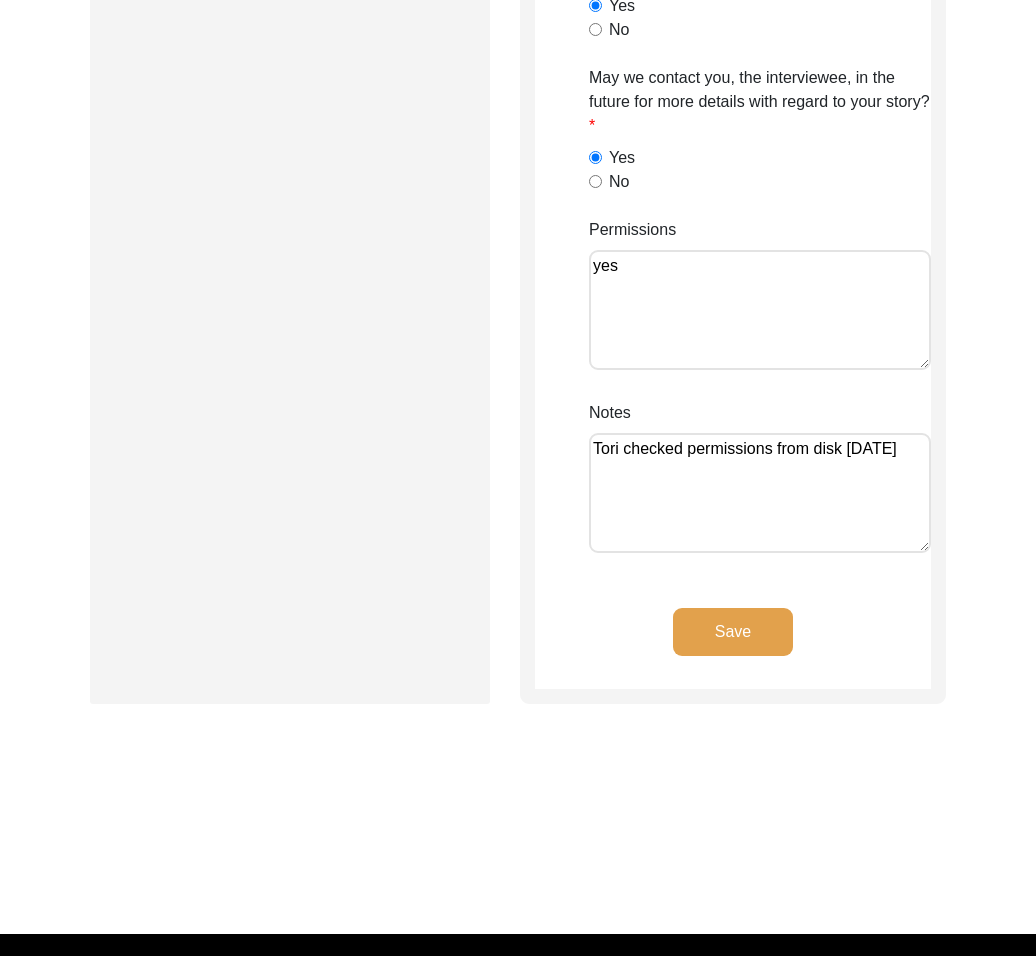 click on "Save" 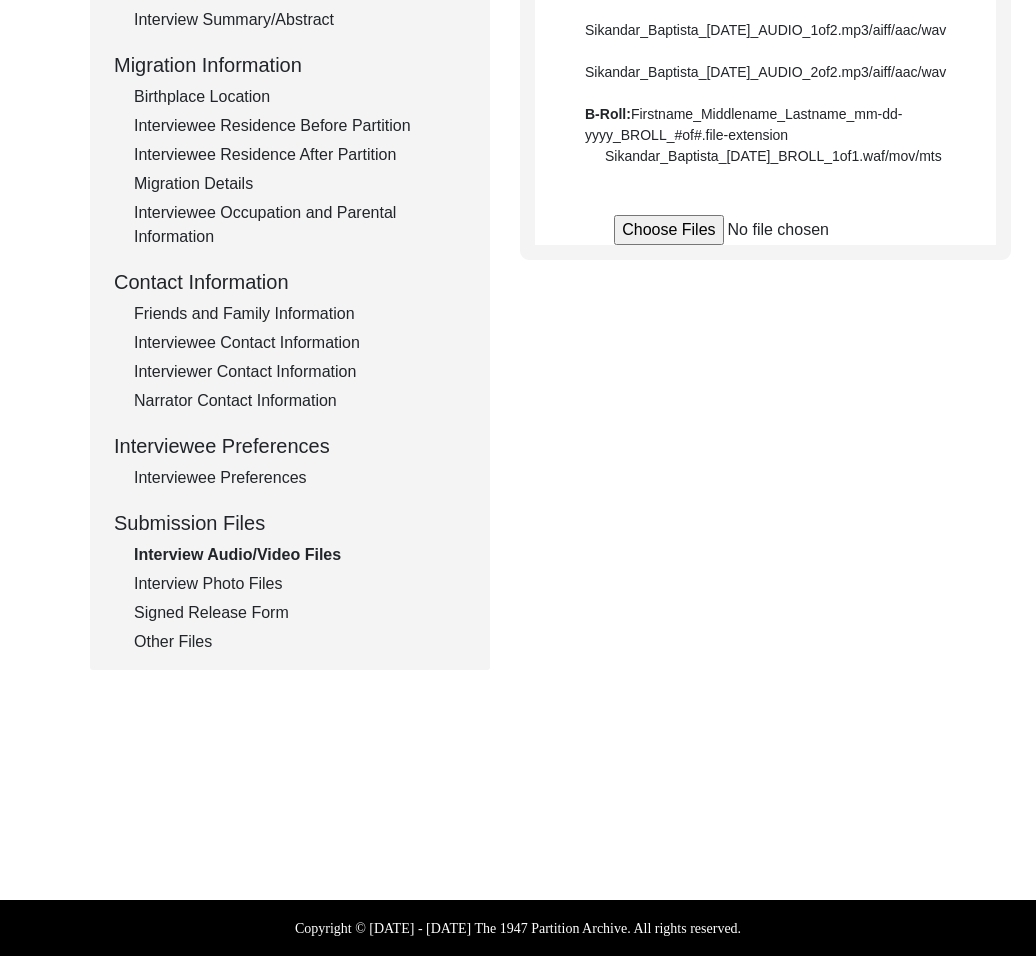 scroll, scrollTop: 0, scrollLeft: 0, axis: both 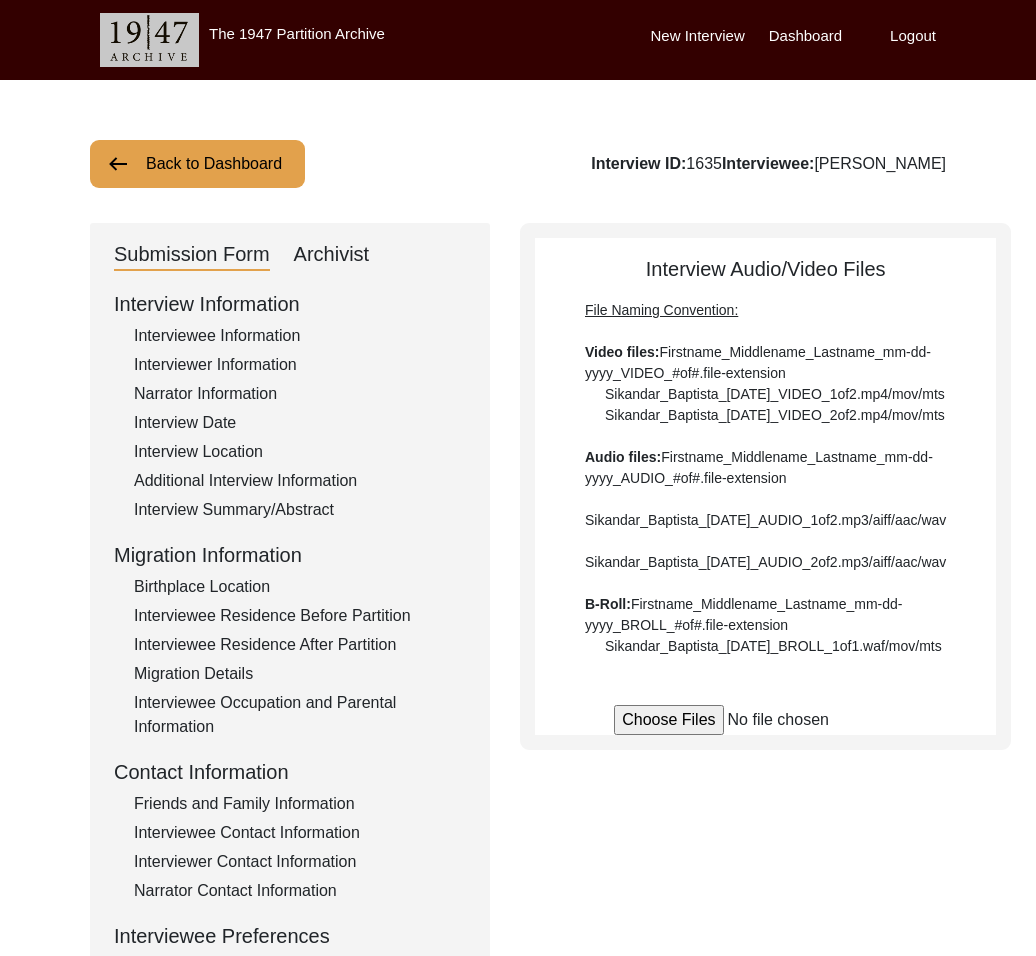 click on "Back to Dashboard" 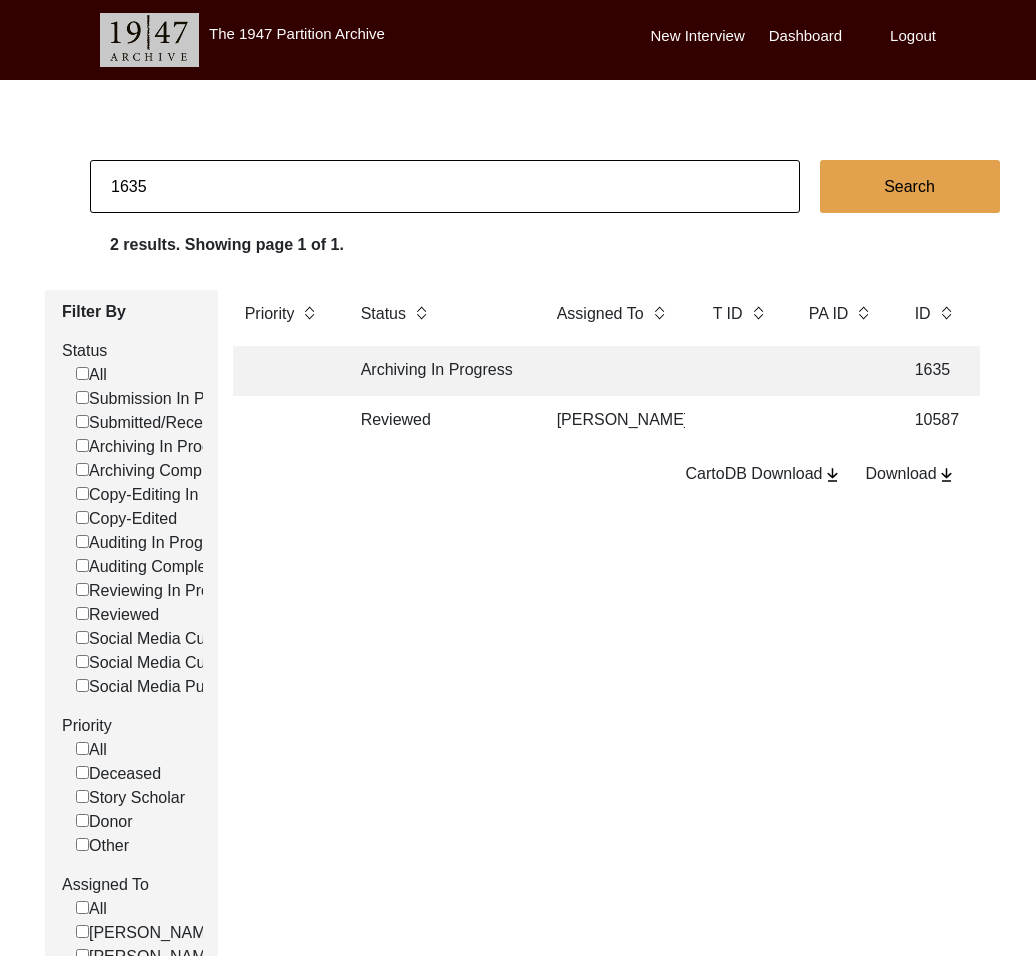 click on "1635" 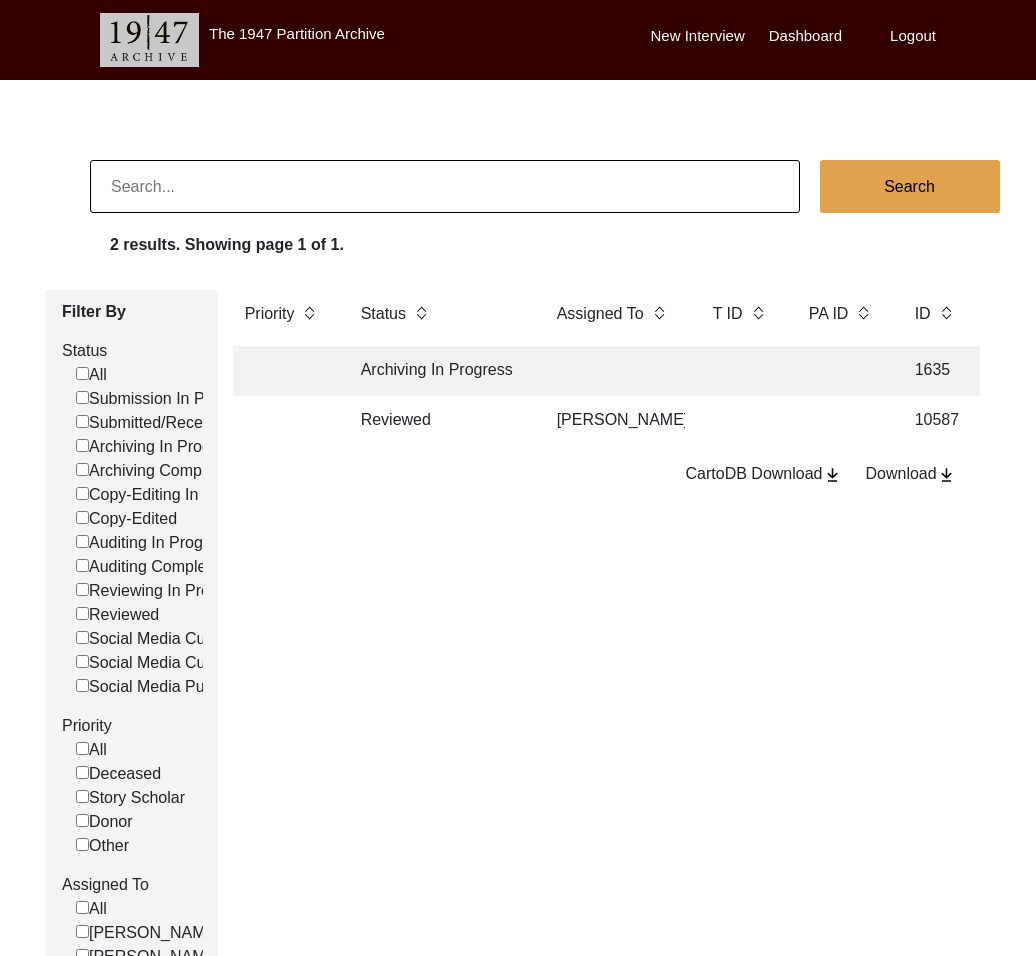 type 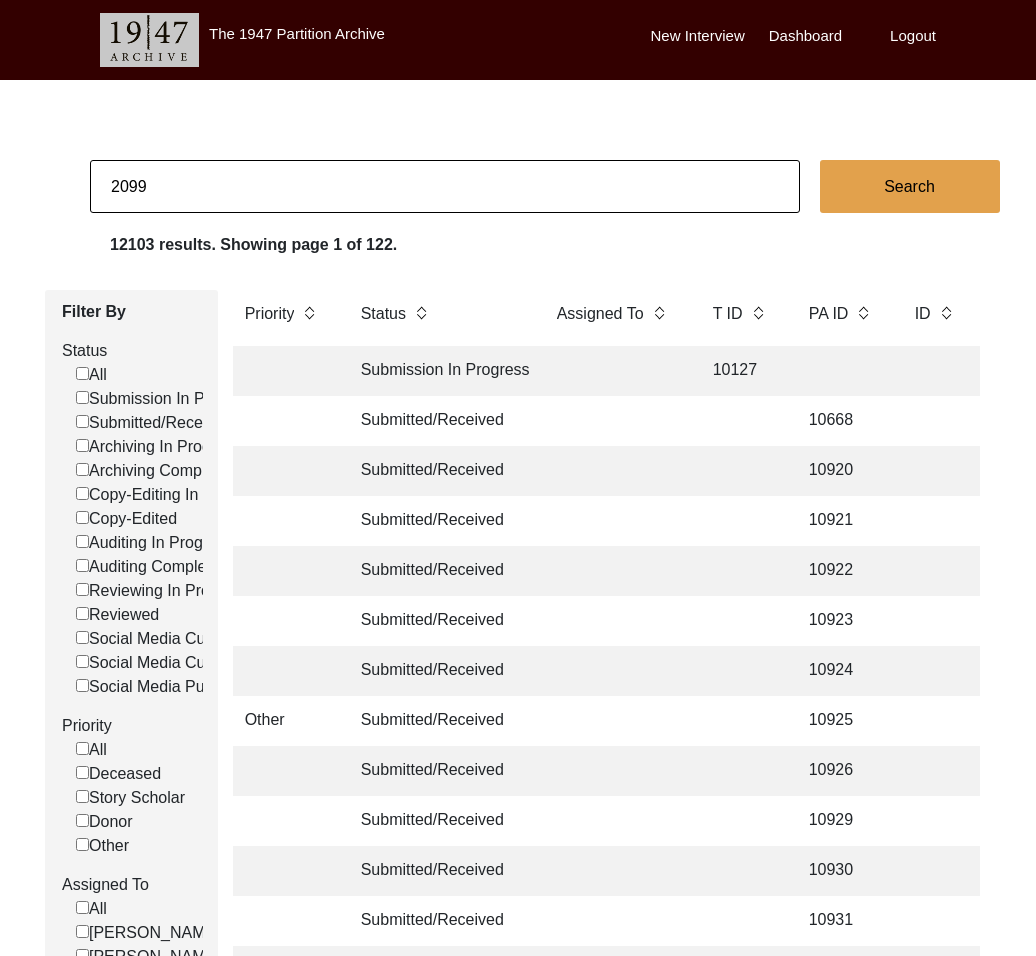 type on "2099" 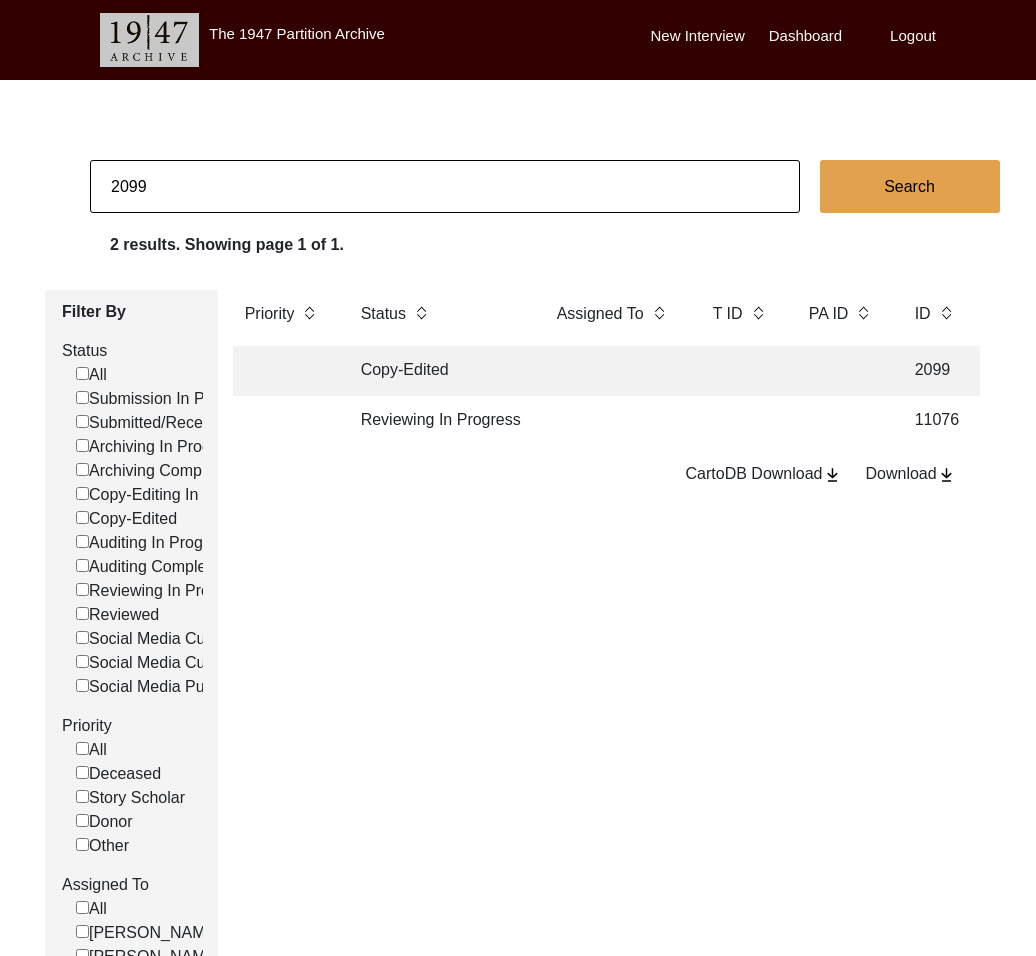 click on "Copy-Edited" 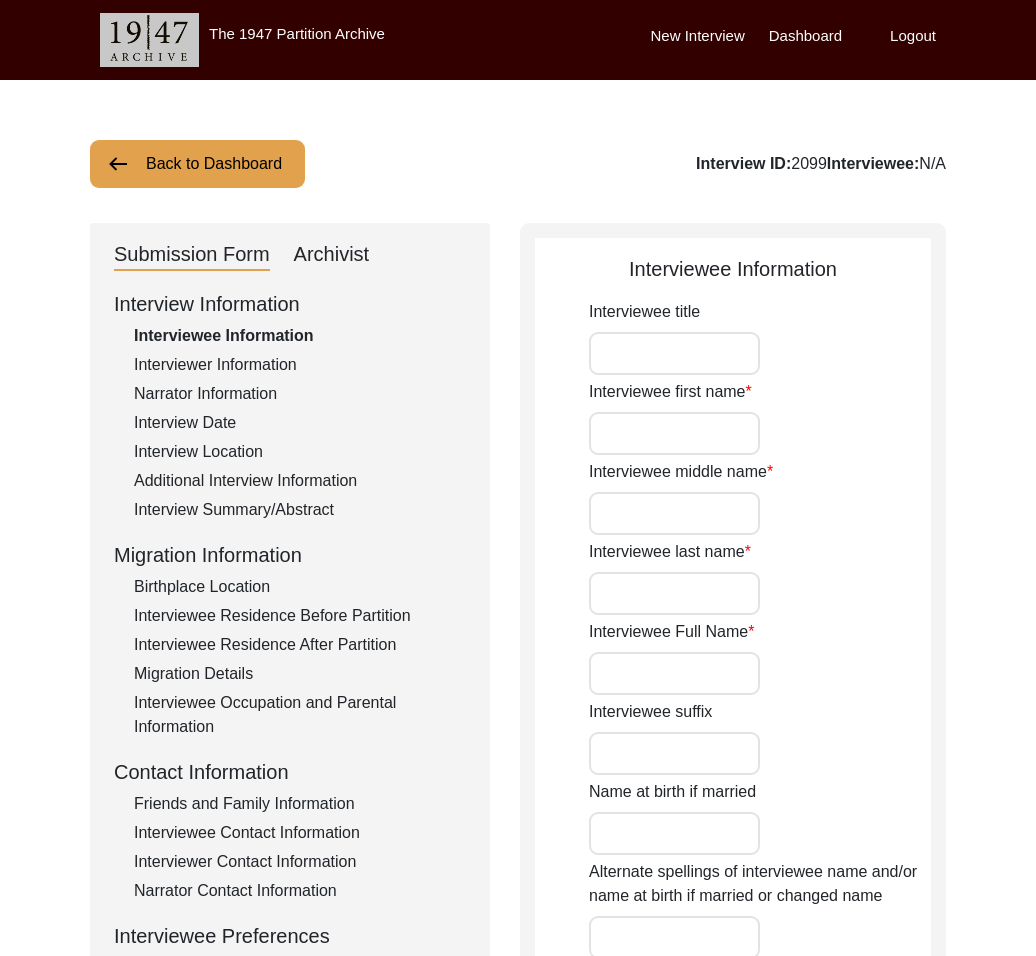 type on "[PERSON_NAME]" 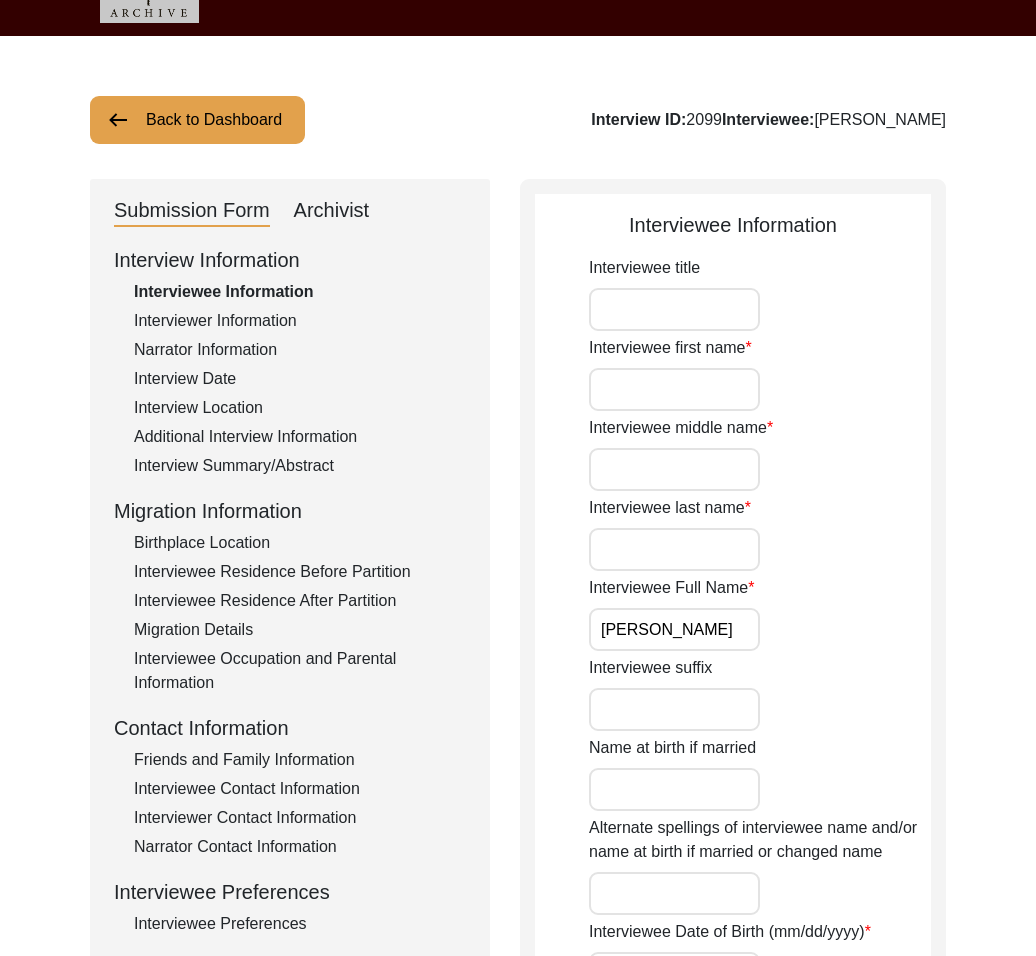 scroll, scrollTop: 259, scrollLeft: 0, axis: vertical 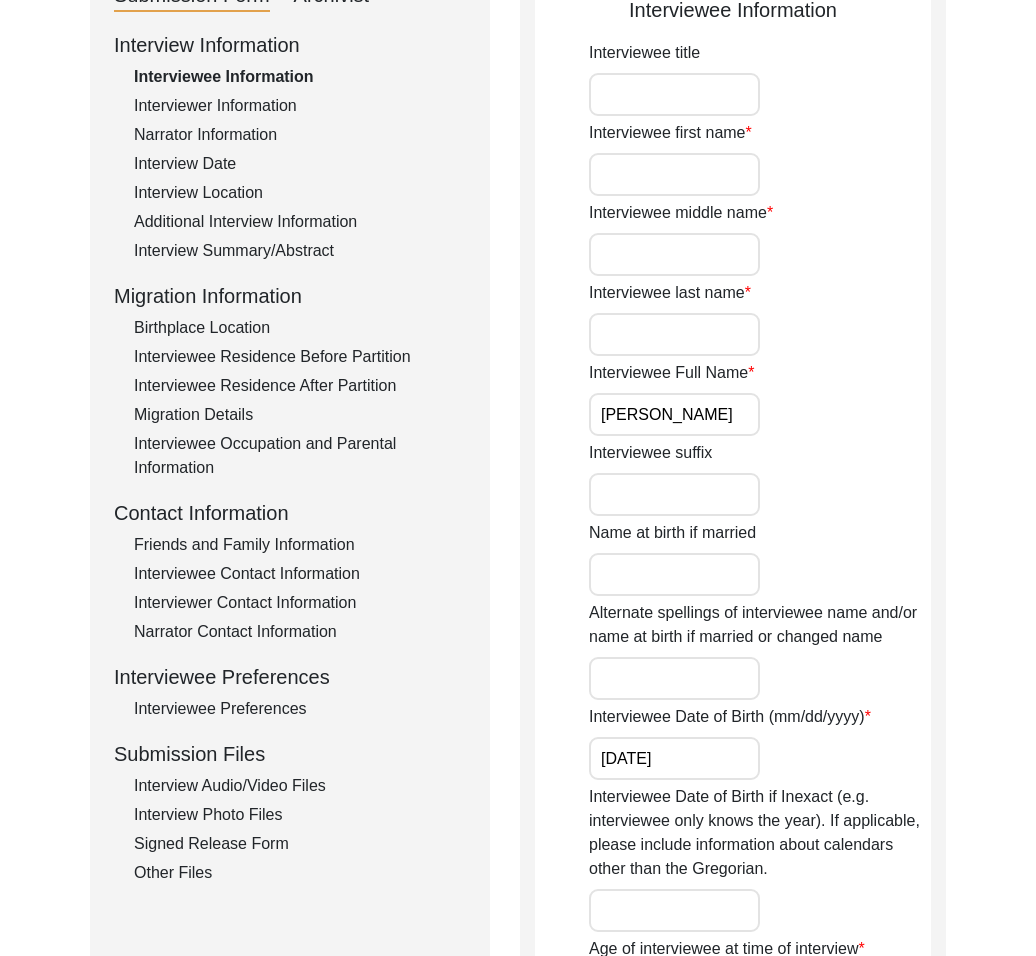click on "Interviewee Preferences" 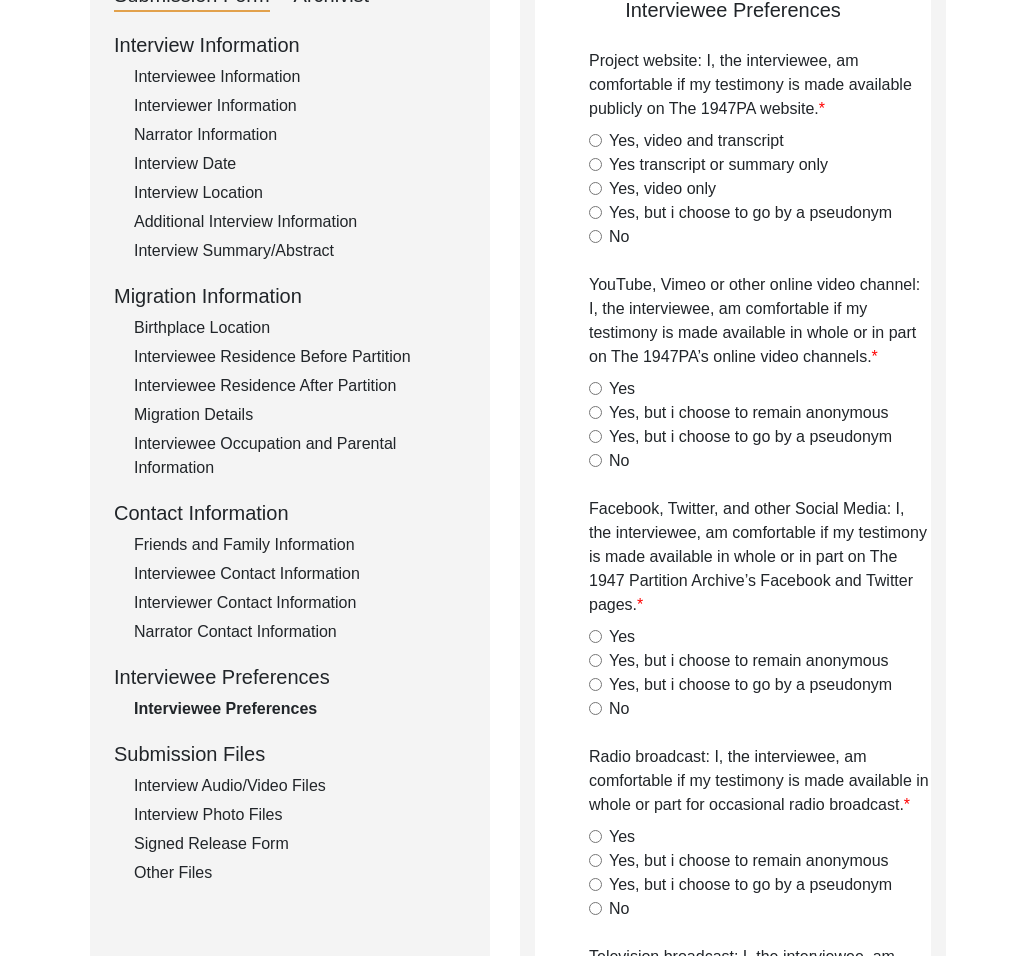 drag, startPoint x: 681, startPoint y: 144, endPoint x: 689, endPoint y: 239, distance: 95.33625 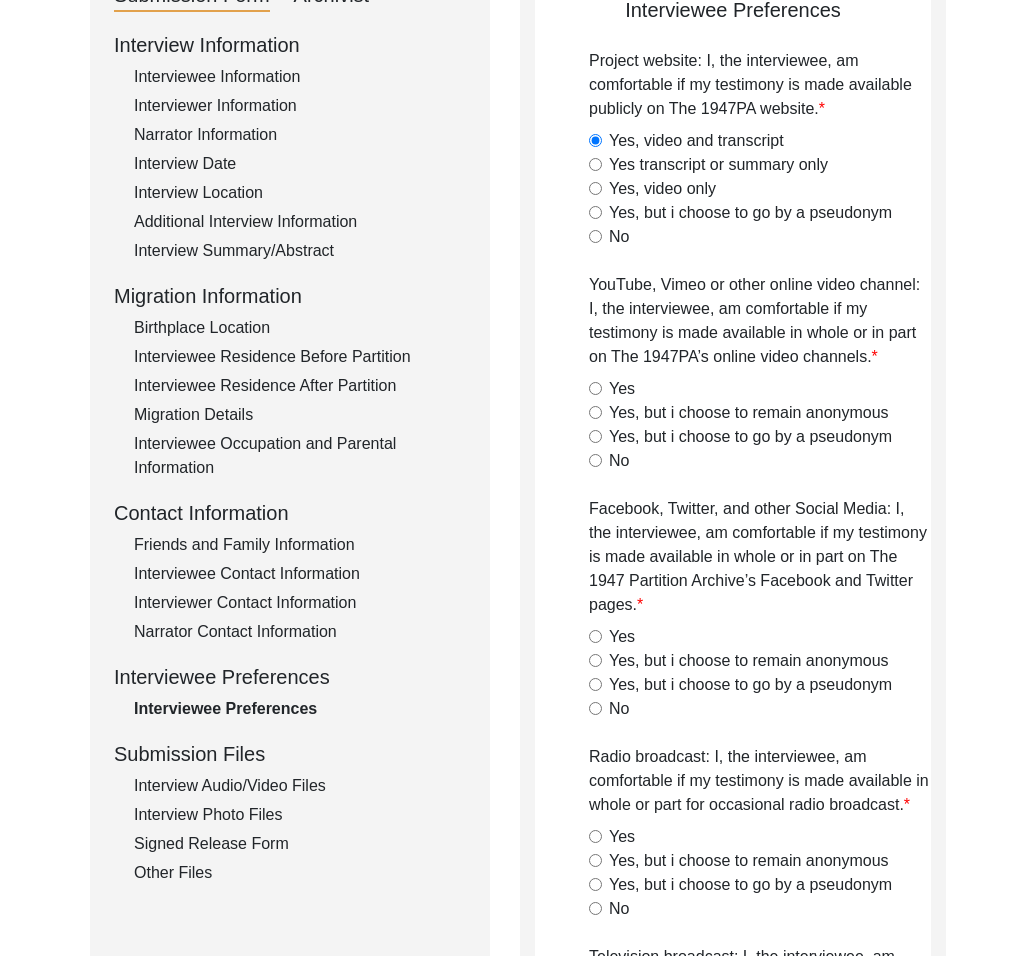click on "Yes" 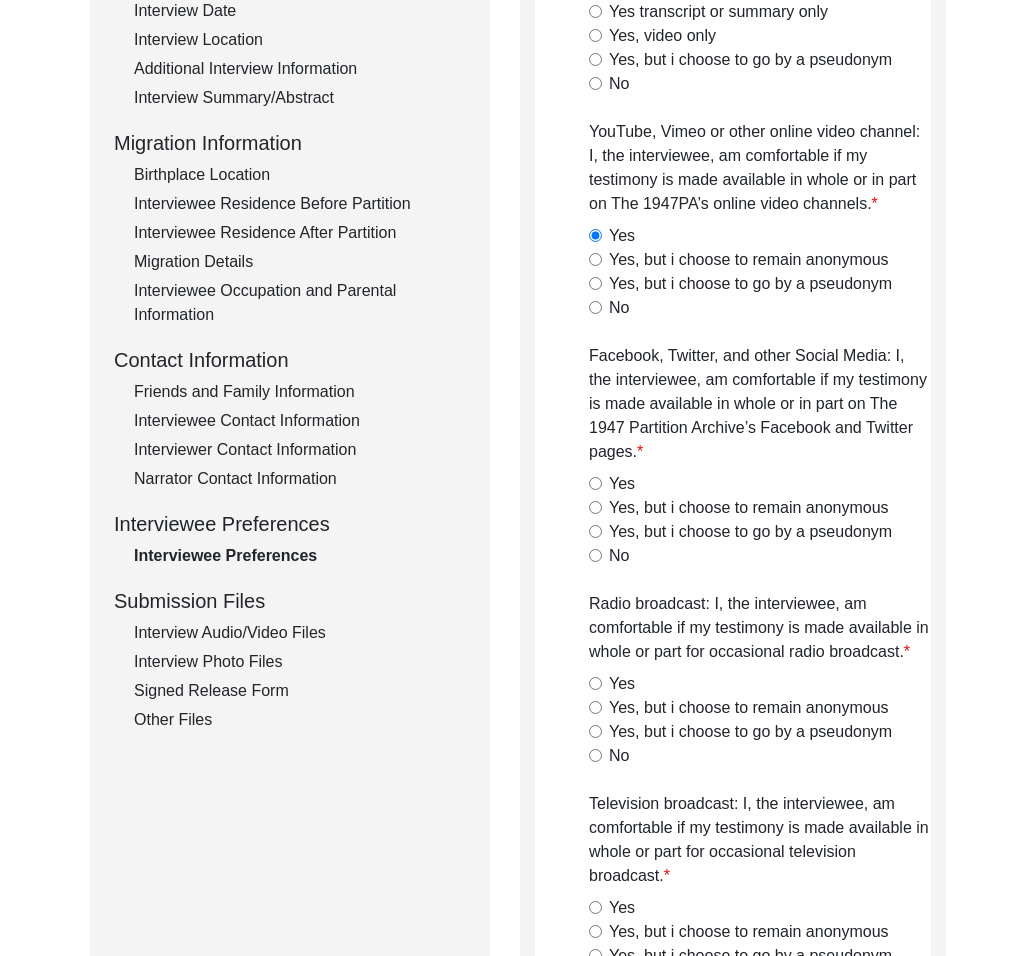 scroll, scrollTop: 416, scrollLeft: 0, axis: vertical 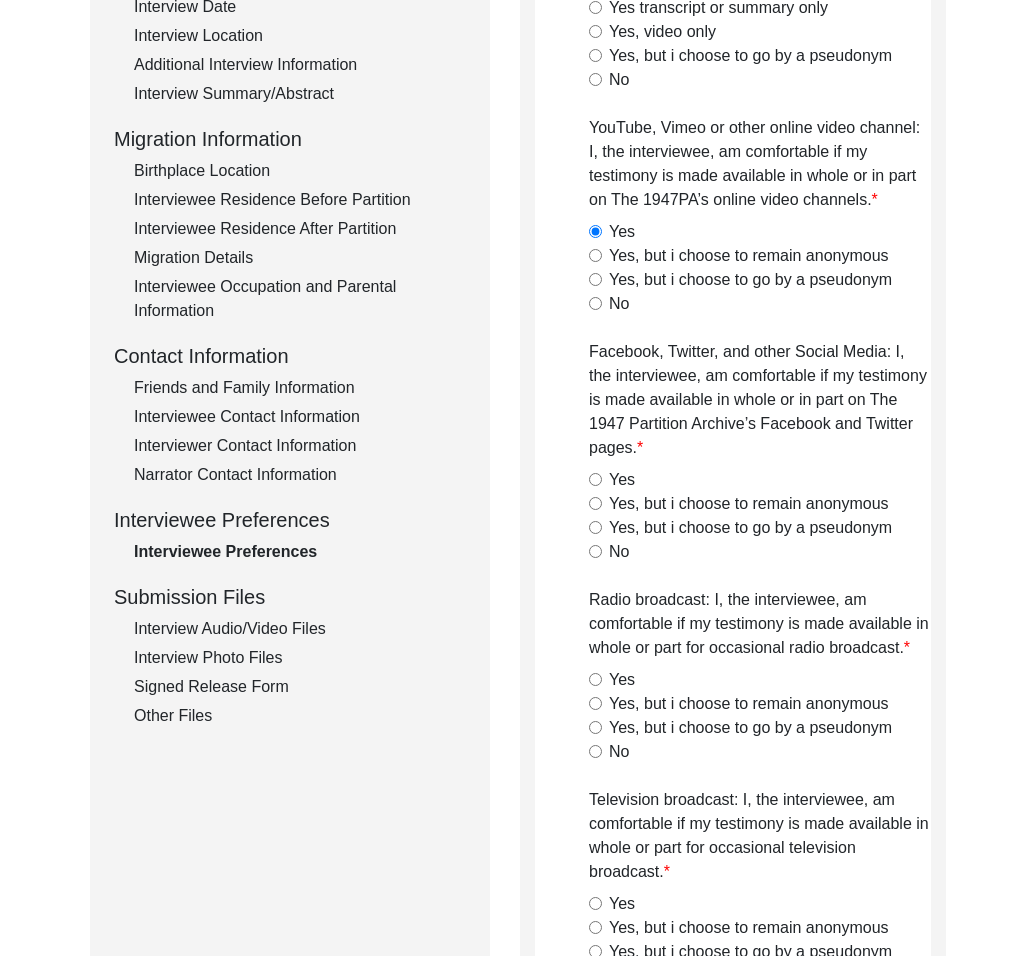 click on "Yes" 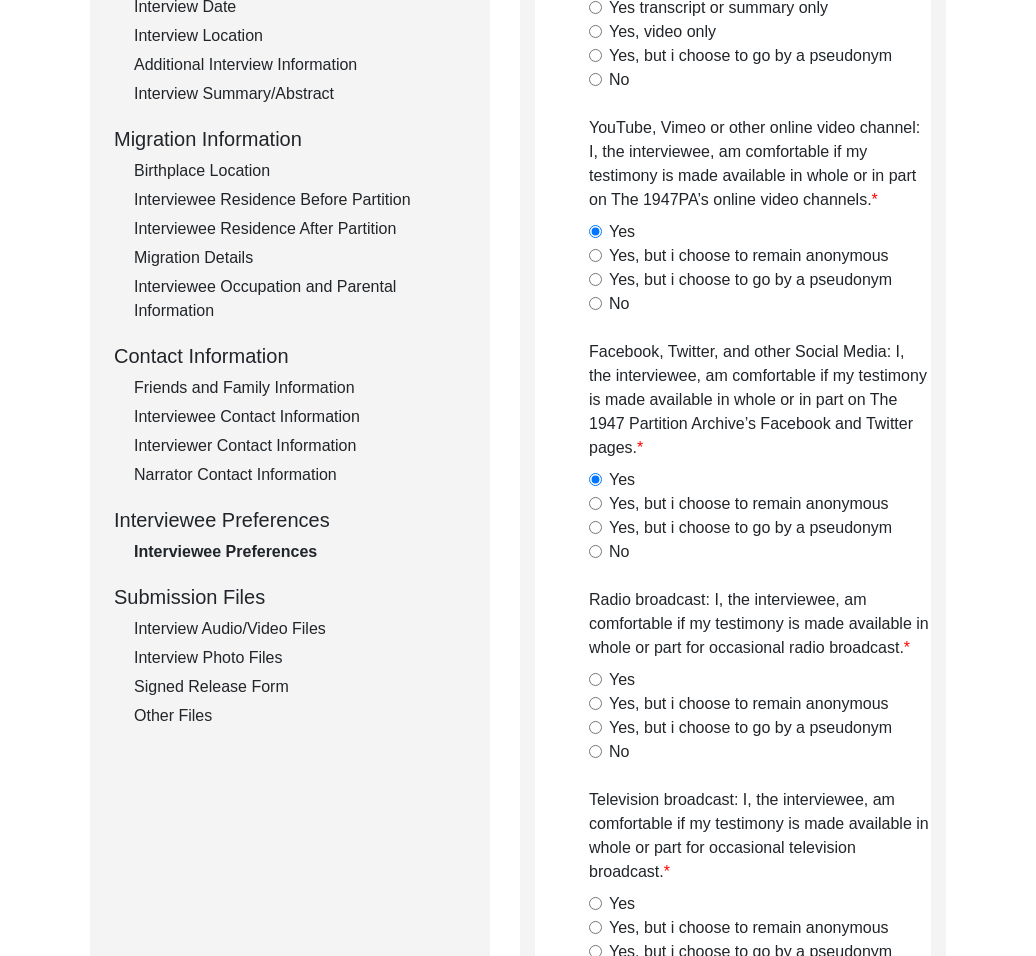 click on "Yes" 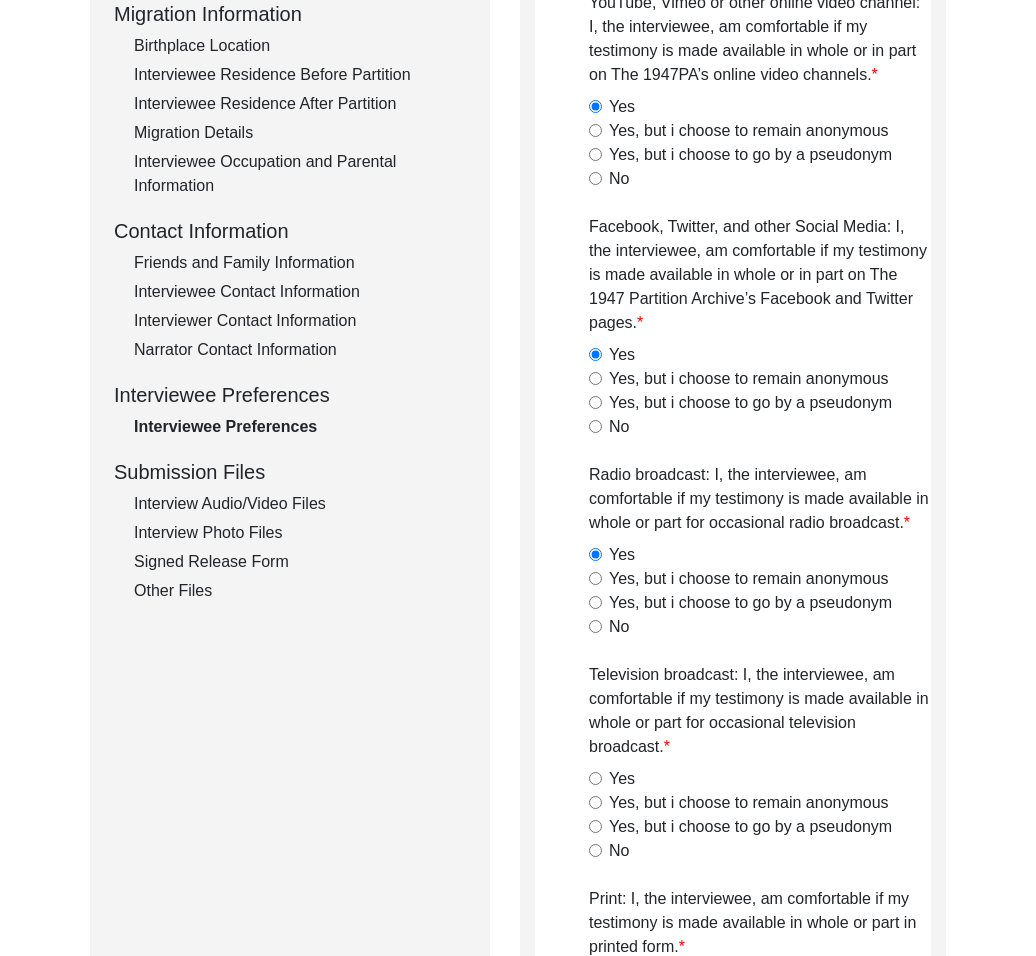 scroll, scrollTop: 655, scrollLeft: 0, axis: vertical 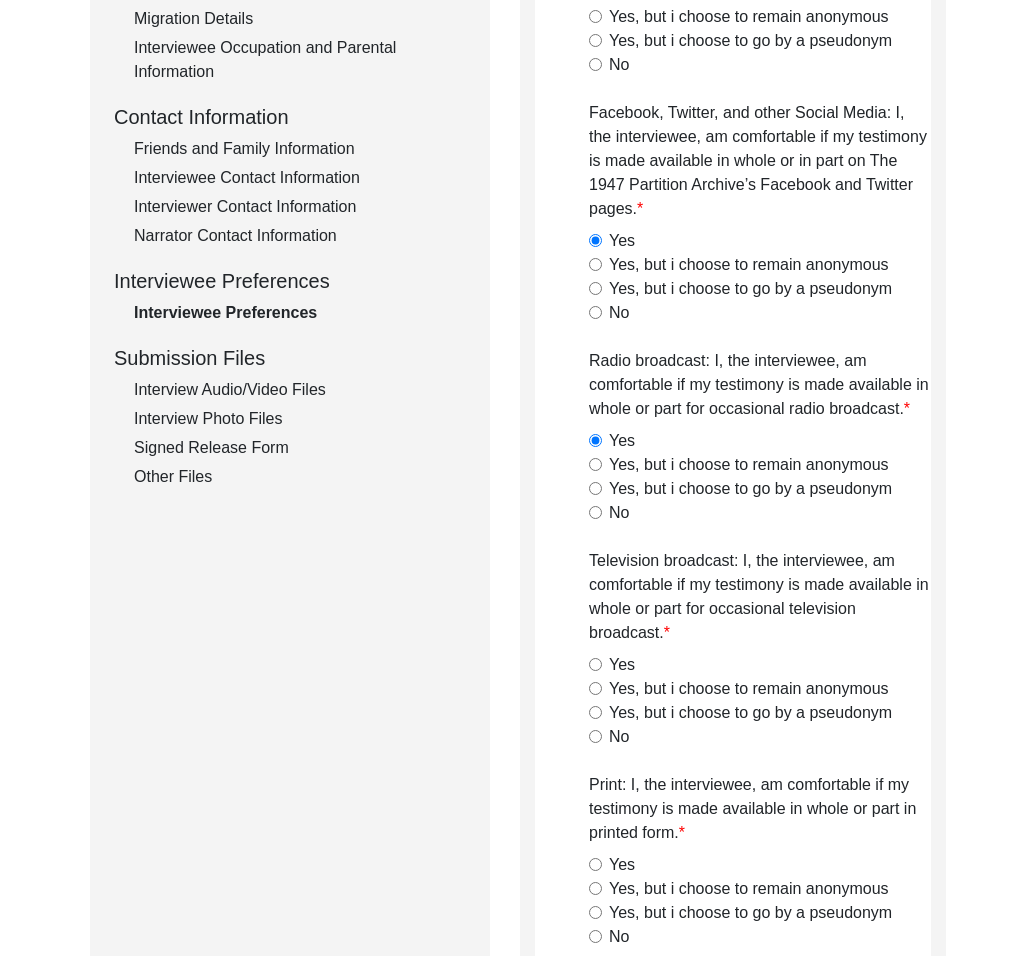 click on "Yes" 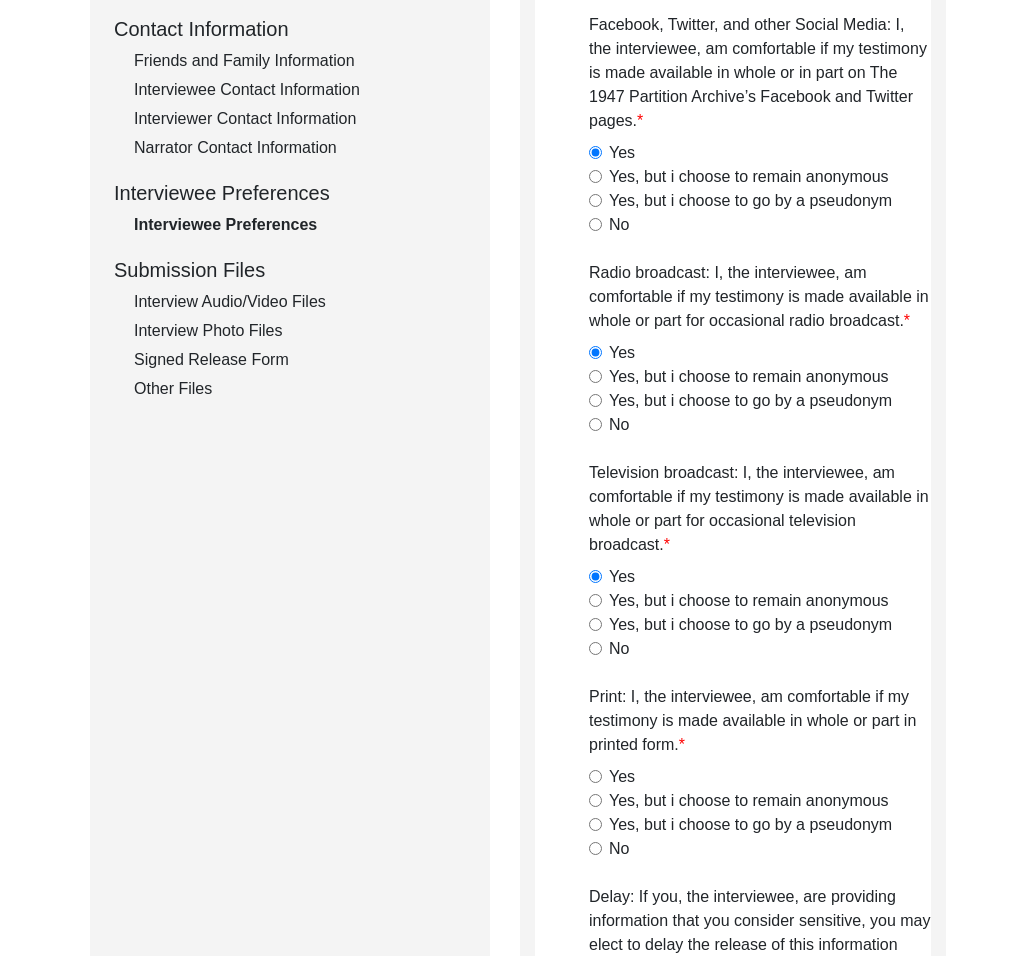 scroll, scrollTop: 741, scrollLeft: 0, axis: vertical 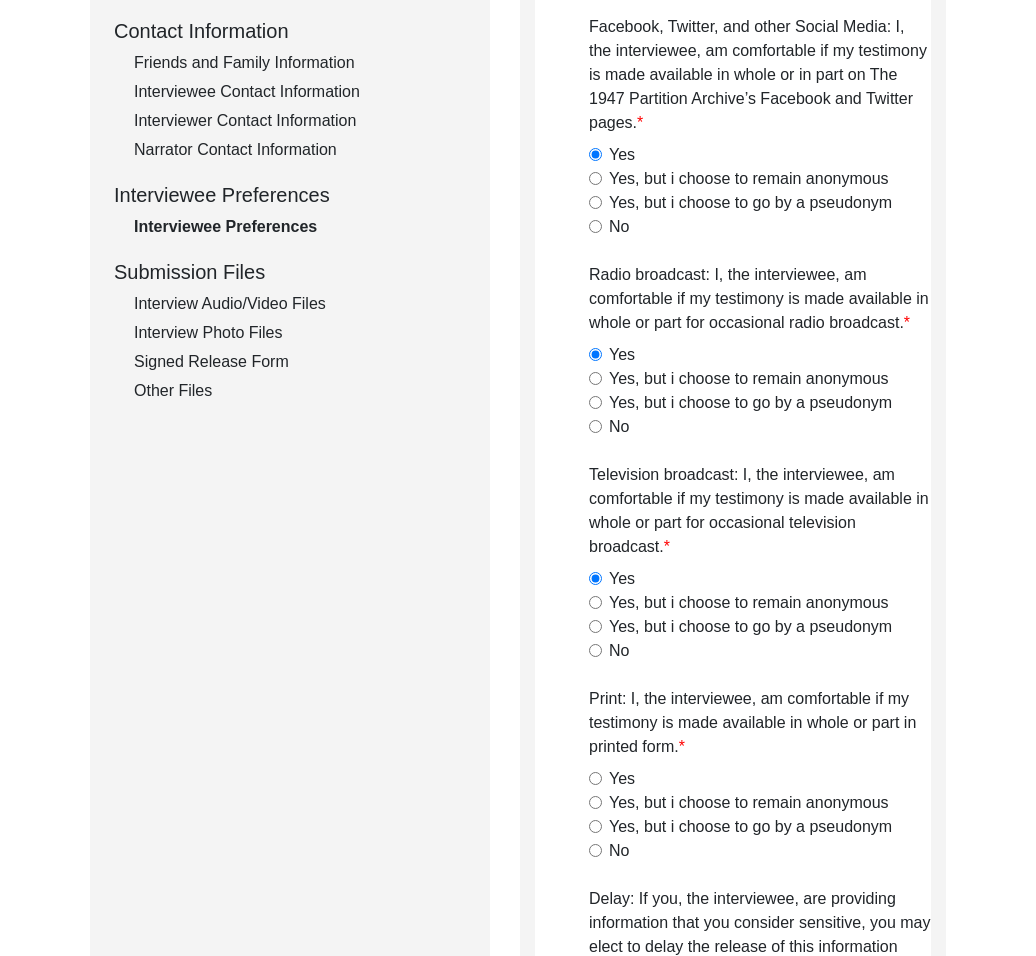 drag, startPoint x: 632, startPoint y: 781, endPoint x: 661, endPoint y: 758, distance: 37.01351 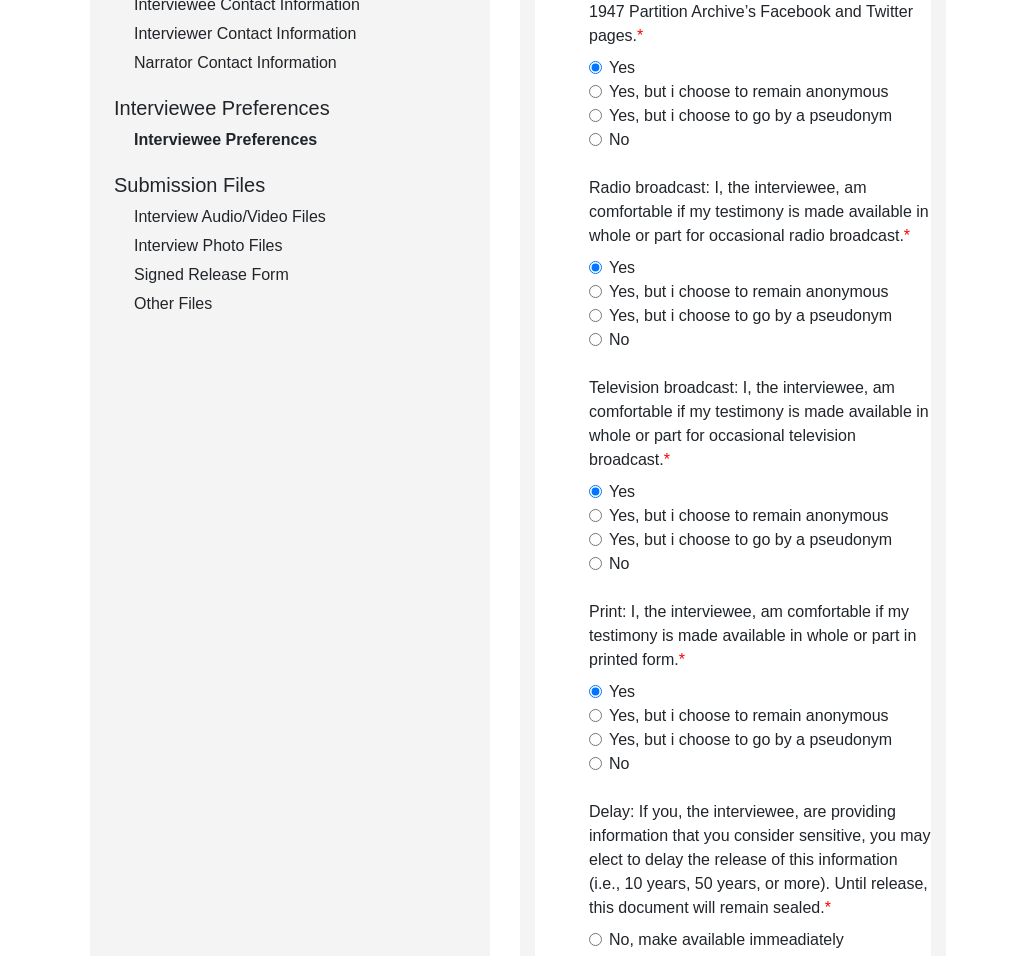 scroll, scrollTop: 1162, scrollLeft: 0, axis: vertical 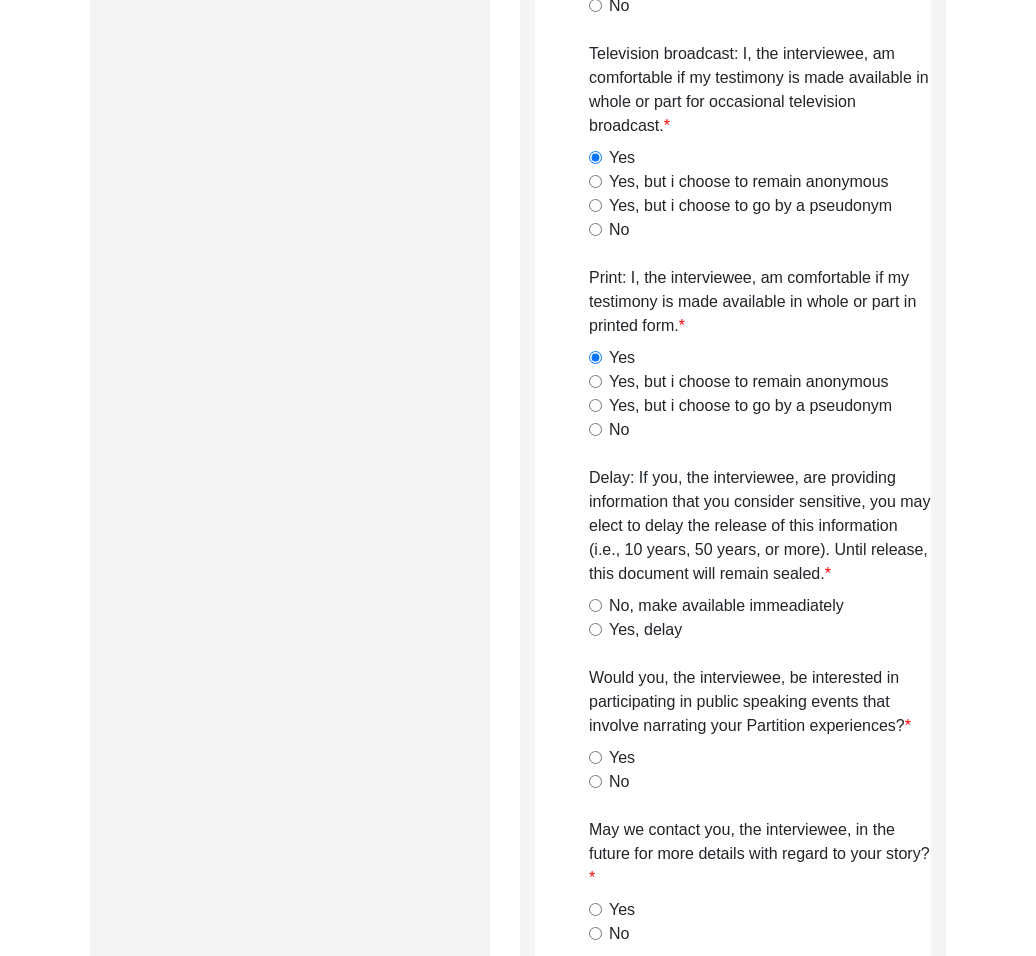drag, startPoint x: 680, startPoint y: 604, endPoint x: 672, endPoint y: 628, distance: 25.298222 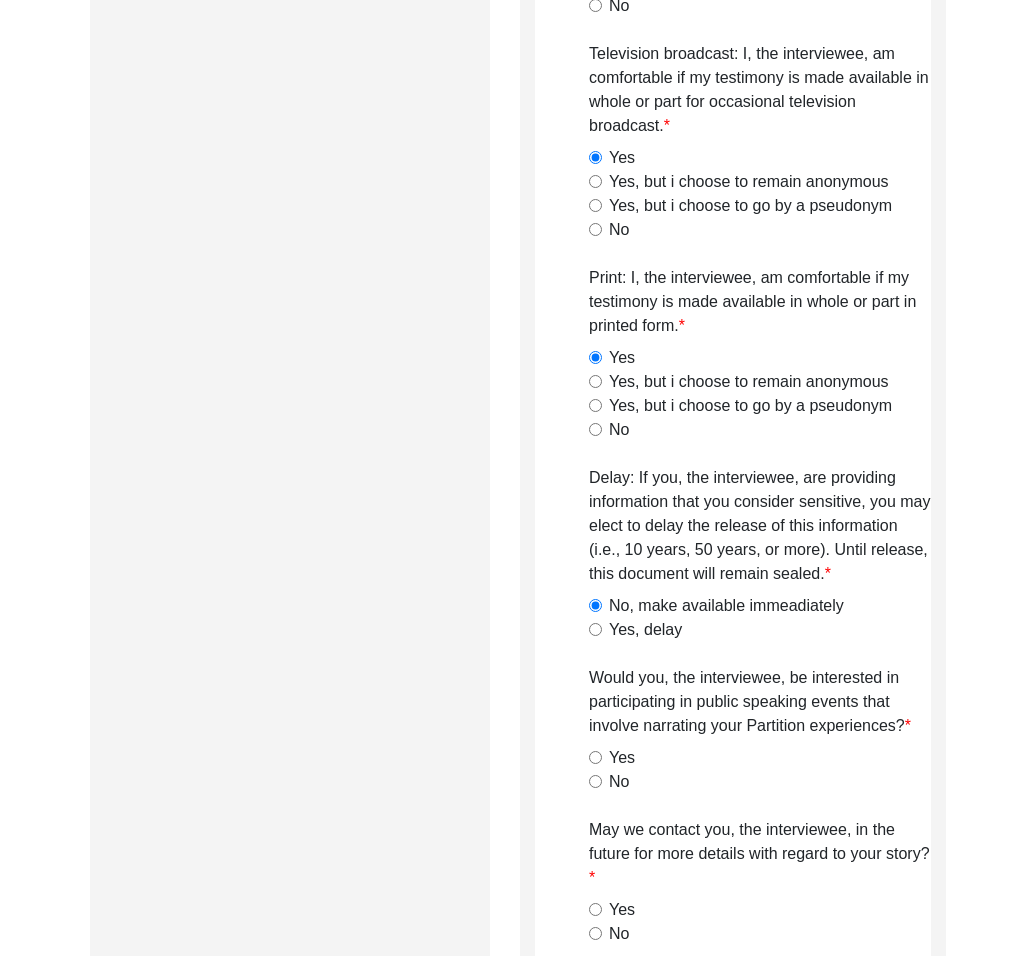 click on "No" 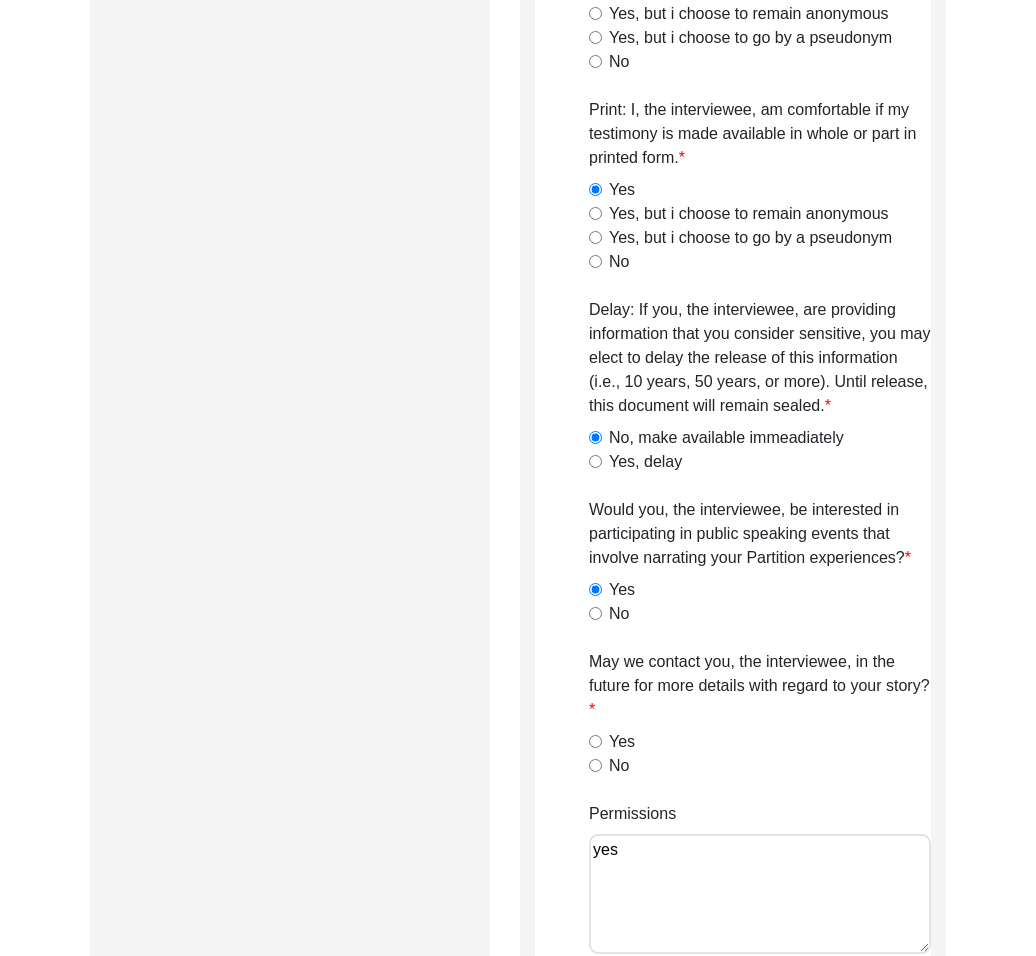 scroll, scrollTop: 1375, scrollLeft: 0, axis: vertical 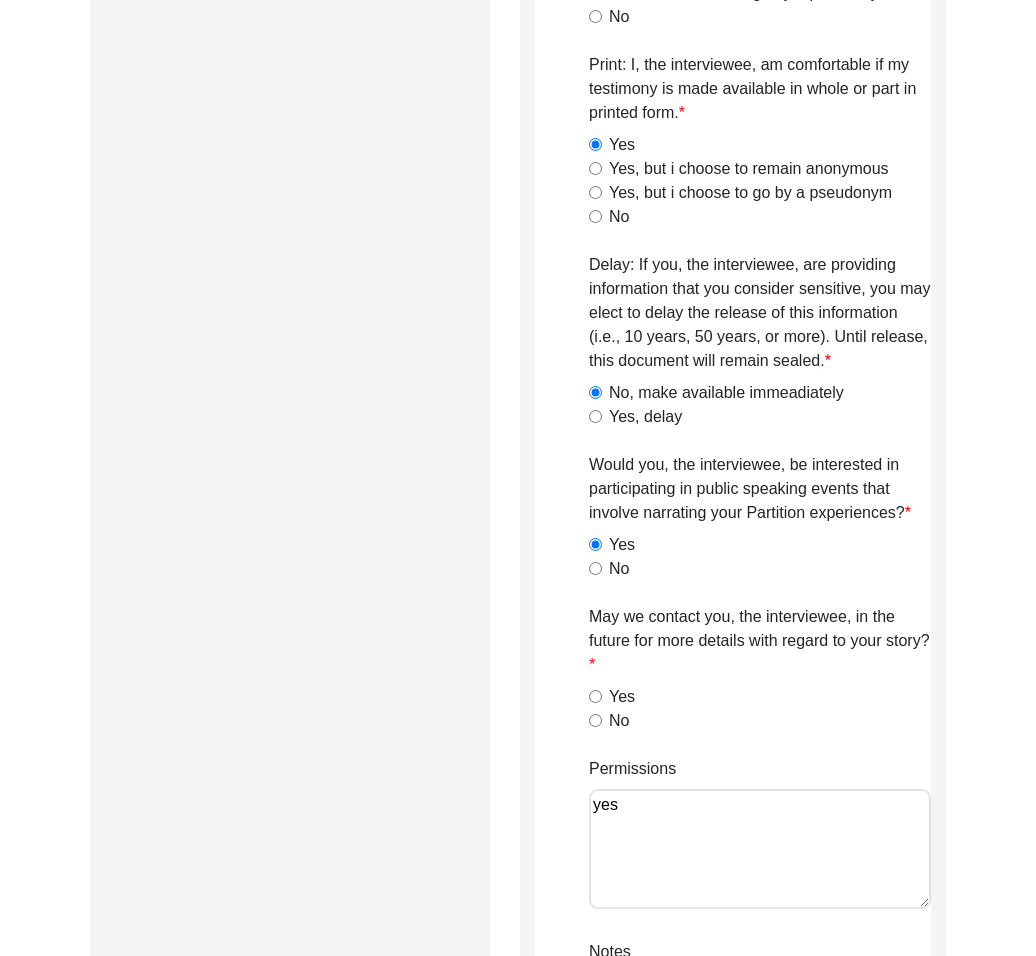 click on "No" 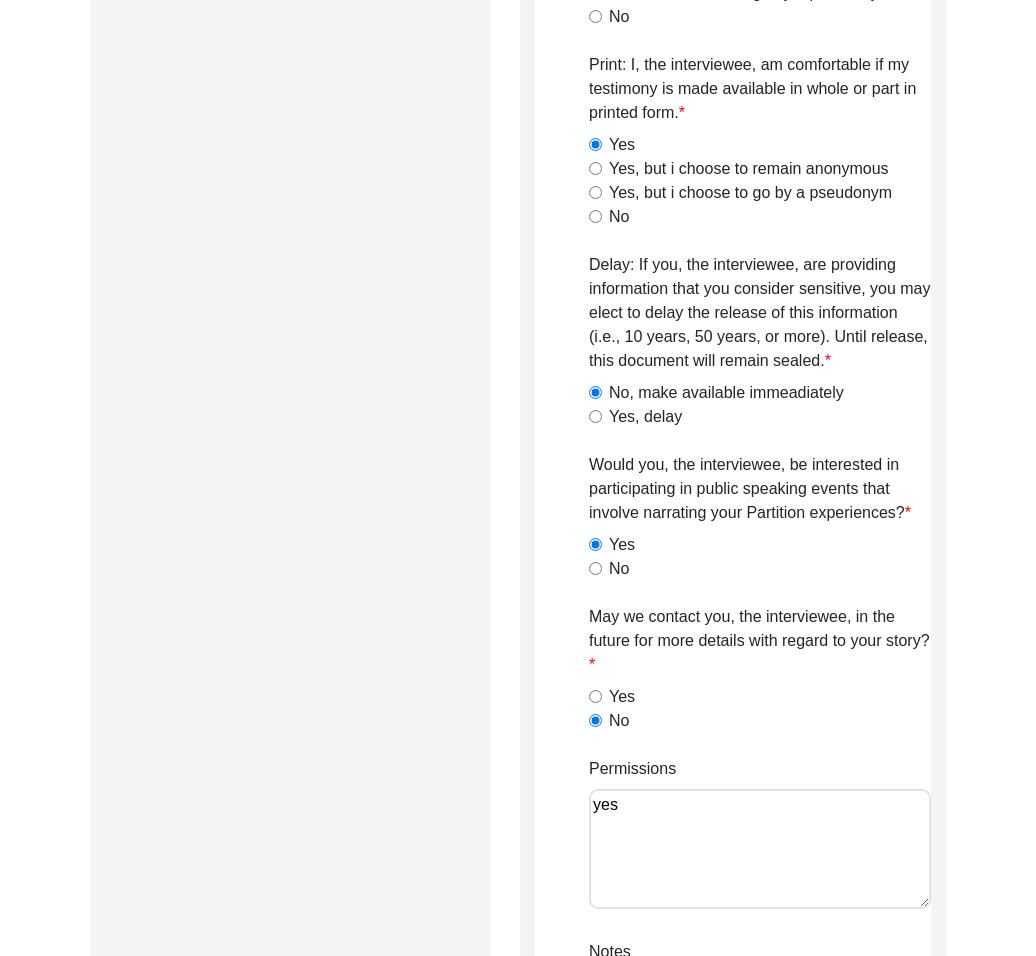 scroll, scrollTop: 1715, scrollLeft: 0, axis: vertical 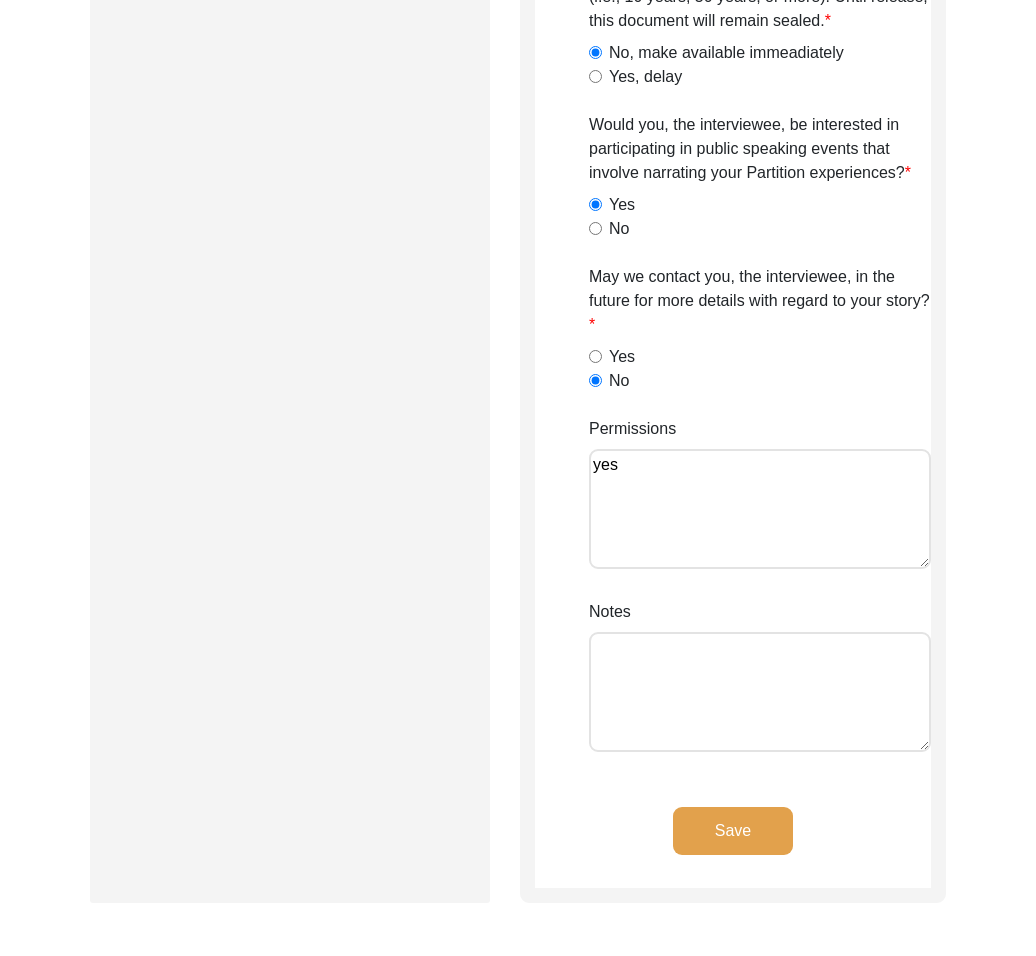click on "Yes" 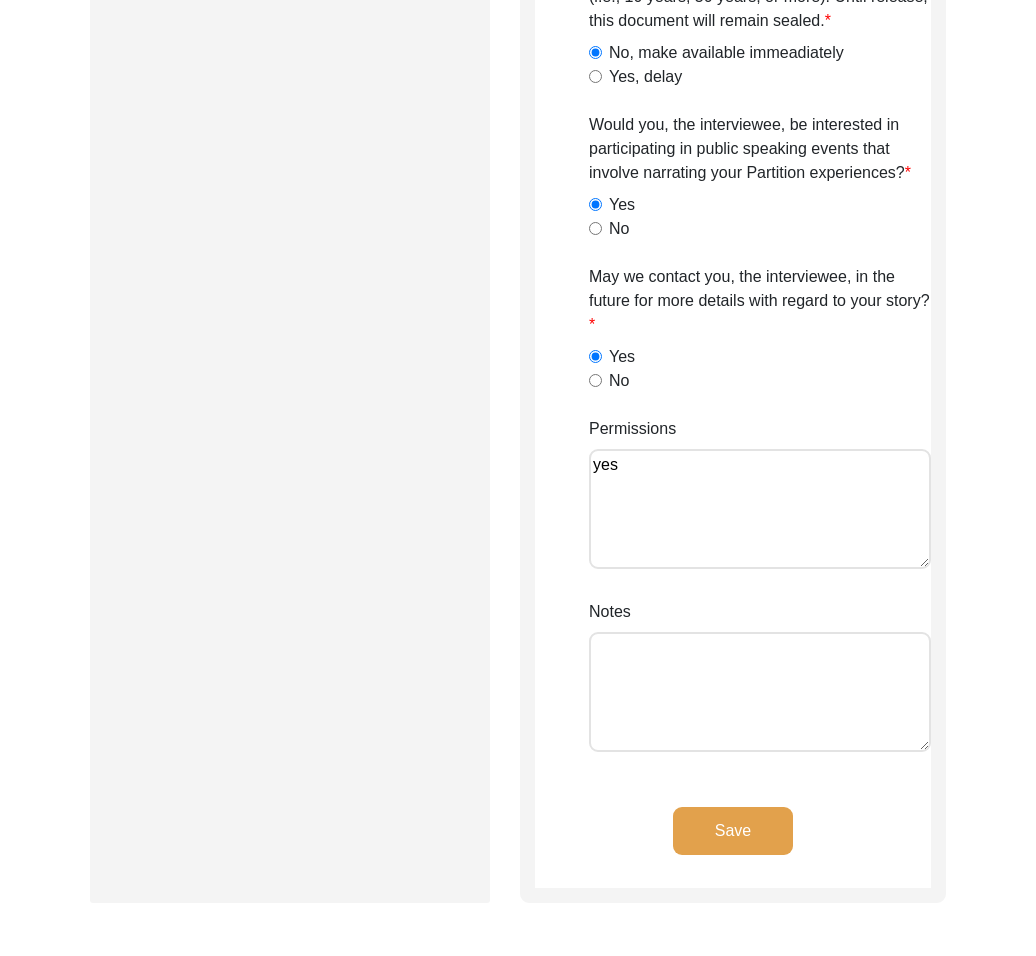 click on "Interviewee Preferences
Project website: I, the interviewee, am comfortable if my testimony is made available publicly on The 1947PA website.  Yes, video and transcript   Yes transcript or summary only   Yes, video only   Yes, but i choose to go by a pseudonym   No  YouTube, Vimeo or other online video channel: I, the interviewee, am comfortable if my testimony is made available in whole or in part on The 1947PA’s online video channels.  Yes   Yes, but i choose to remain anonymous   Yes, but i choose to go by a pseudonym   No  Facebook, Twitter, and other Social Media: I, the interviewee, am comfortable if my testimony is made available in whole or in part on The 1947 Partition Archive’s Facebook and Twitter pages.  Yes   Yes, but i choose to remain anonymous   Yes, but i choose to go by a pseudonym   No  Radio broadcast: I, the interviewee, am comfortable if my testimony is made available in whole or part for occasional radio broadcast.  Yes   Yes, but i choose to remain anonymous   No   Yes   No   No" 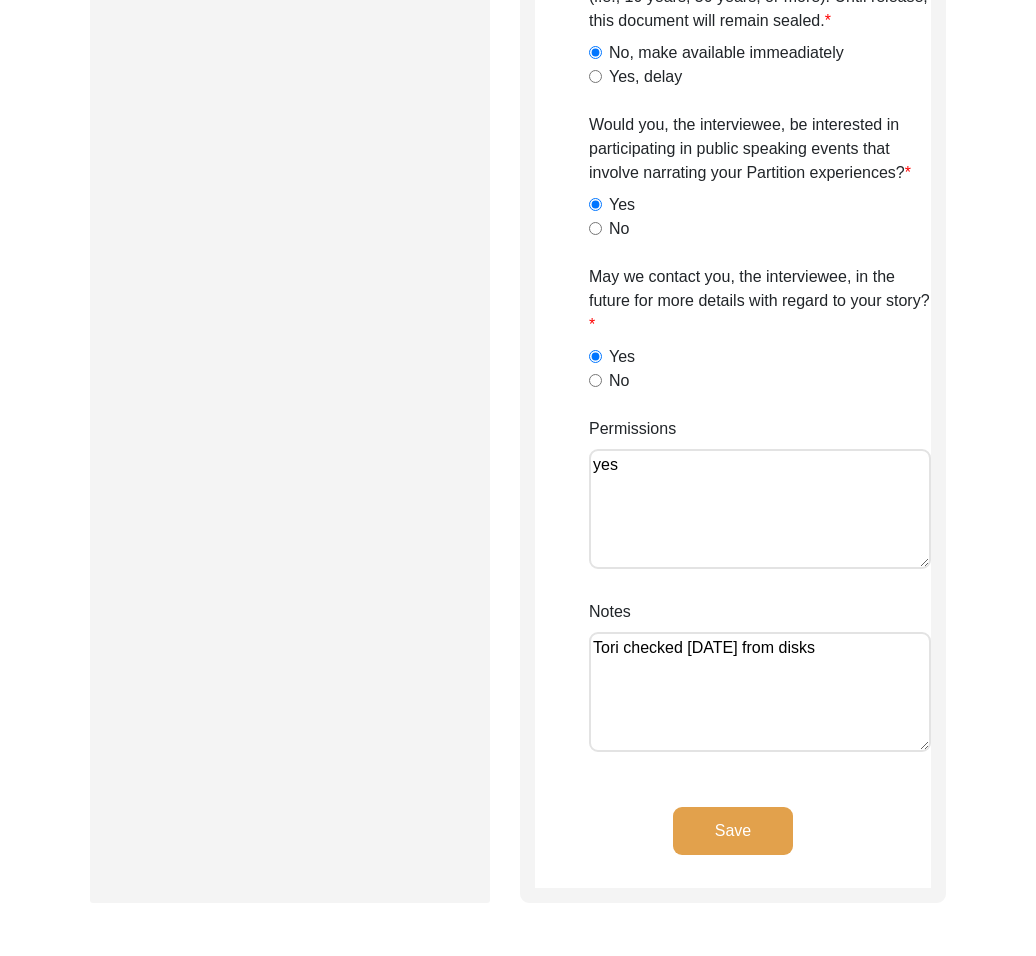 type on "Tori checked [DATE] from disks" 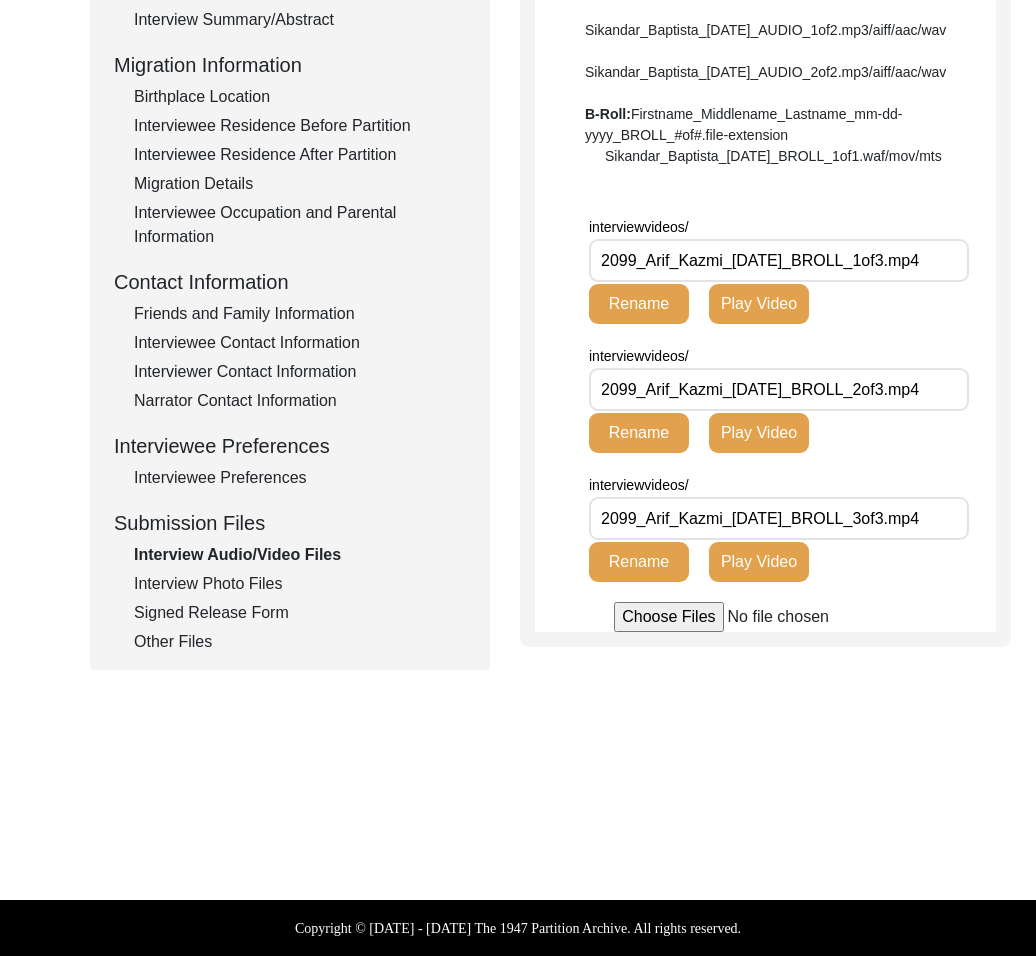 scroll, scrollTop: 0, scrollLeft: 0, axis: both 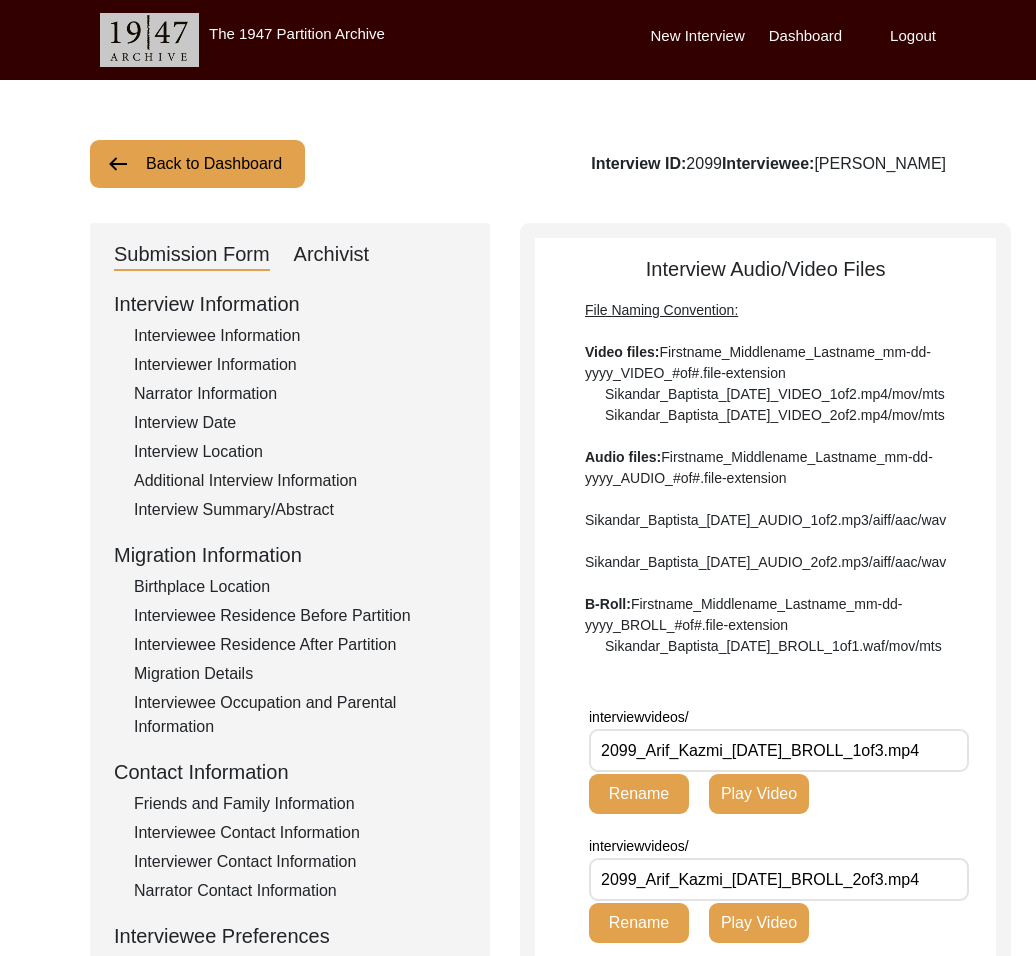 click on "Back to Dashboard" 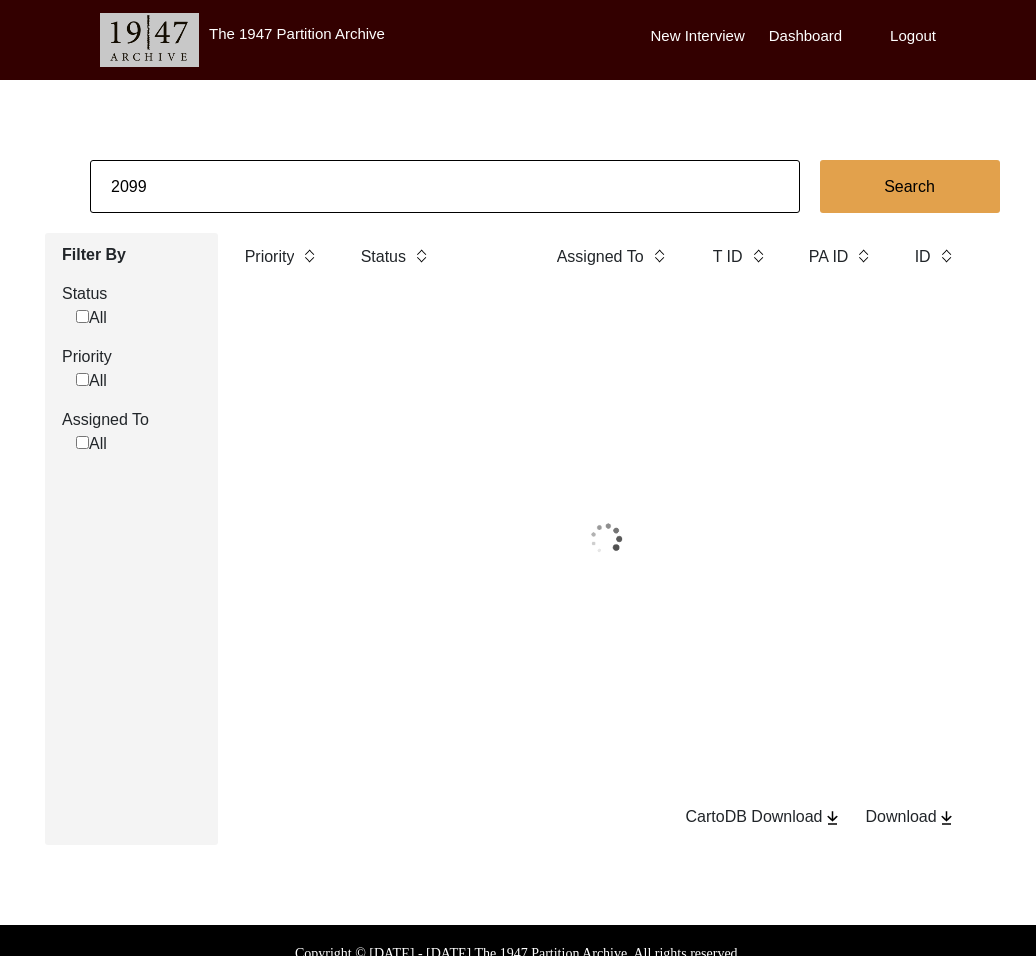 click on "2099" 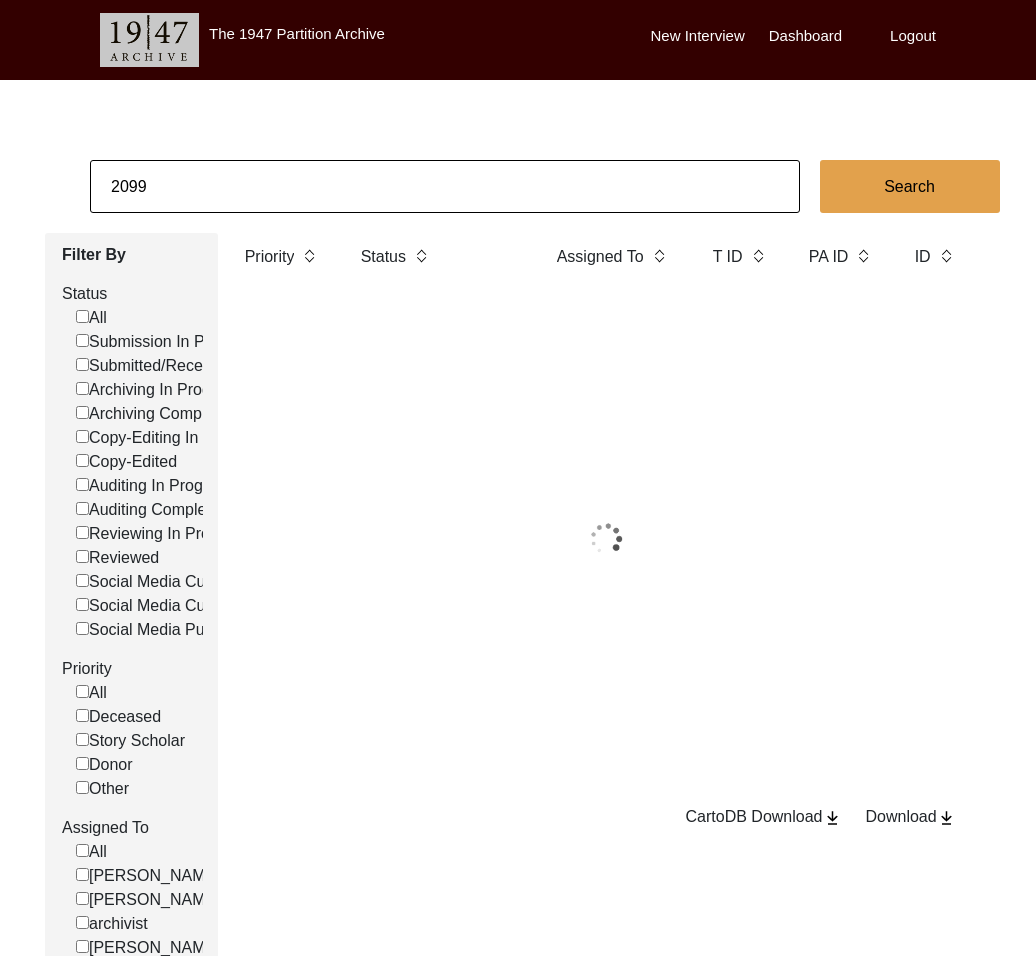 click on "2099" 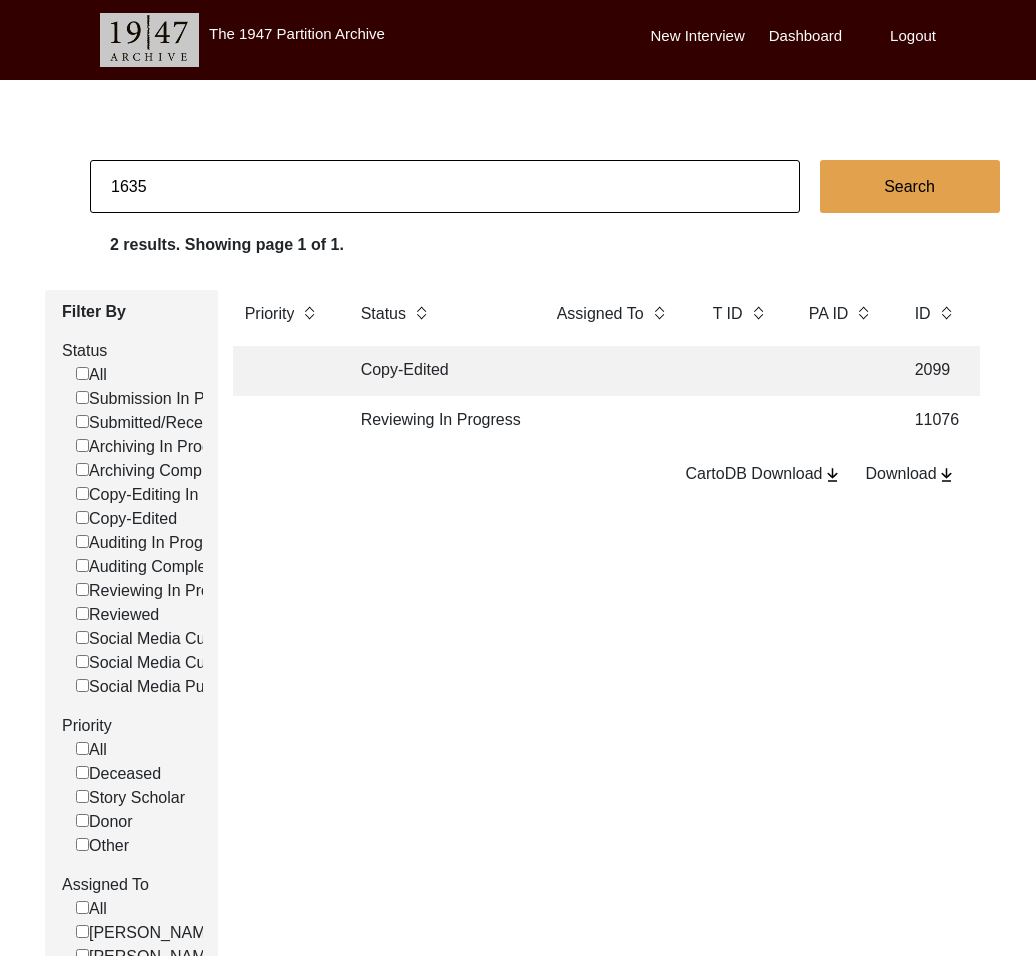 type on "1635" 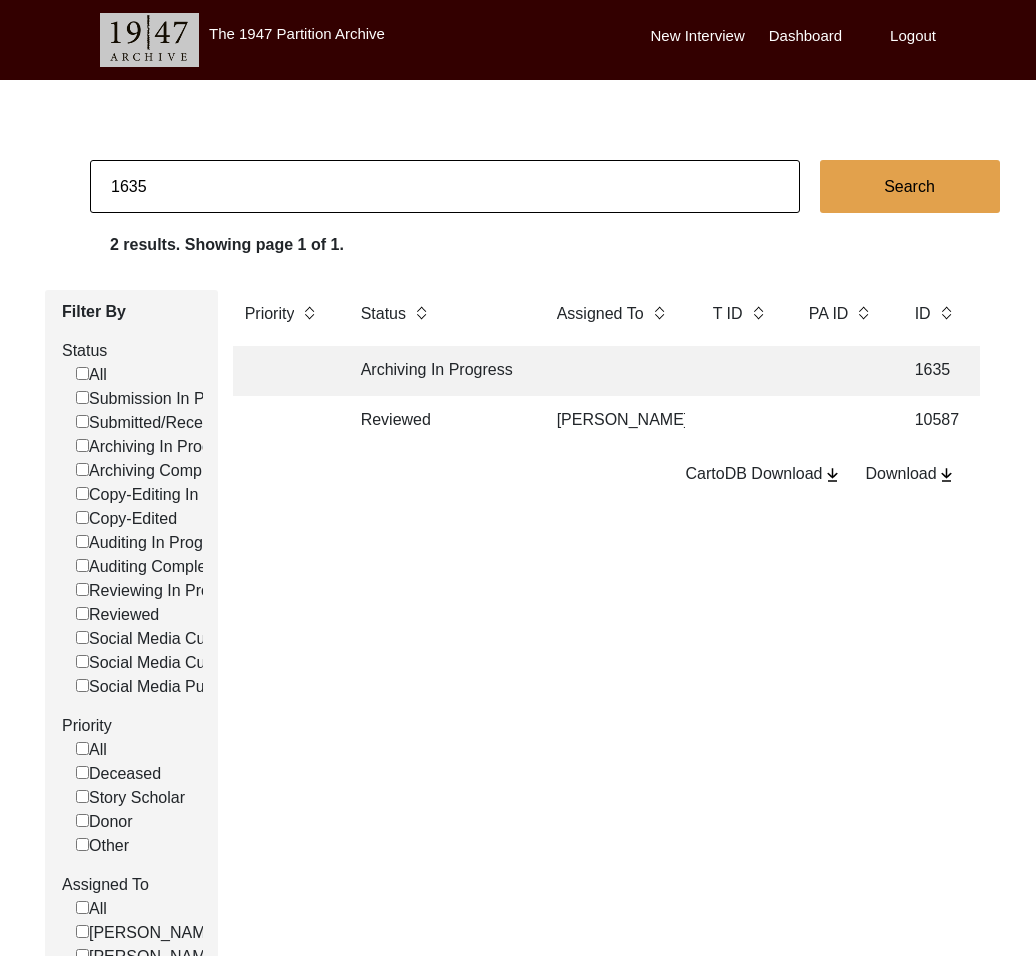 click on "Archiving In Progress" 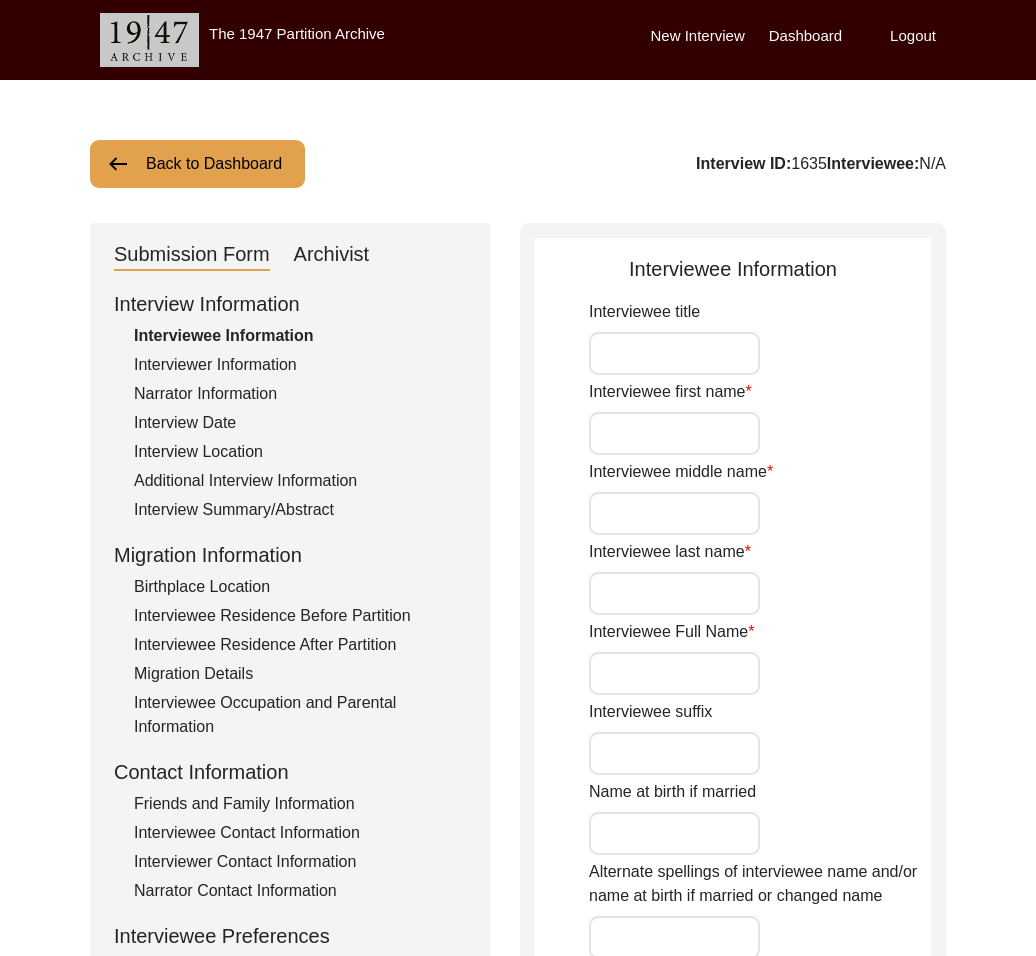type on "[PERSON_NAME]" 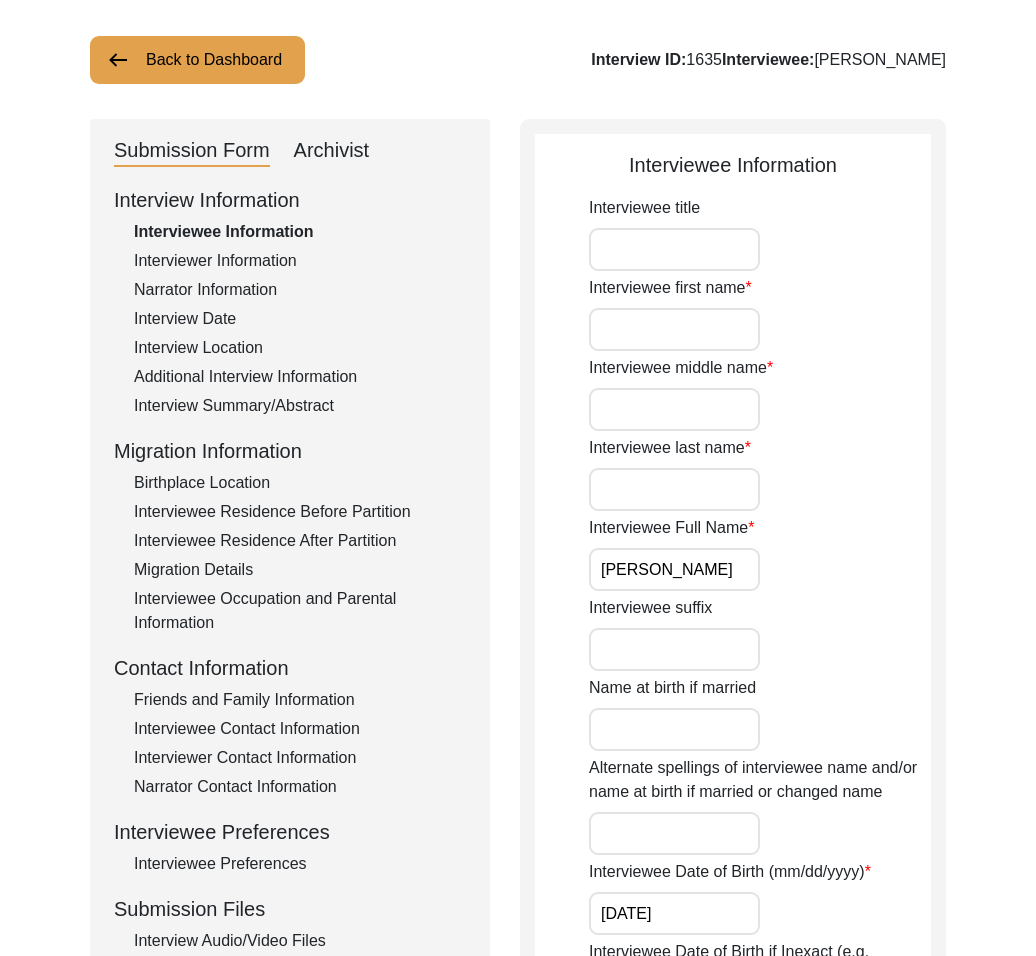 scroll, scrollTop: 280, scrollLeft: 0, axis: vertical 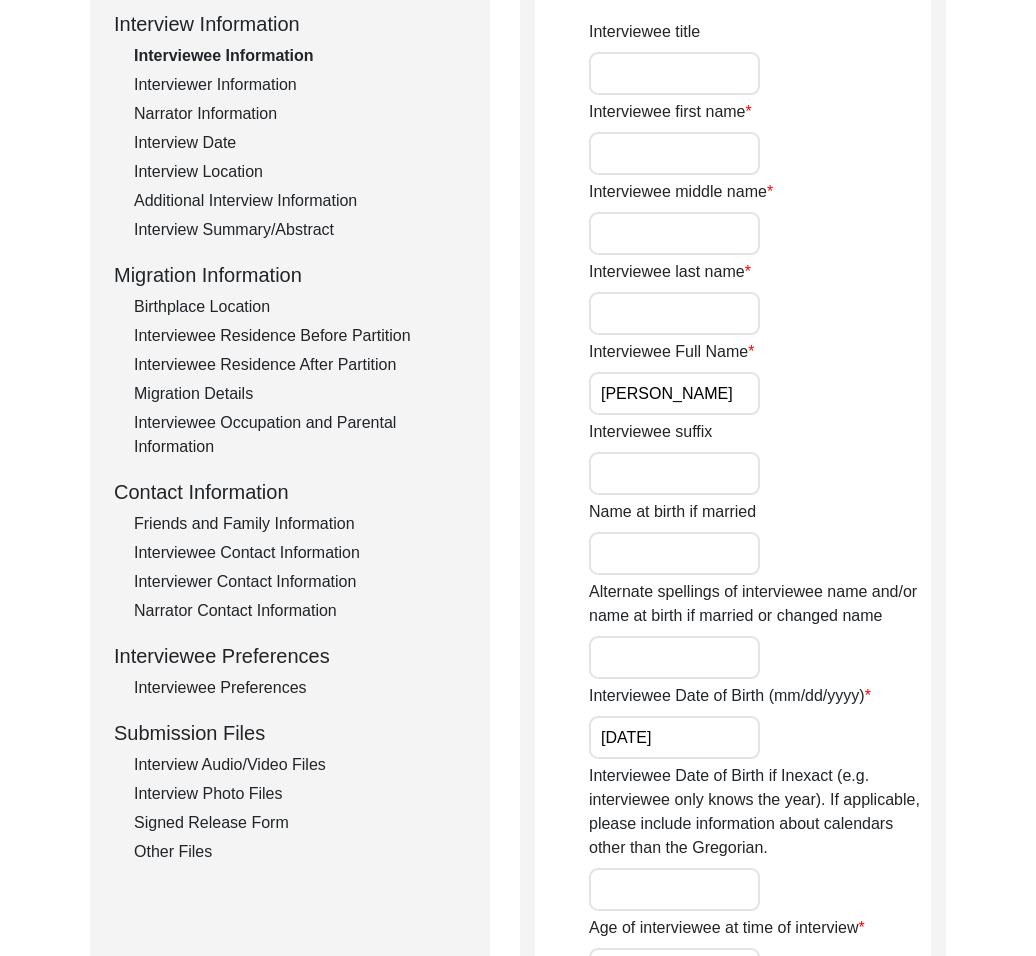click on "Interview Audio/Video Files" 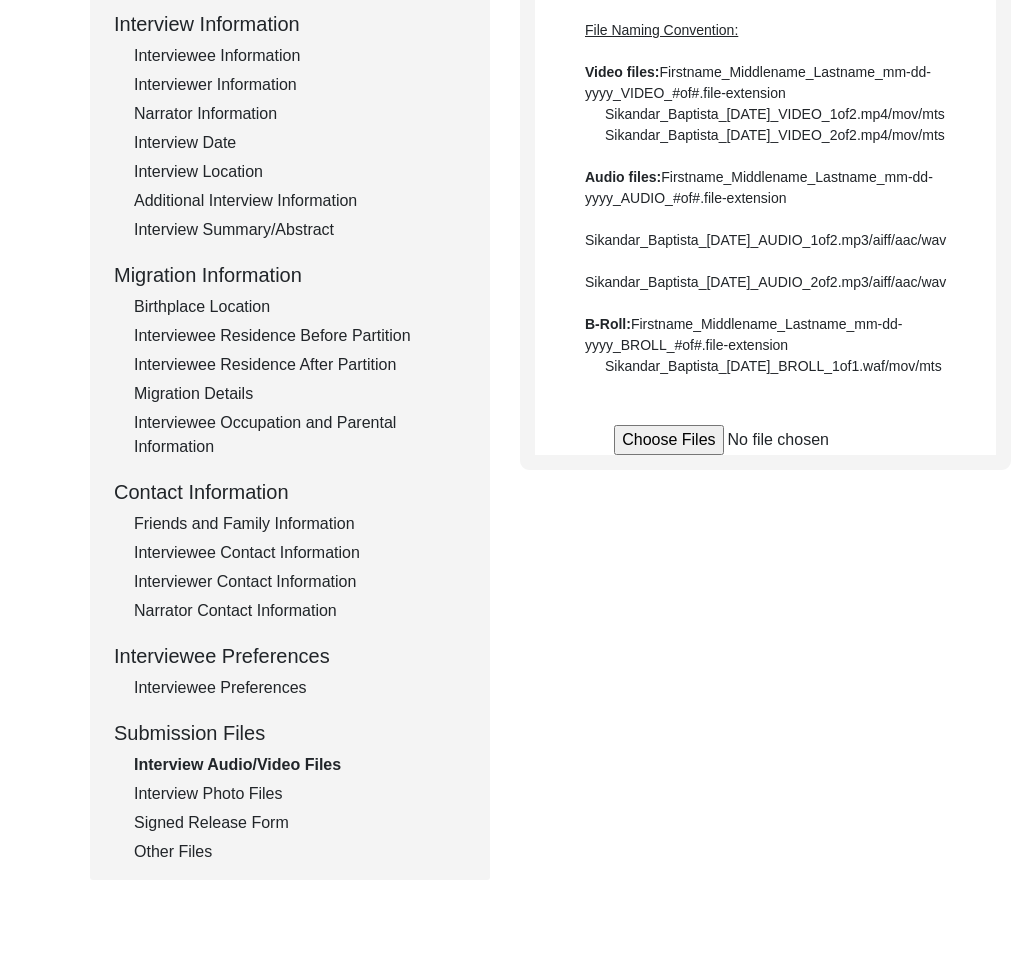click on "Interviewee Preferences" 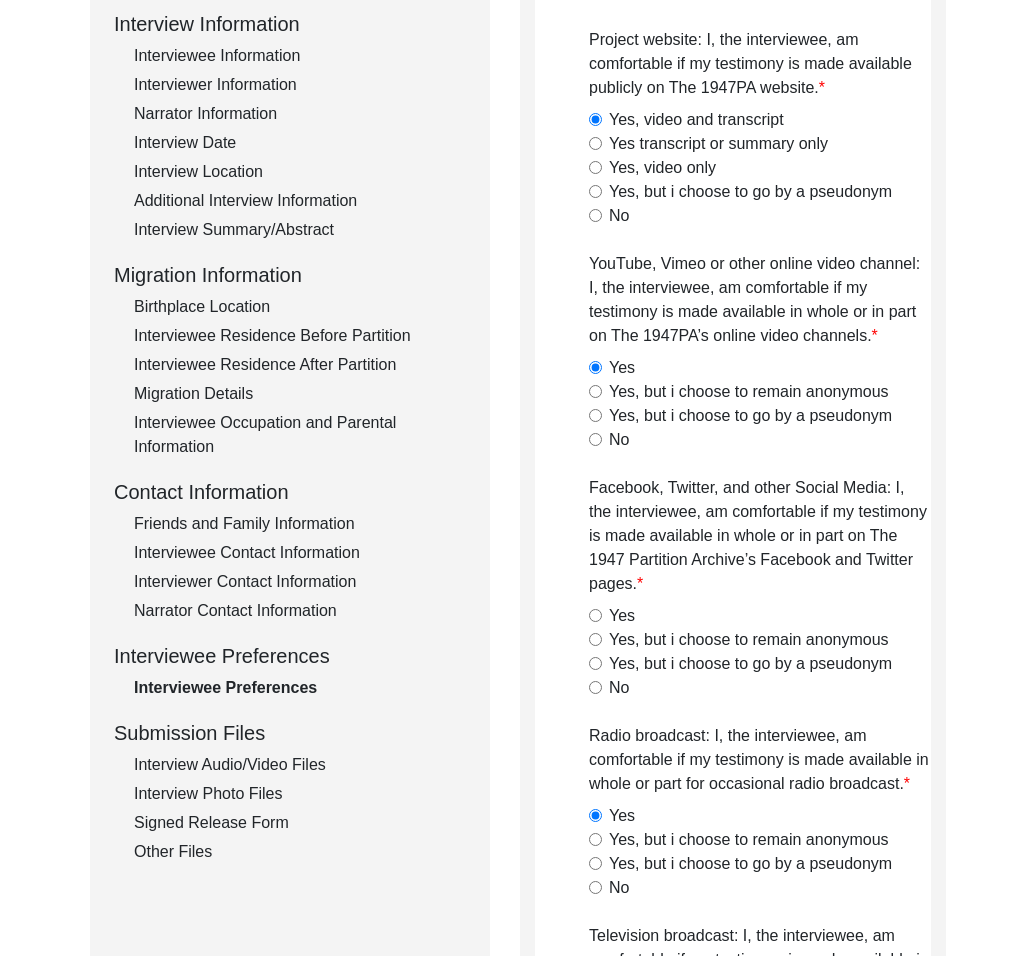 click on "Yes" 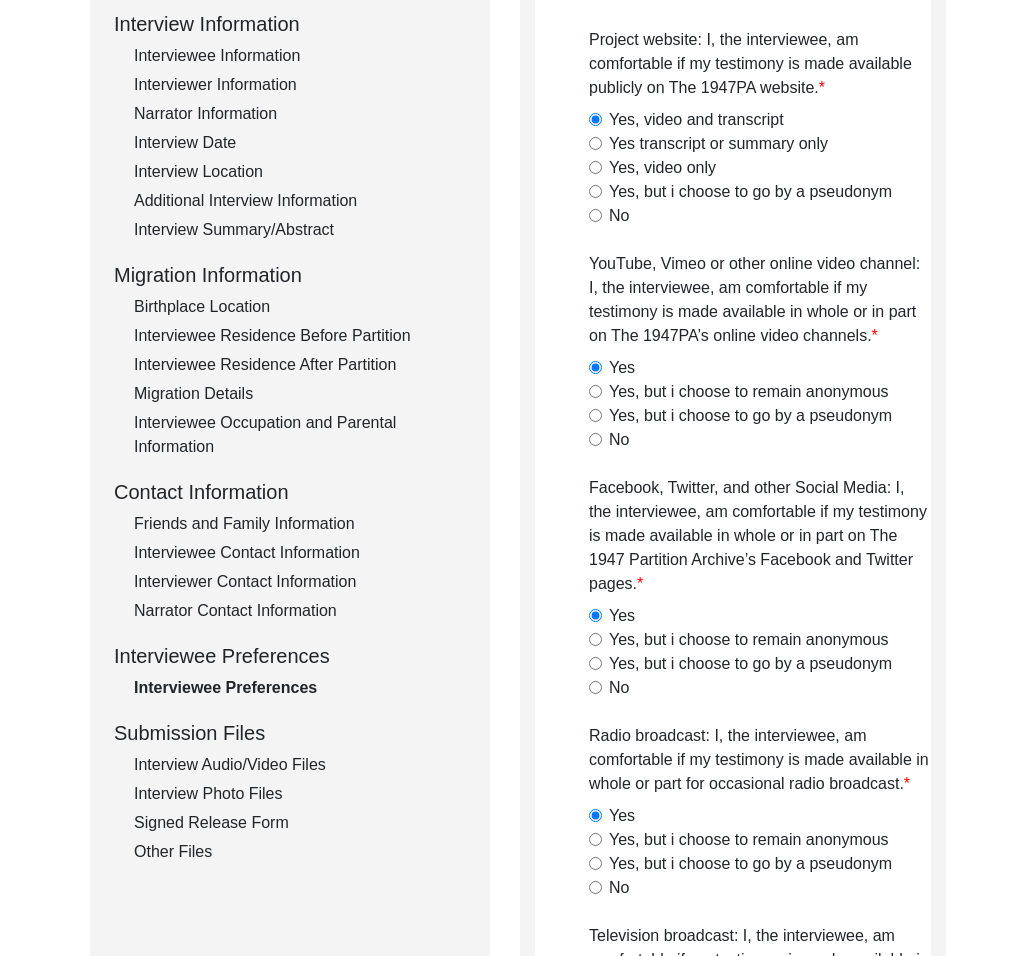 scroll, scrollTop: 308, scrollLeft: 0, axis: vertical 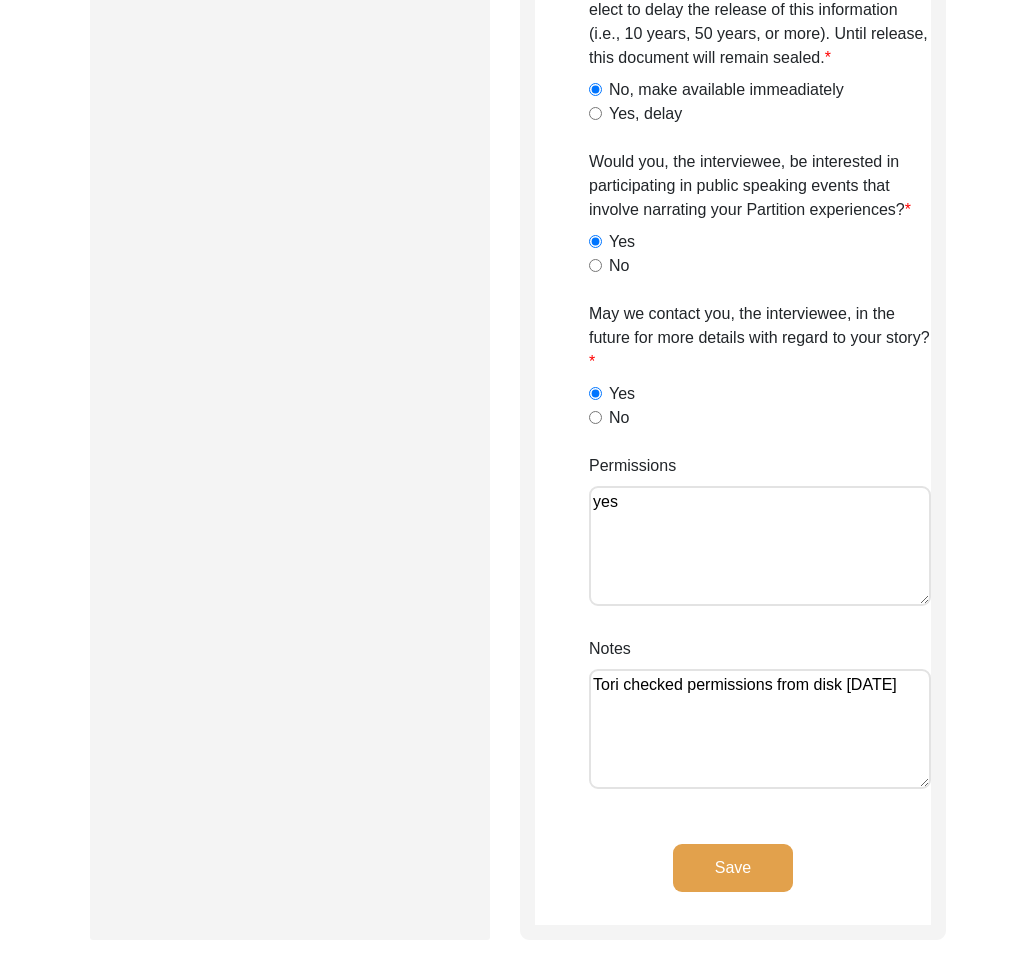 click on "Tori checked permissions from disk [DATE]" at bounding box center (760, 729) 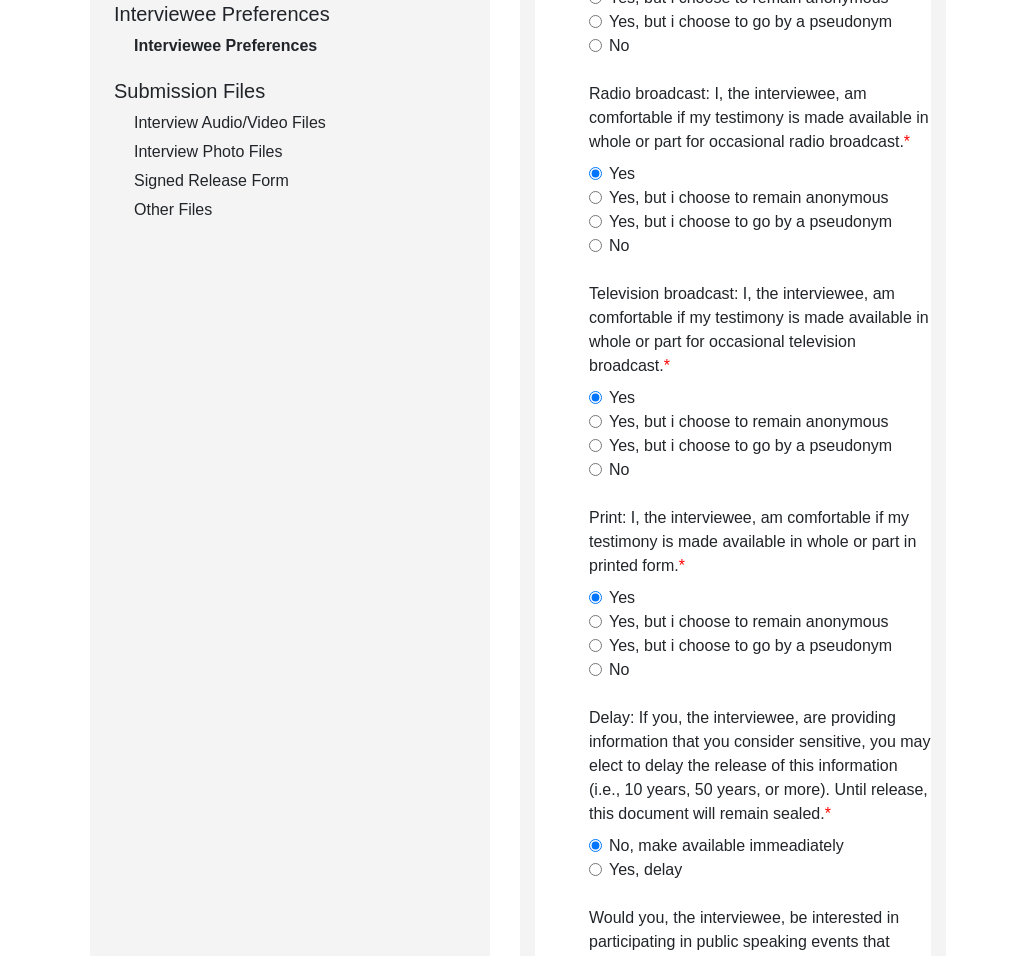 scroll, scrollTop: 651, scrollLeft: 0, axis: vertical 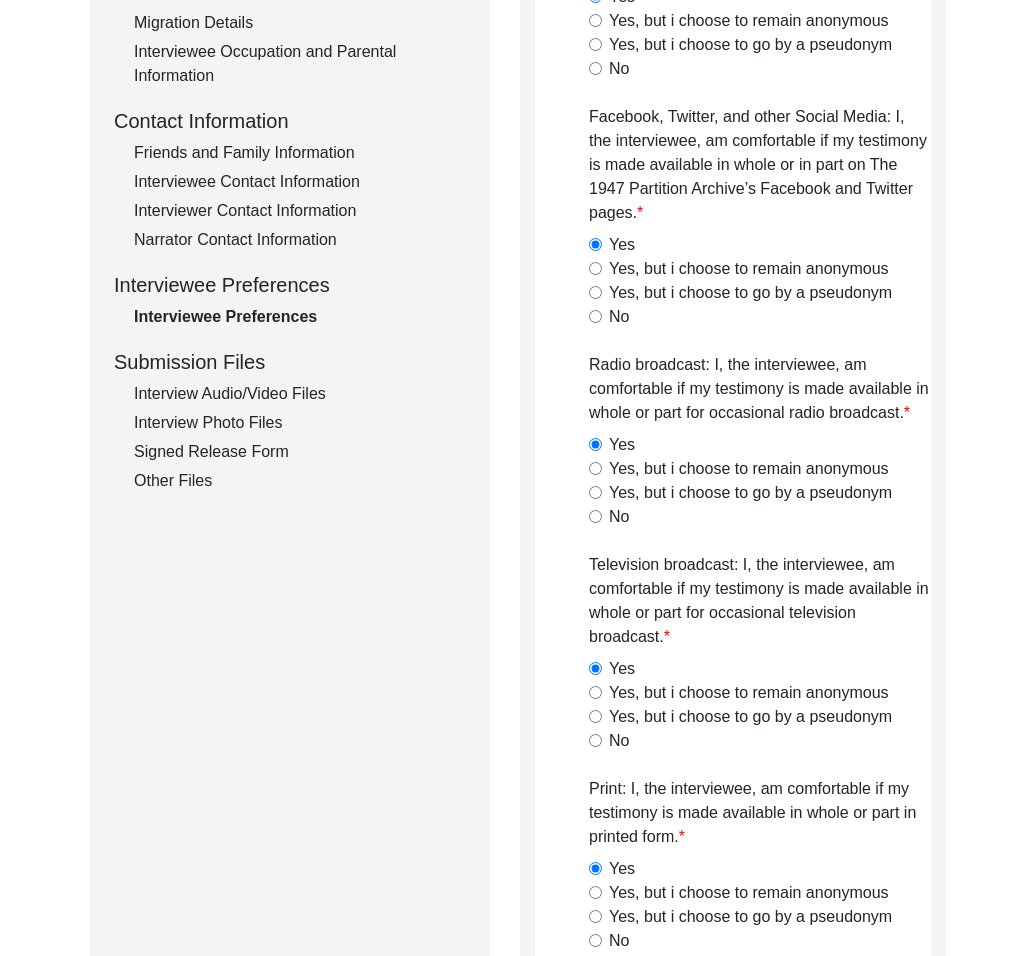 drag, startPoint x: 266, startPoint y: 386, endPoint x: 292, endPoint y: 313, distance: 77.491936 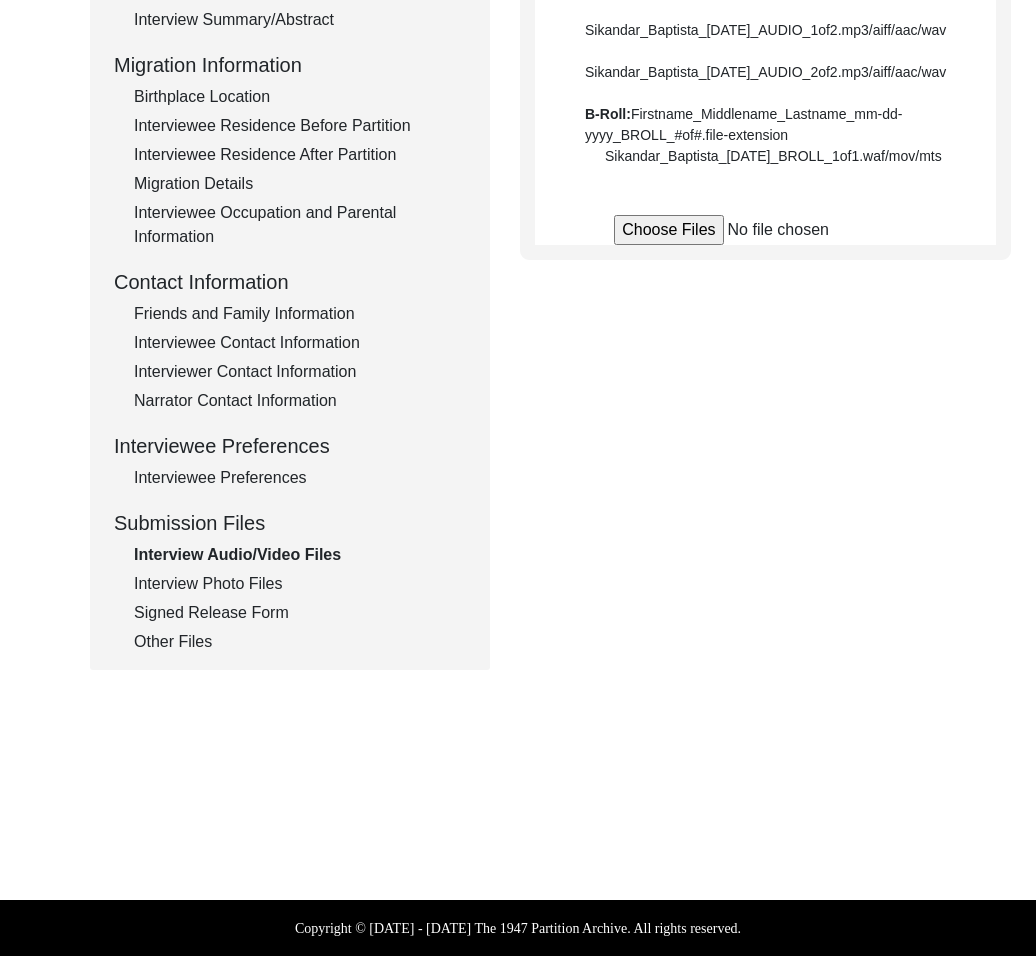 drag, startPoint x: 271, startPoint y: 480, endPoint x: 468, endPoint y: 505, distance: 198.57996 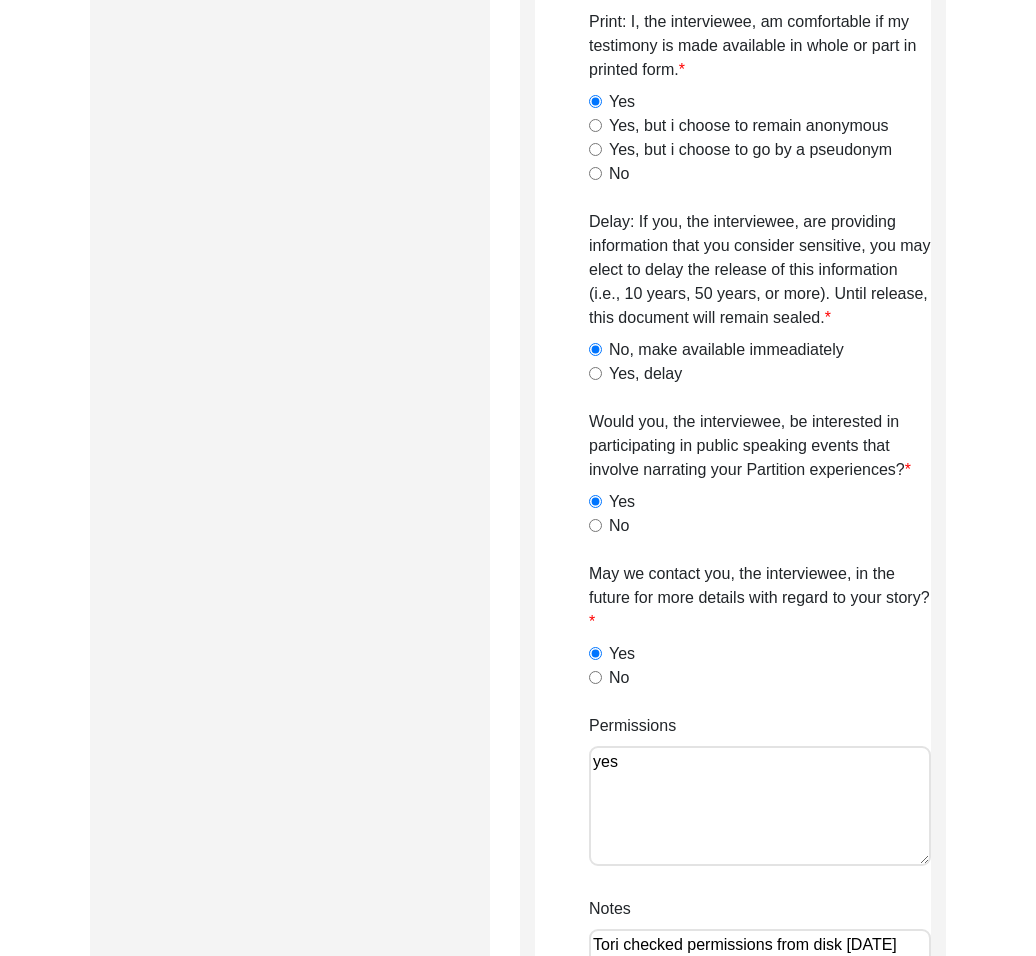 scroll, scrollTop: 1947, scrollLeft: 0, axis: vertical 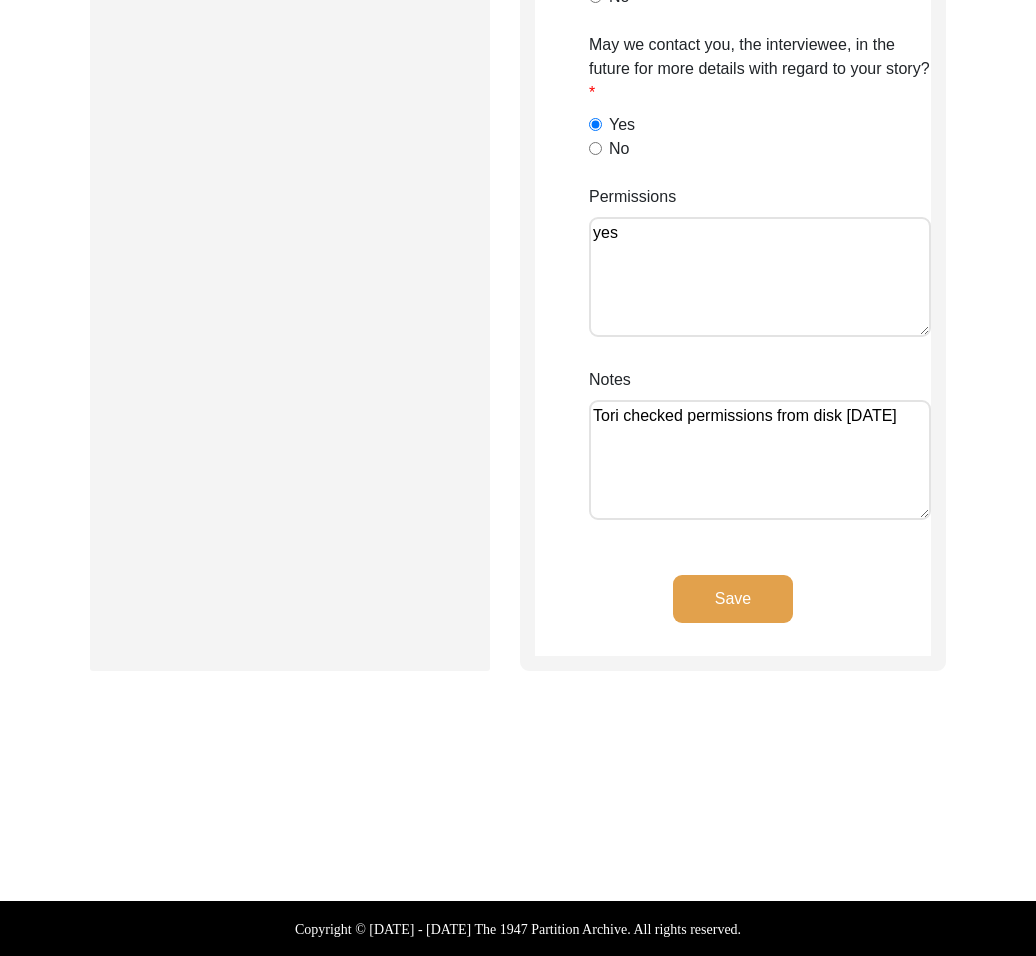 click on "Tori checked permissions from disk [DATE]" at bounding box center [760, 460] 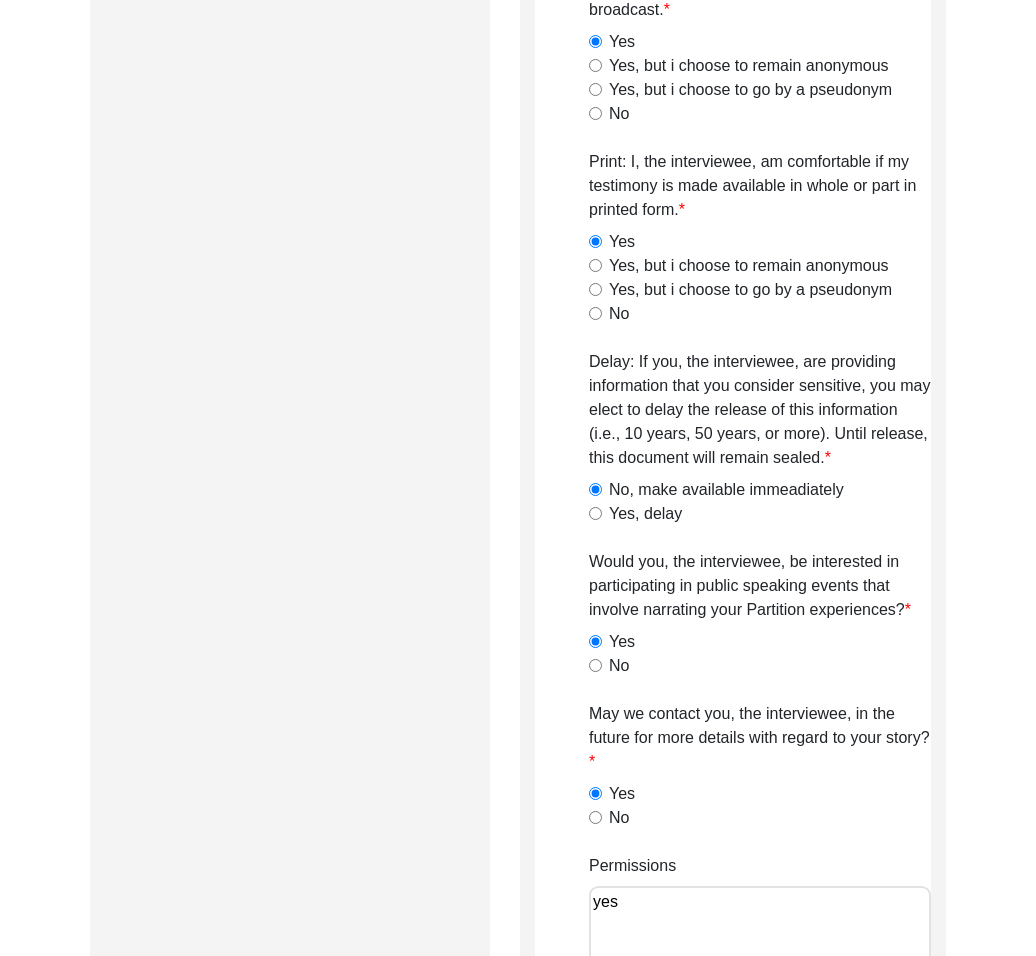 scroll, scrollTop: 1360, scrollLeft: 0, axis: vertical 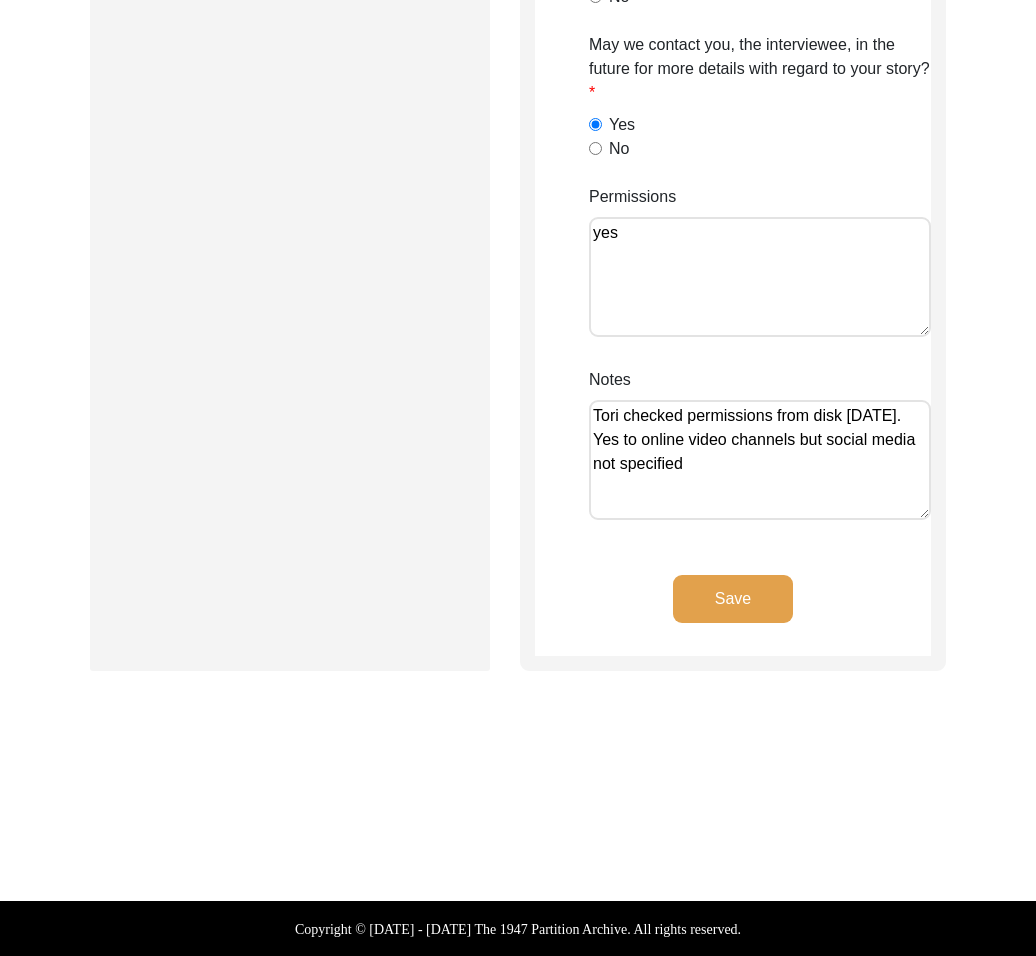 type on "Tori checked permissions from disk [DATE]. Yes to online video channels but social media not specified" 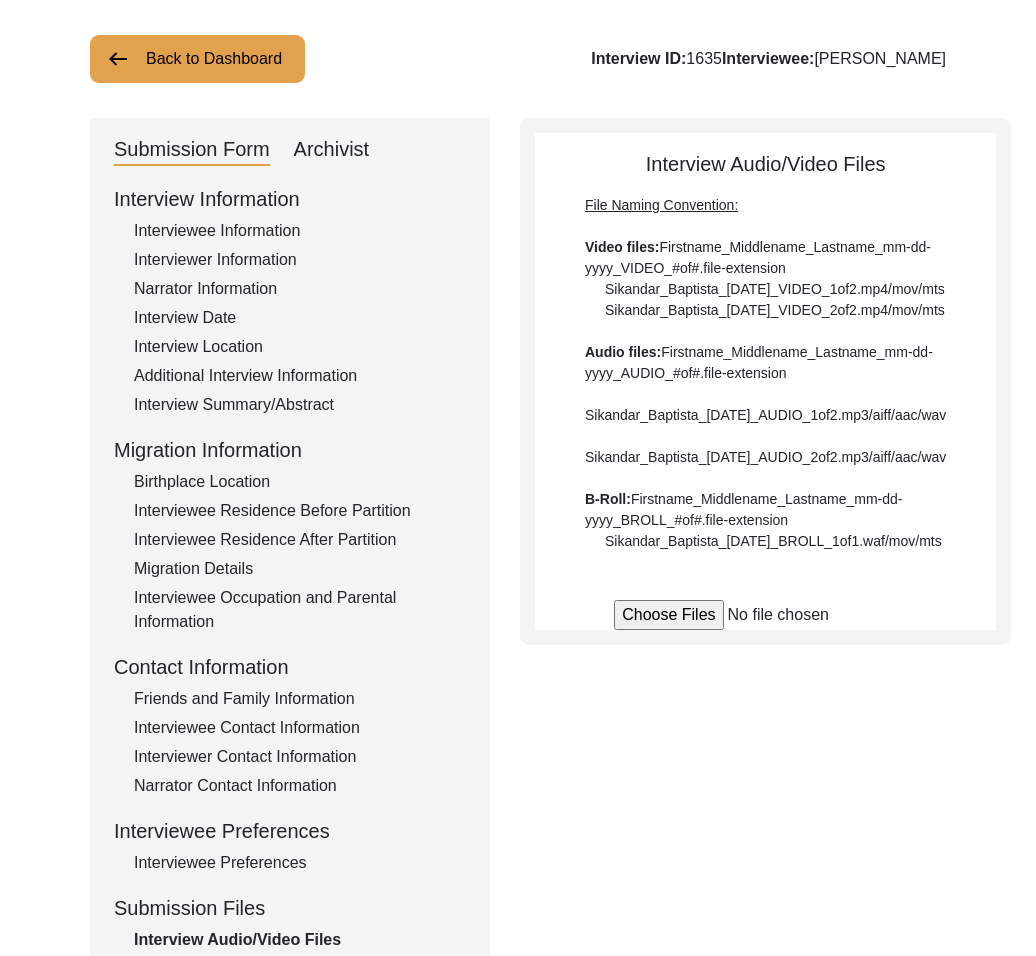 scroll, scrollTop: 0, scrollLeft: 0, axis: both 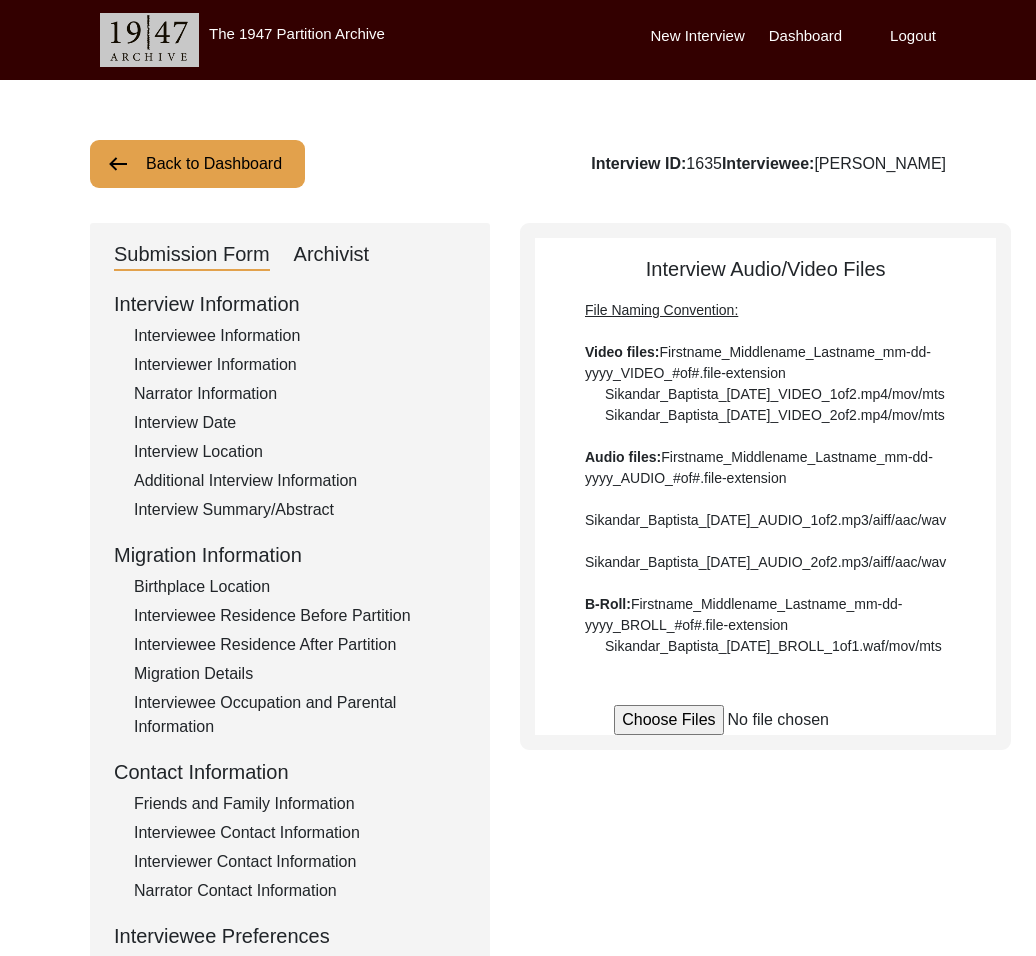 click on "Back to Dashboard" 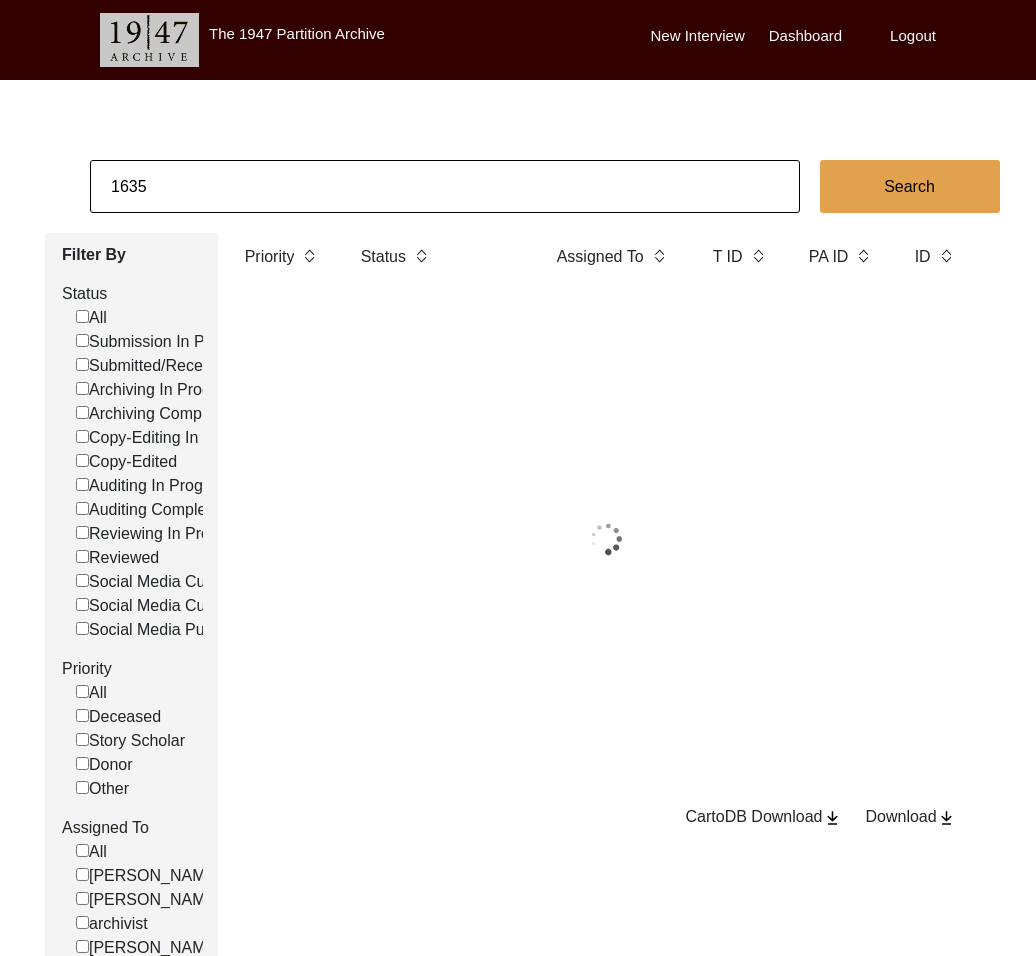 click on "1635" 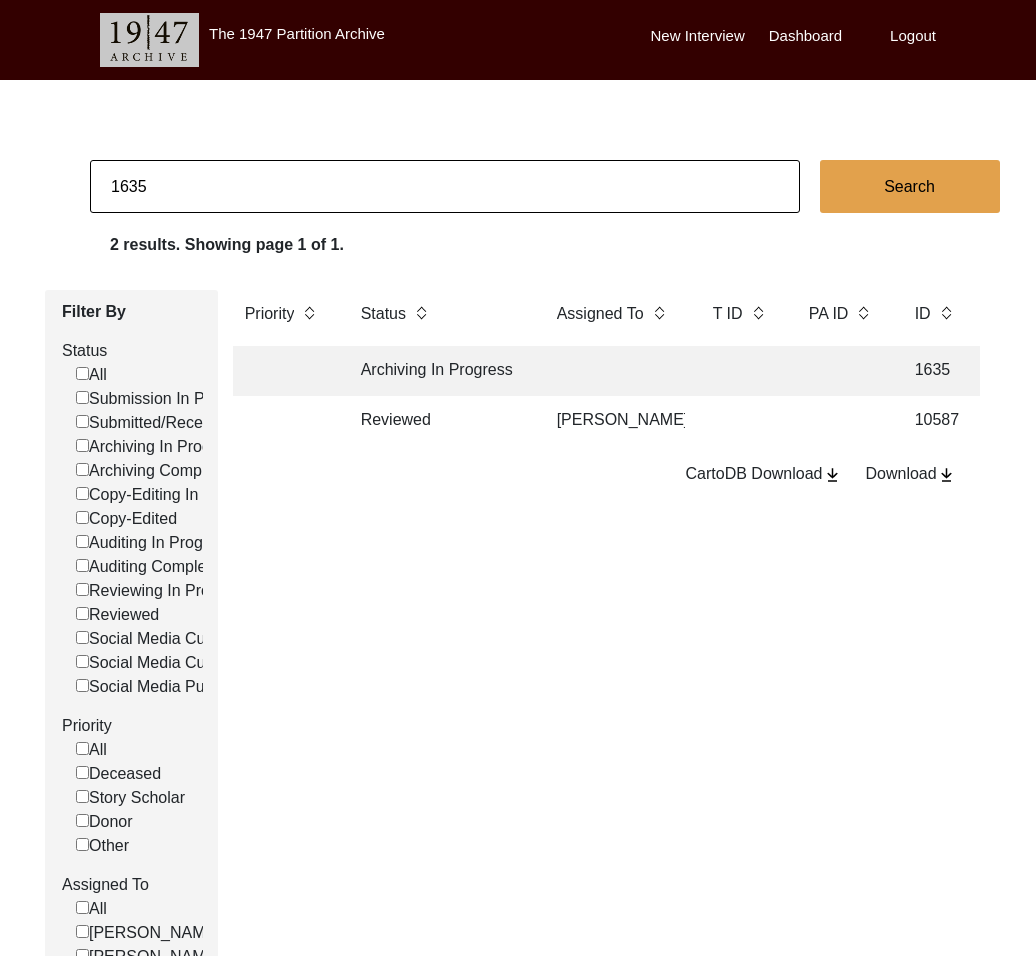 click on "1635" 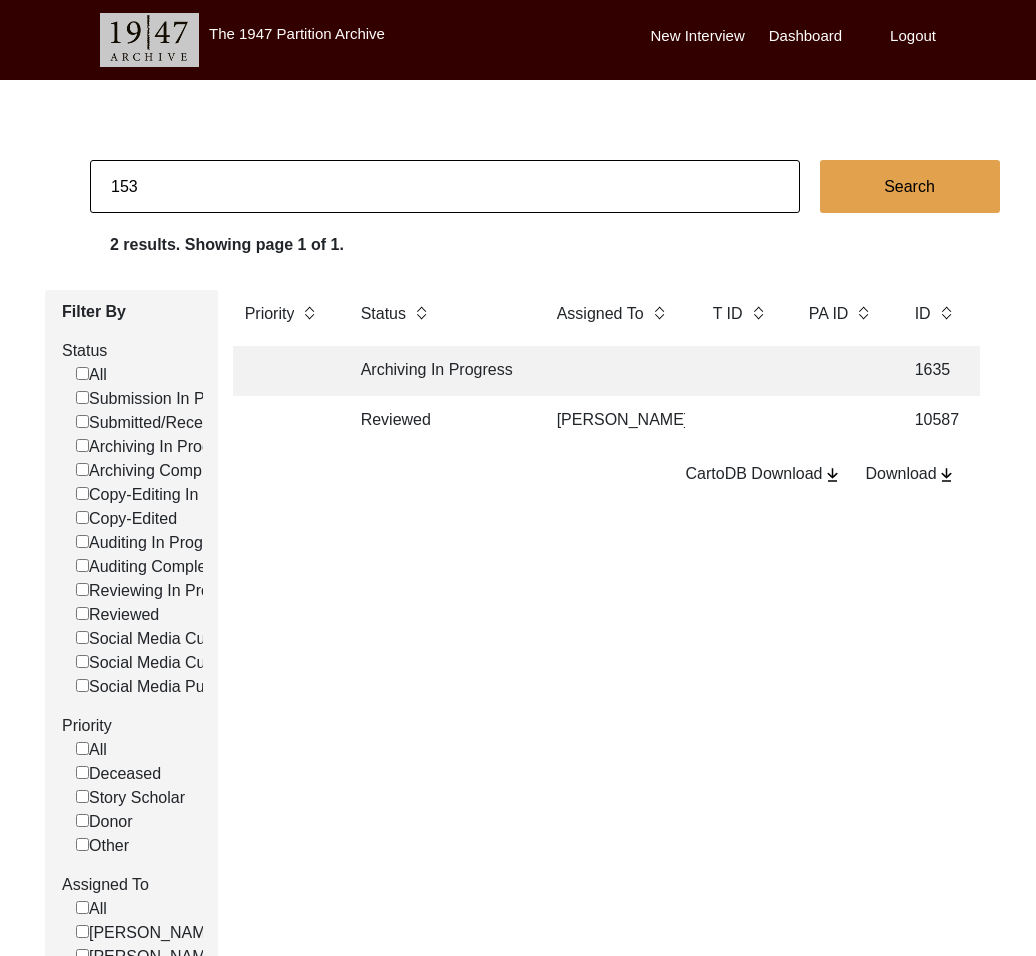 type on "153" 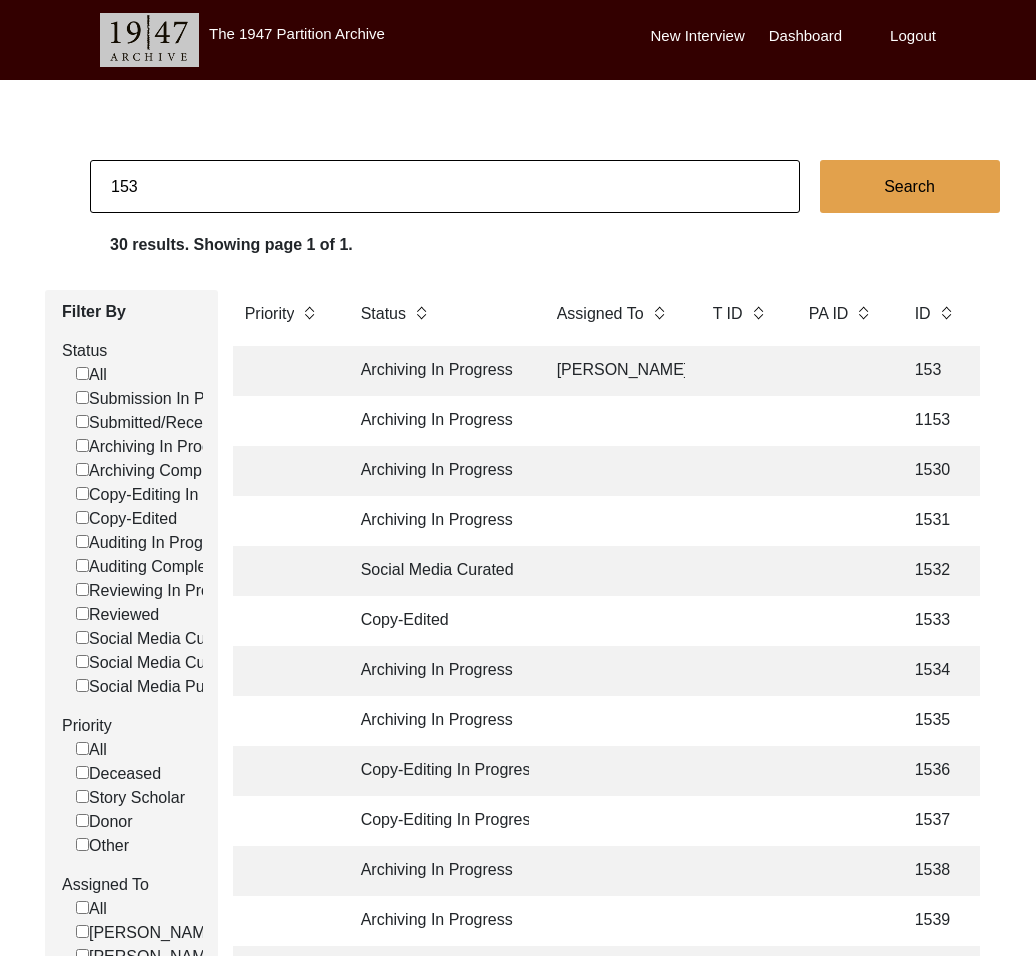 click on "[PERSON_NAME]" 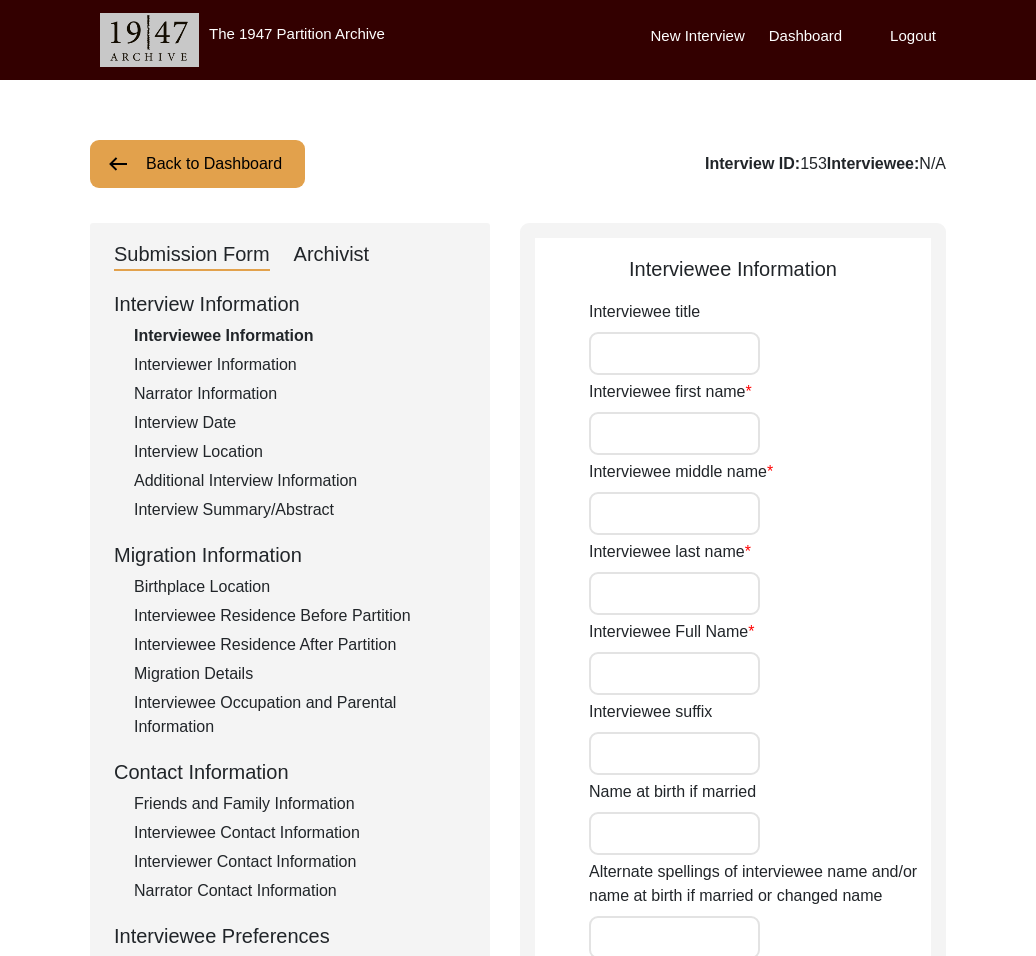 type on "Mr." 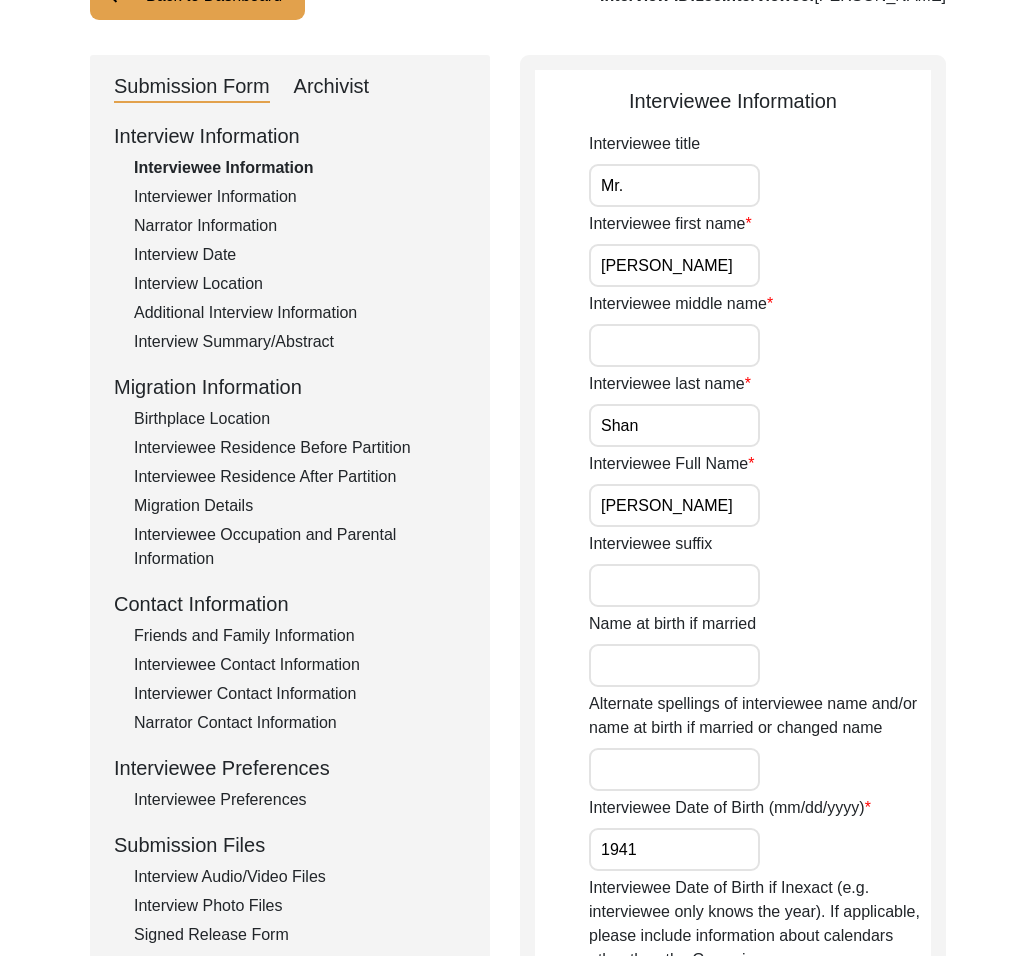scroll, scrollTop: 434, scrollLeft: 0, axis: vertical 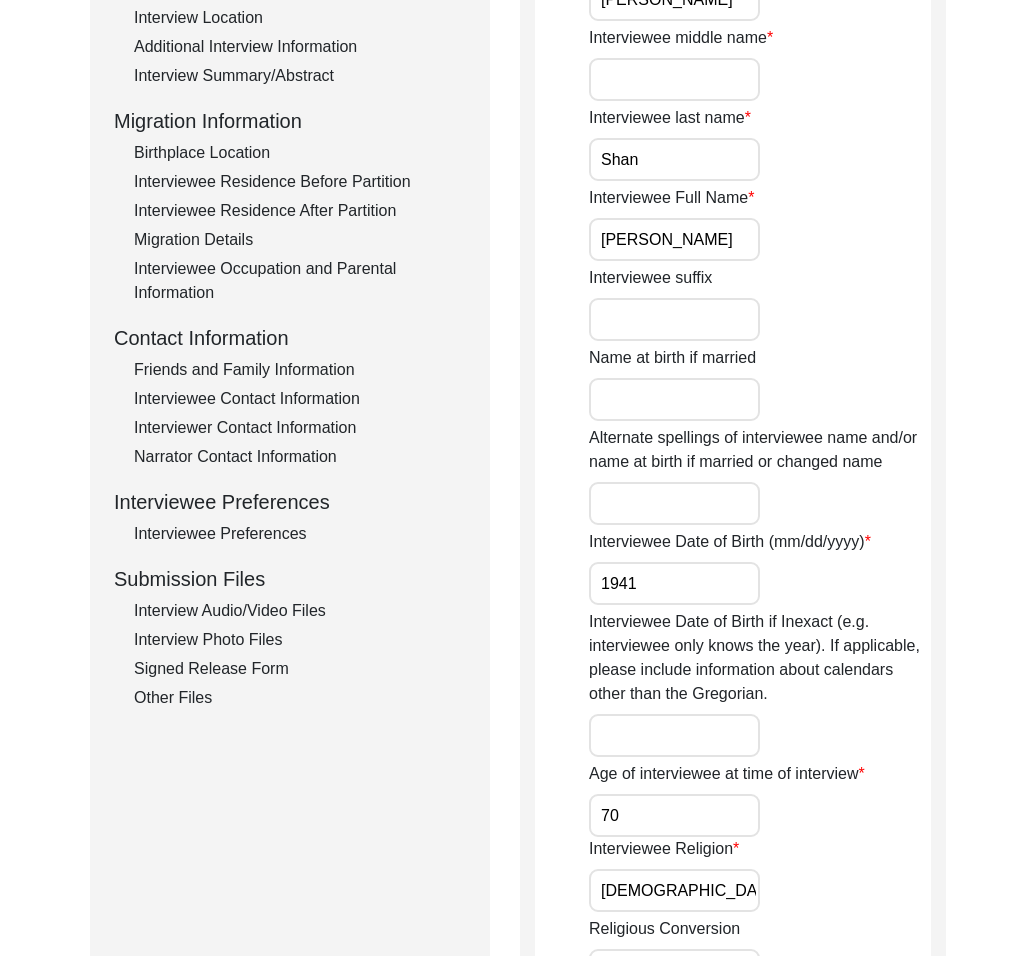 click on "Interviewee Preferences" 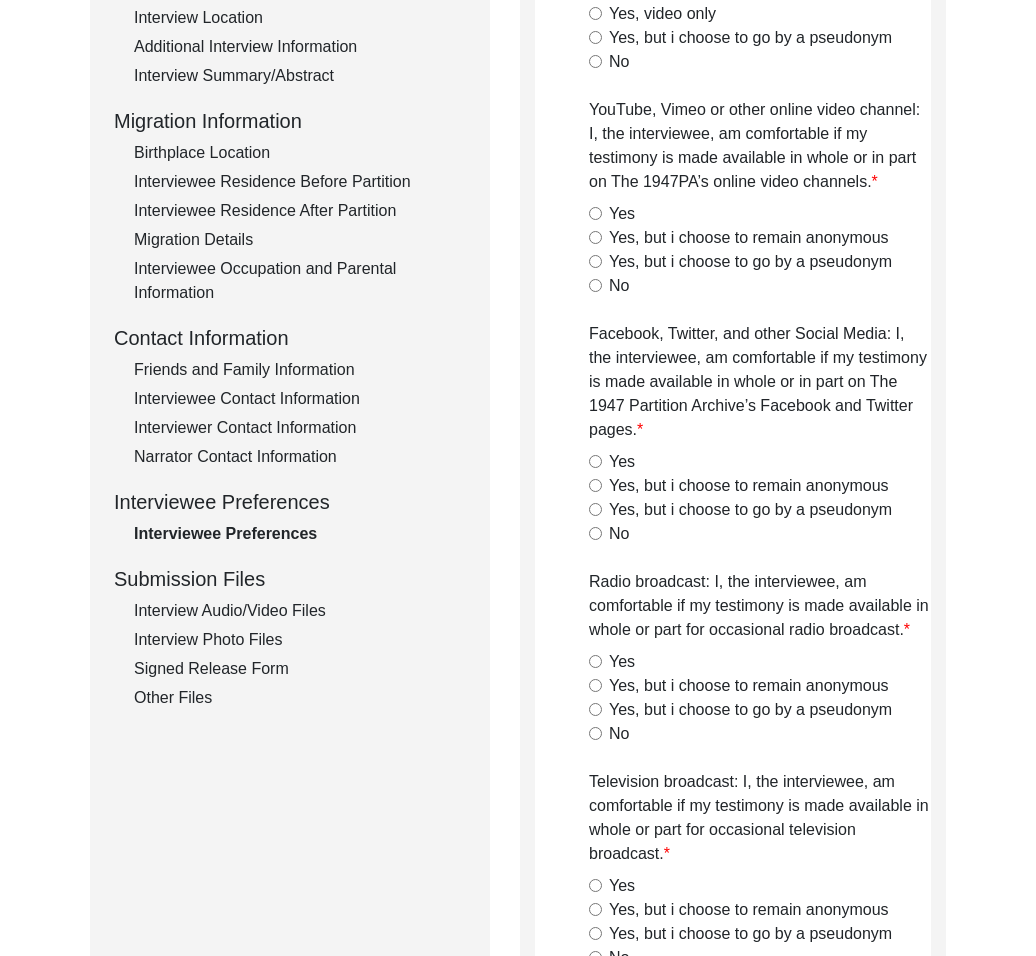 type on "yes" 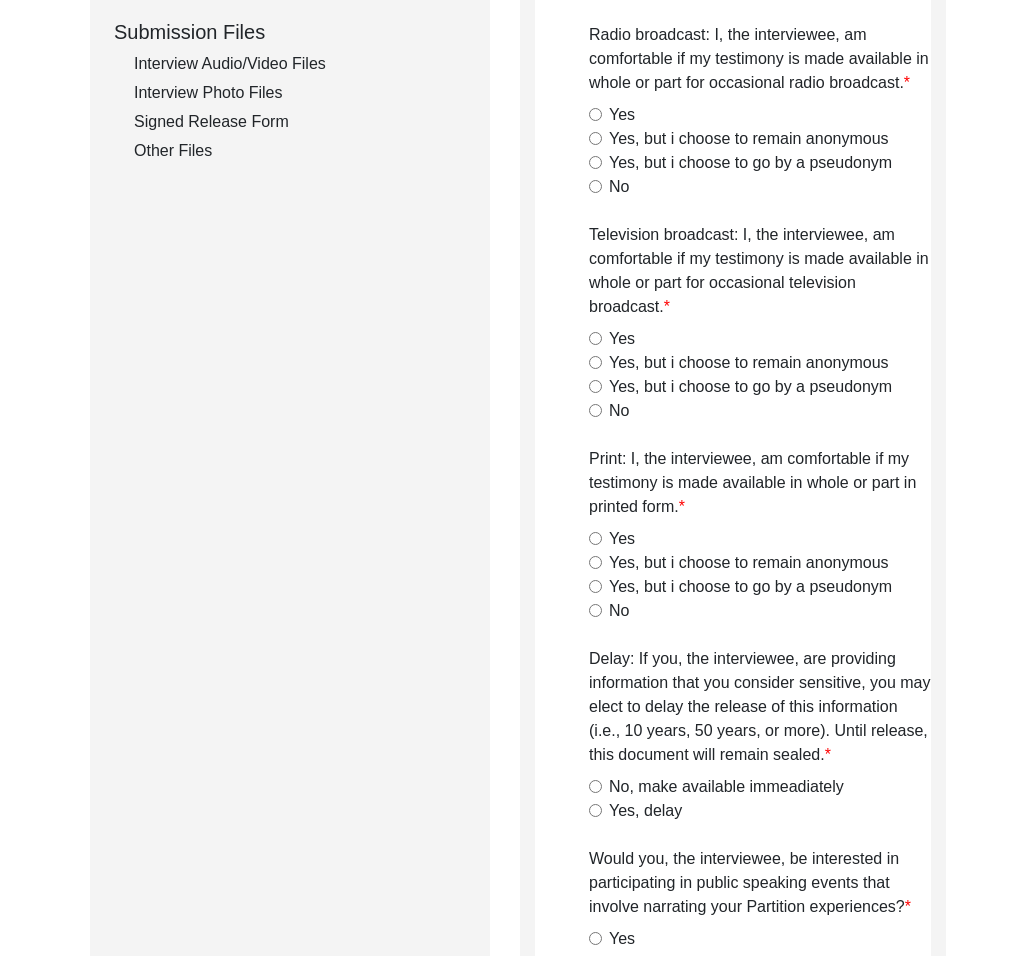 scroll, scrollTop: 1796, scrollLeft: 0, axis: vertical 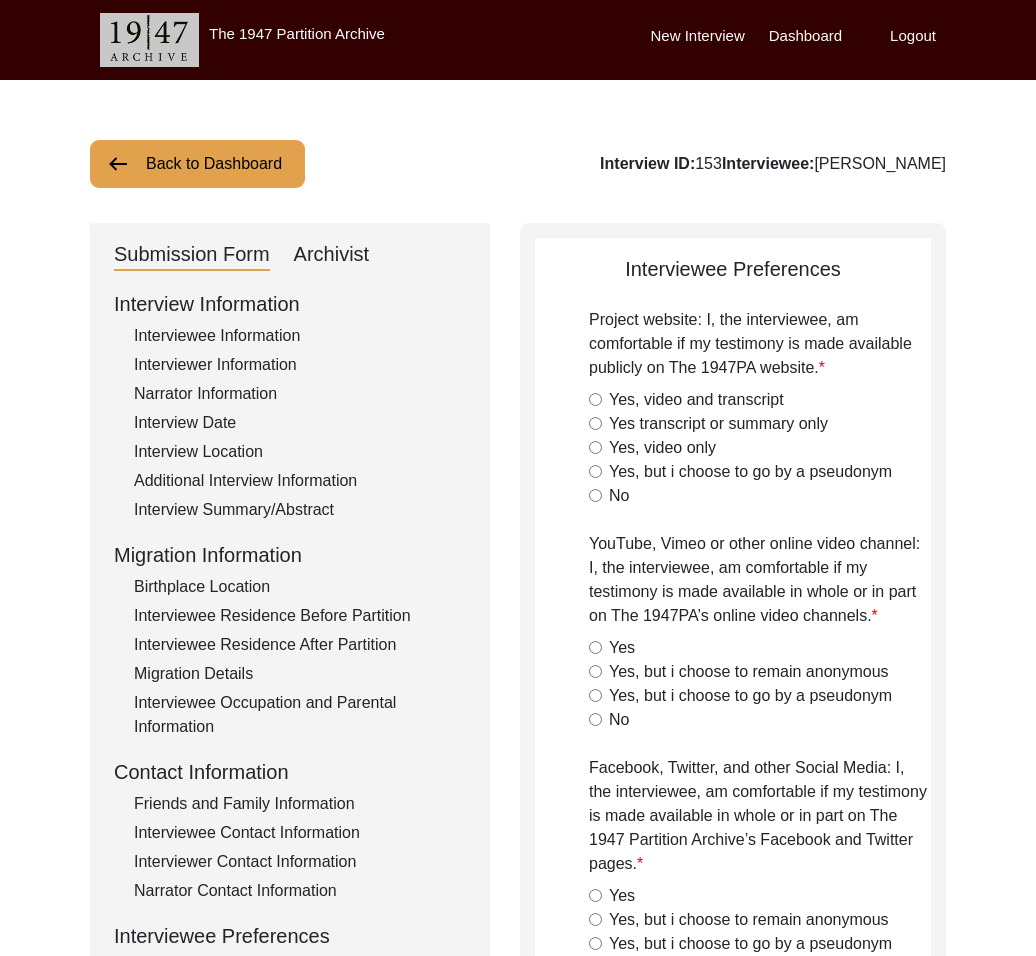 click on "Back to Dashboard" 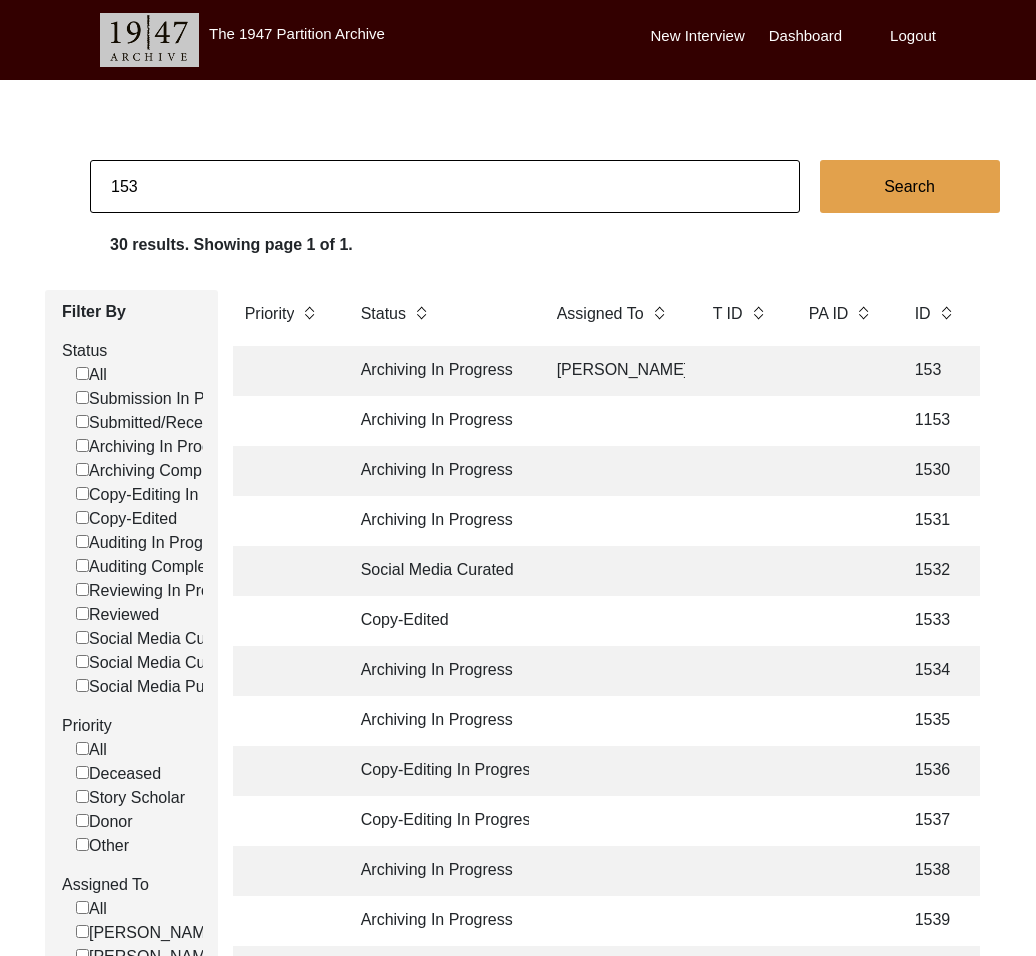 click on "153" 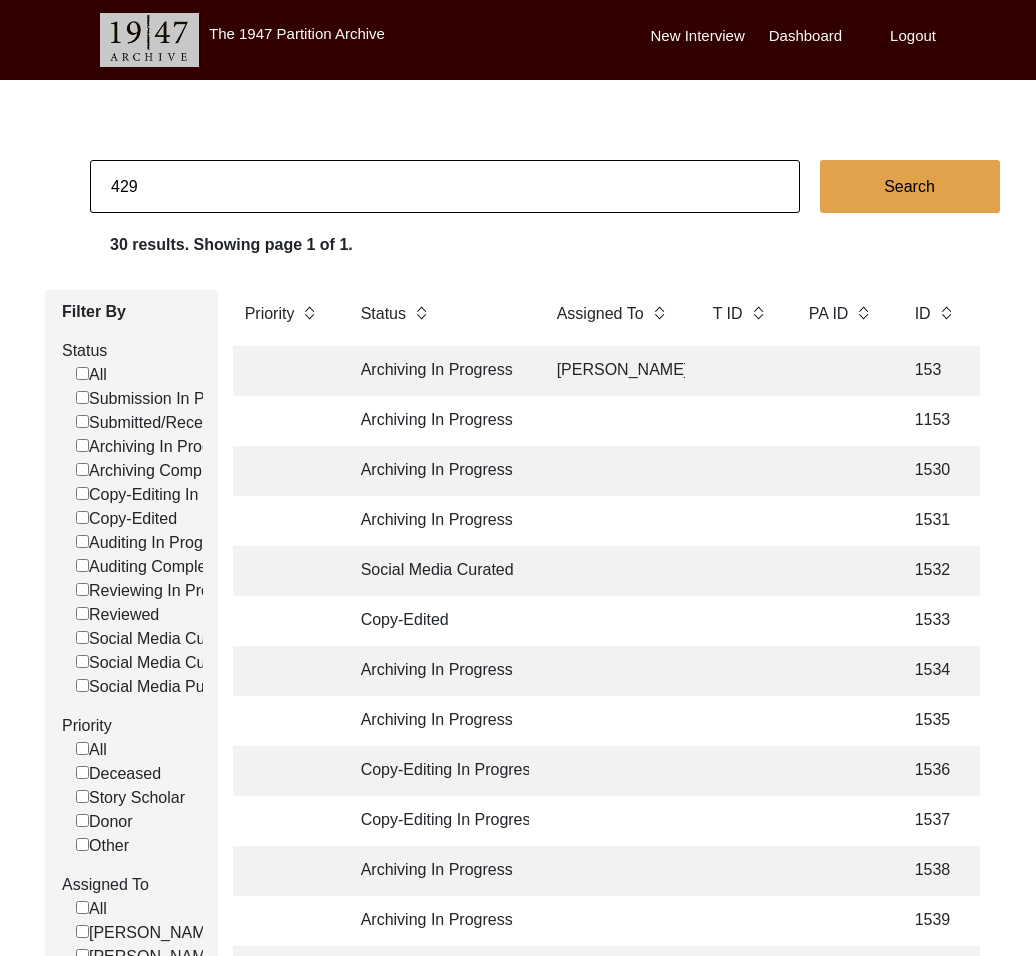 type on "429" 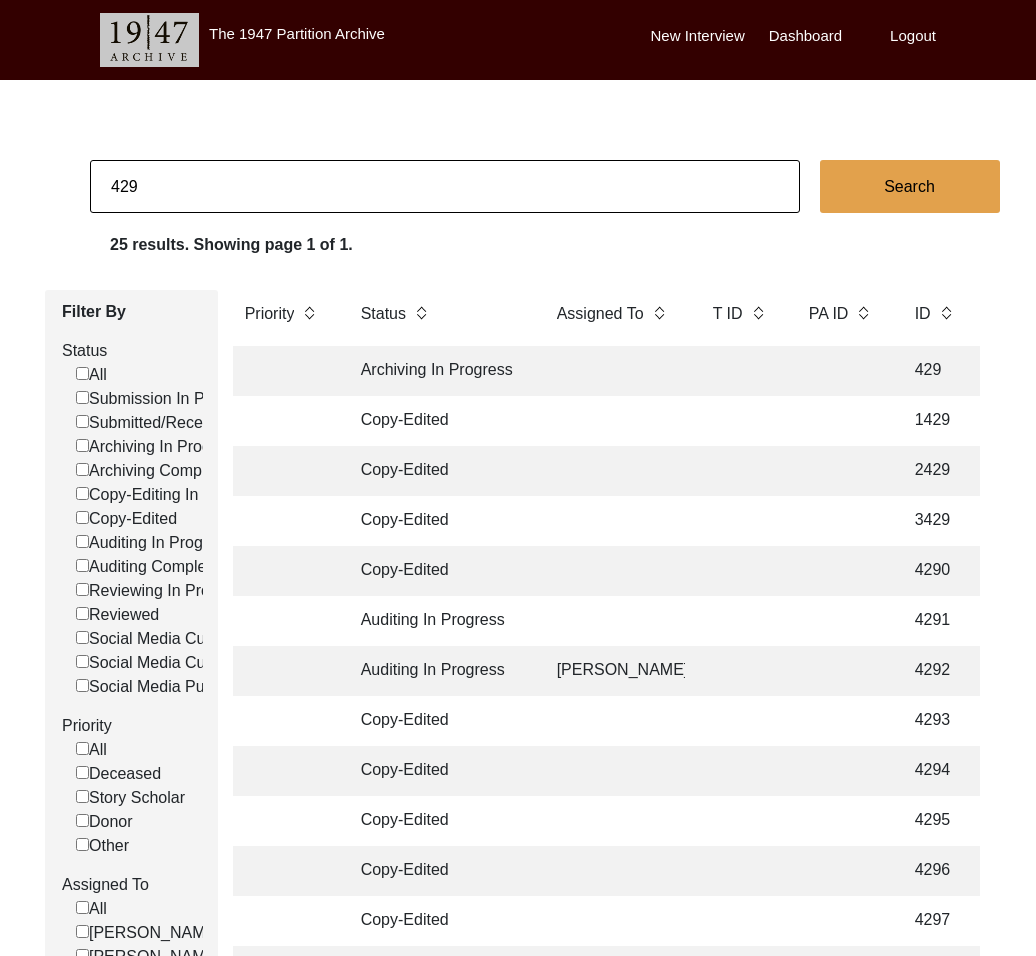 click on "Archiving In Progress" 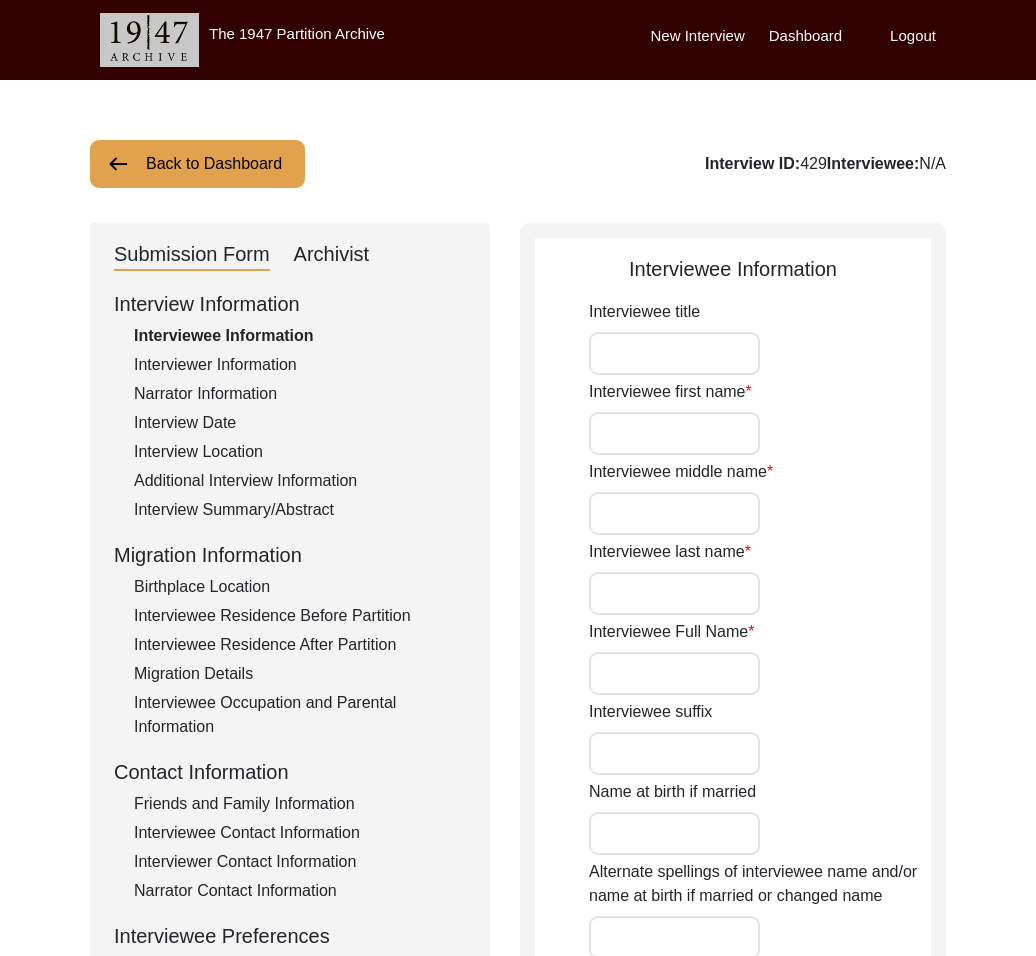type on "[PERSON_NAME]" 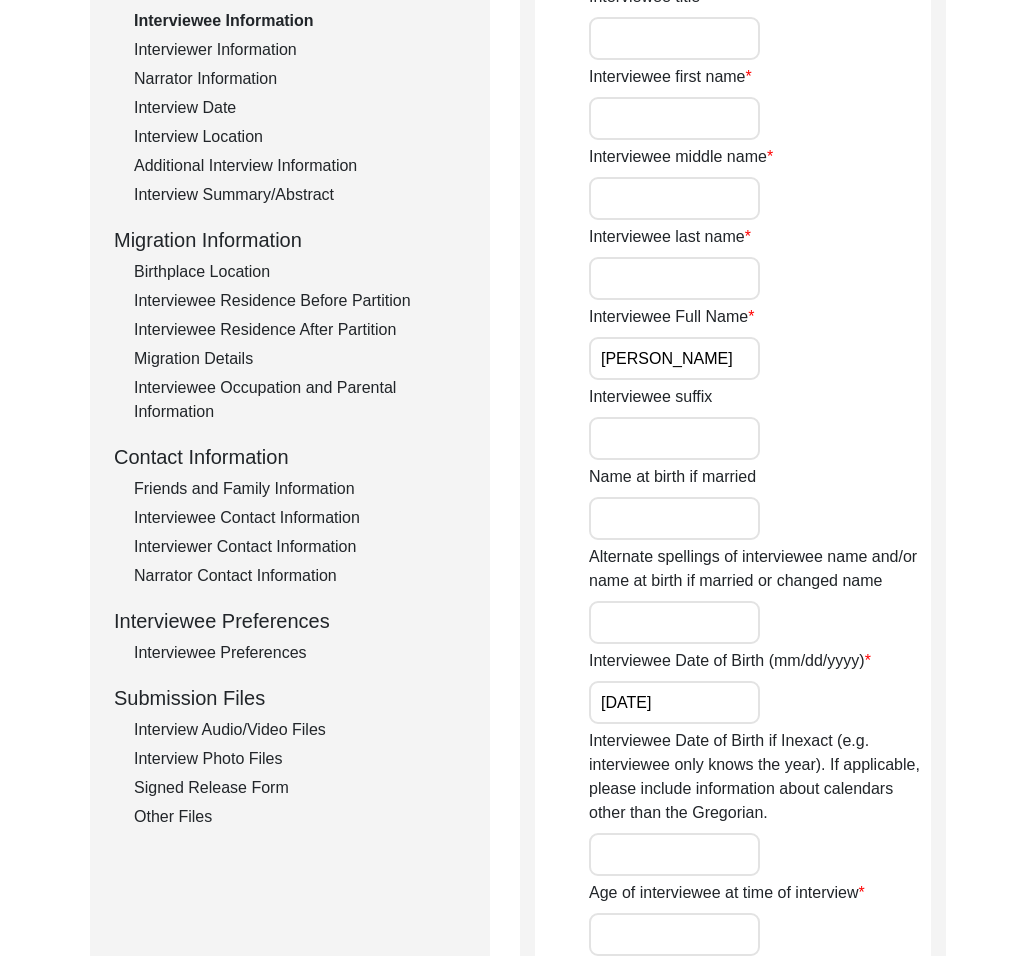 drag, startPoint x: 273, startPoint y: 653, endPoint x: 418, endPoint y: 666, distance: 145.58159 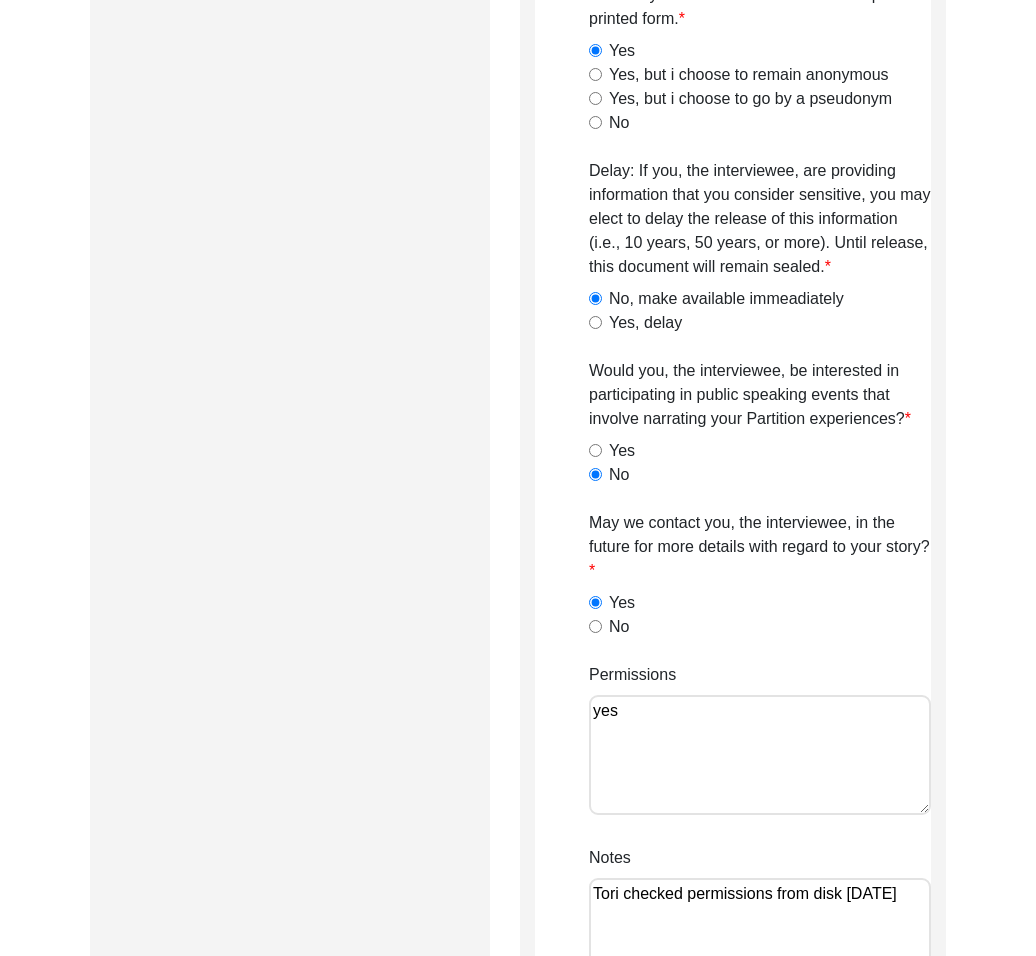 scroll, scrollTop: 1947, scrollLeft: 0, axis: vertical 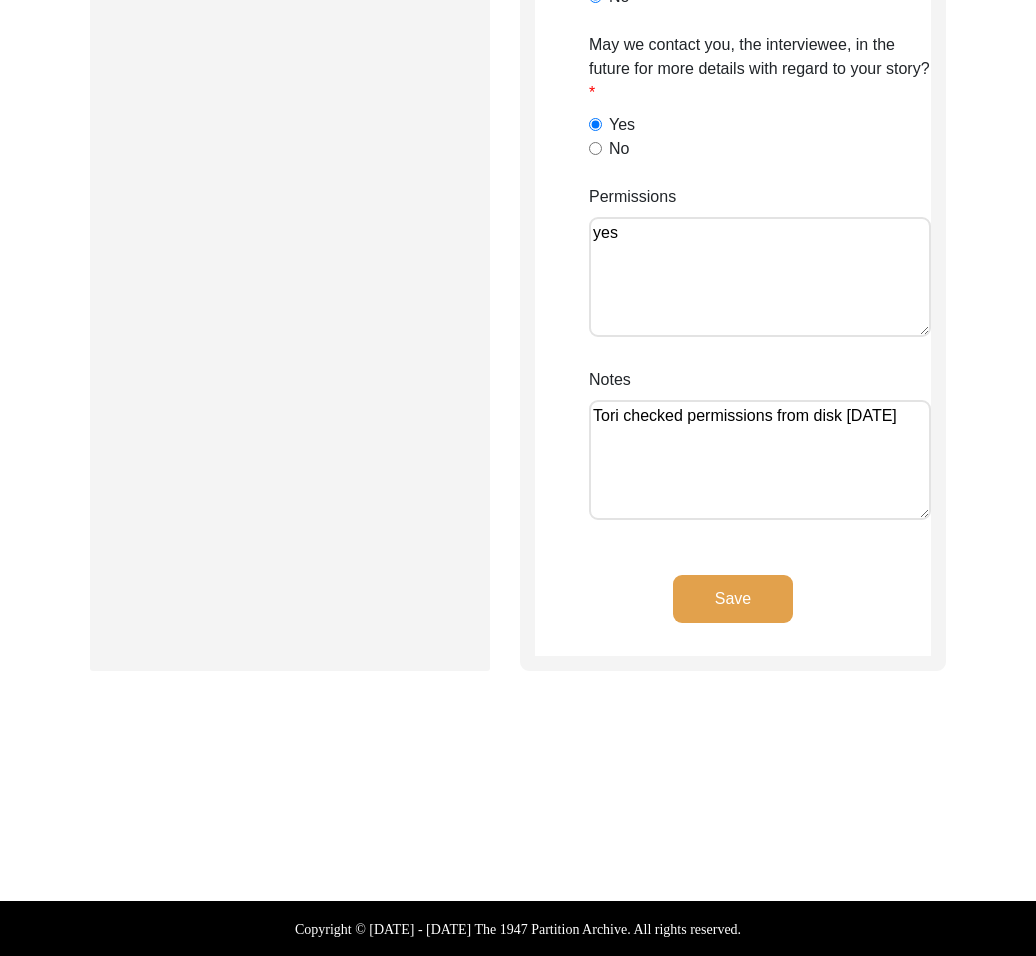 click on "Tori checked permissions from disk [DATE]" at bounding box center (760, 460) 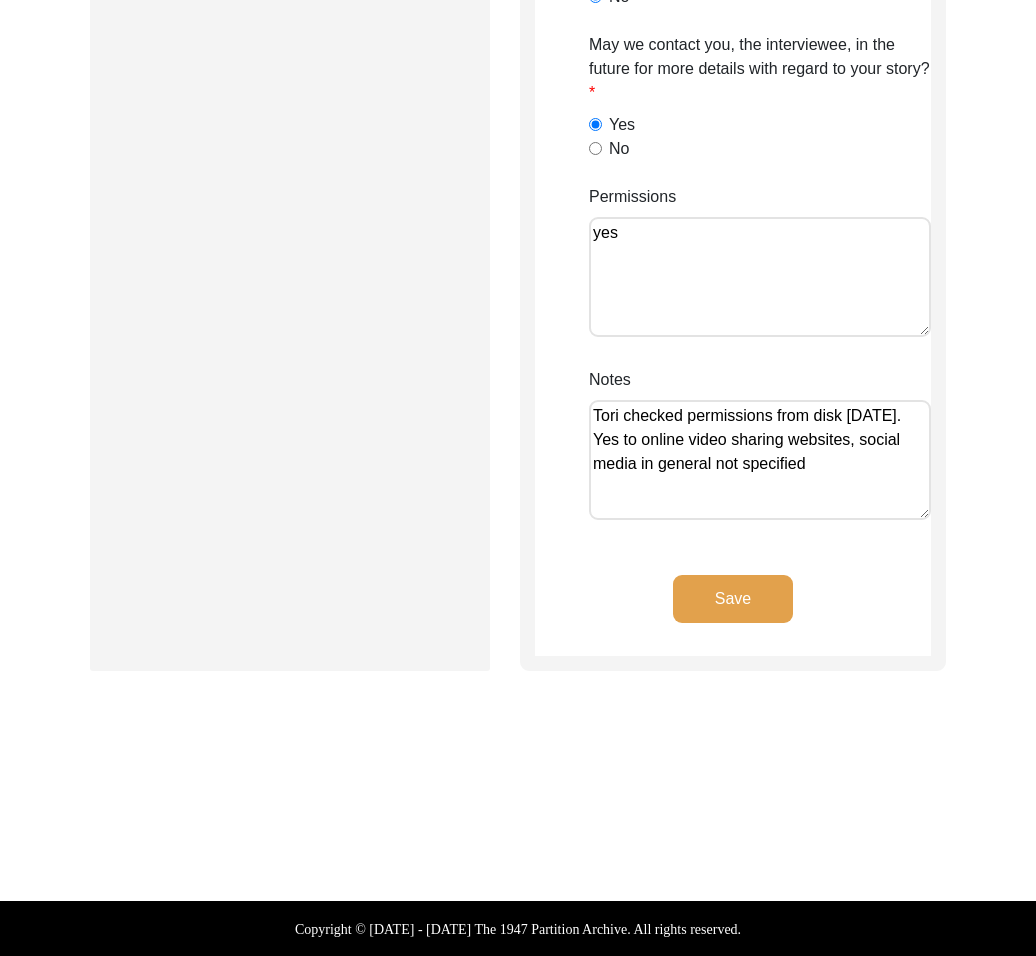 type on "Tori checked permissions from disk [DATE]. Yes to online video sharing websites, social media in general not specified" 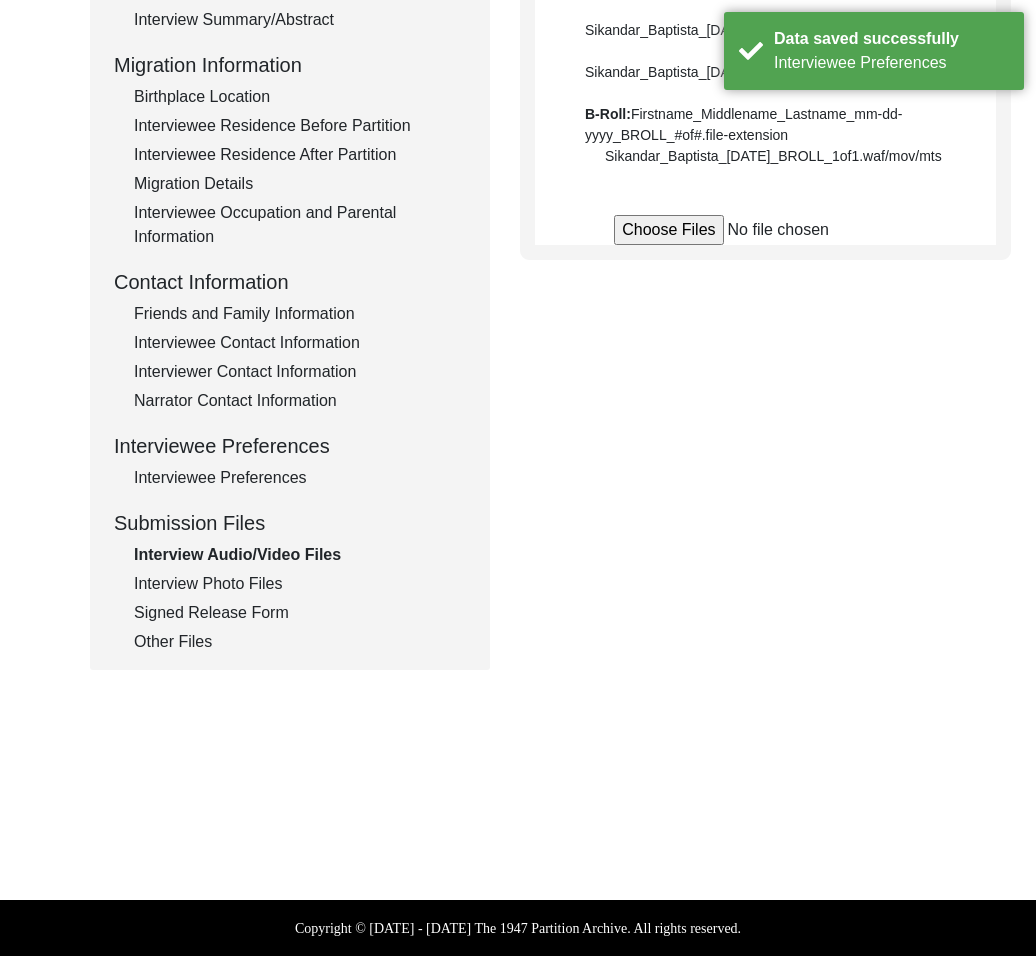 scroll, scrollTop: 0, scrollLeft: 0, axis: both 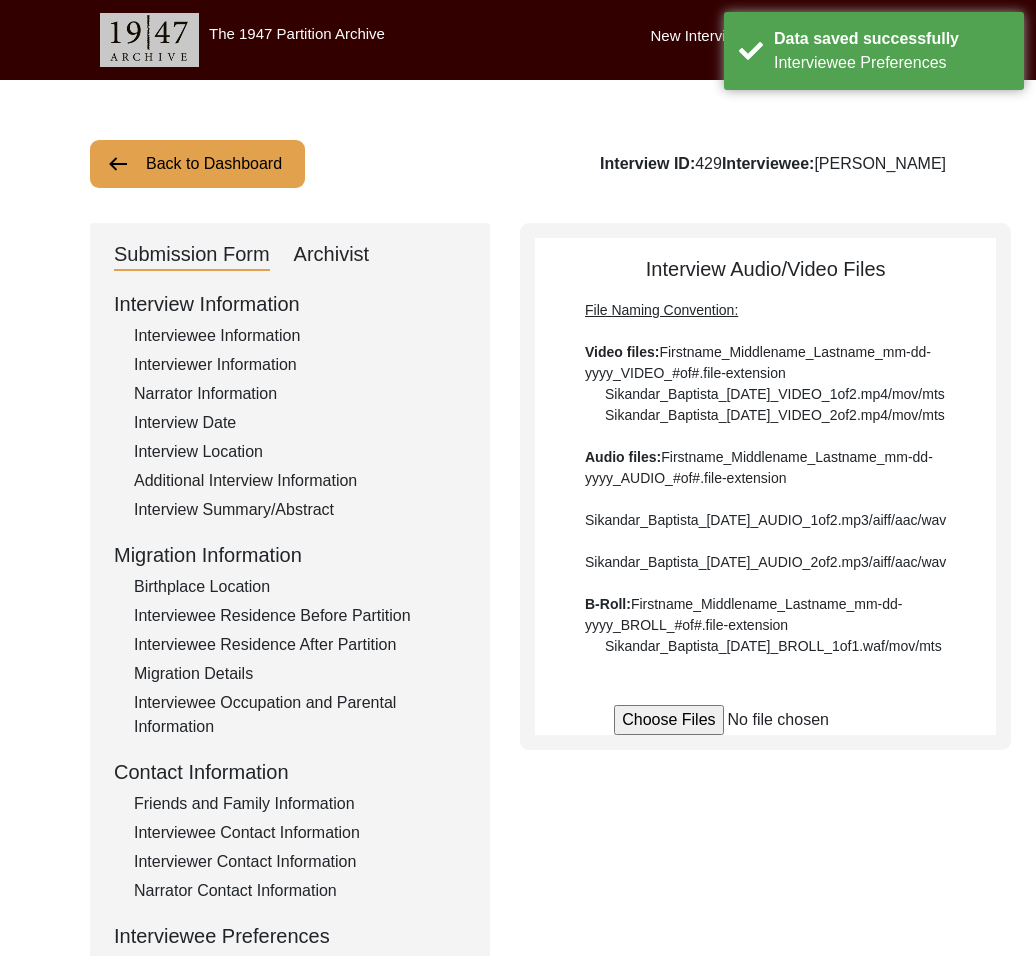 drag, startPoint x: 167, startPoint y: 145, endPoint x: 693, endPoint y: 12, distance: 542.55414 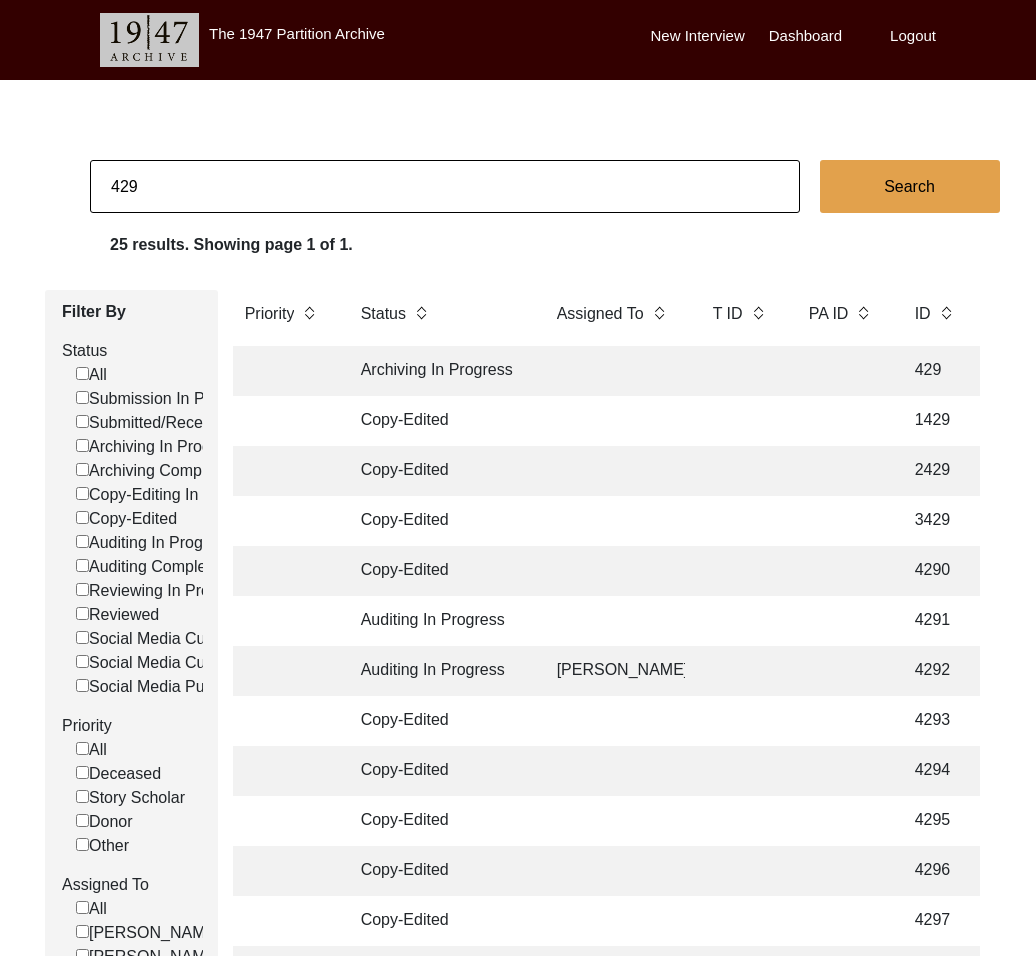 click on "Logout" at bounding box center [913, 36] 